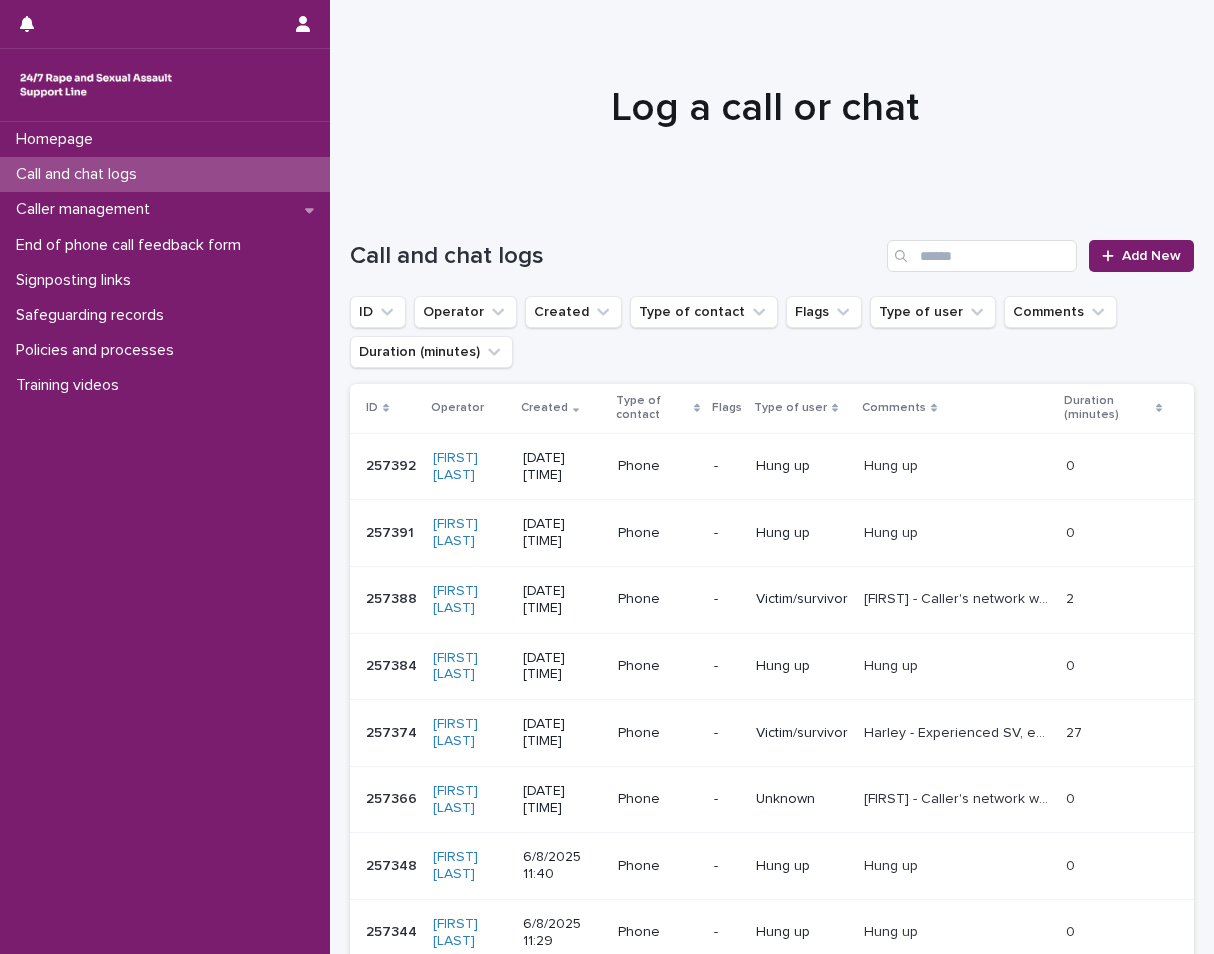 scroll, scrollTop: 0, scrollLeft: 0, axis: both 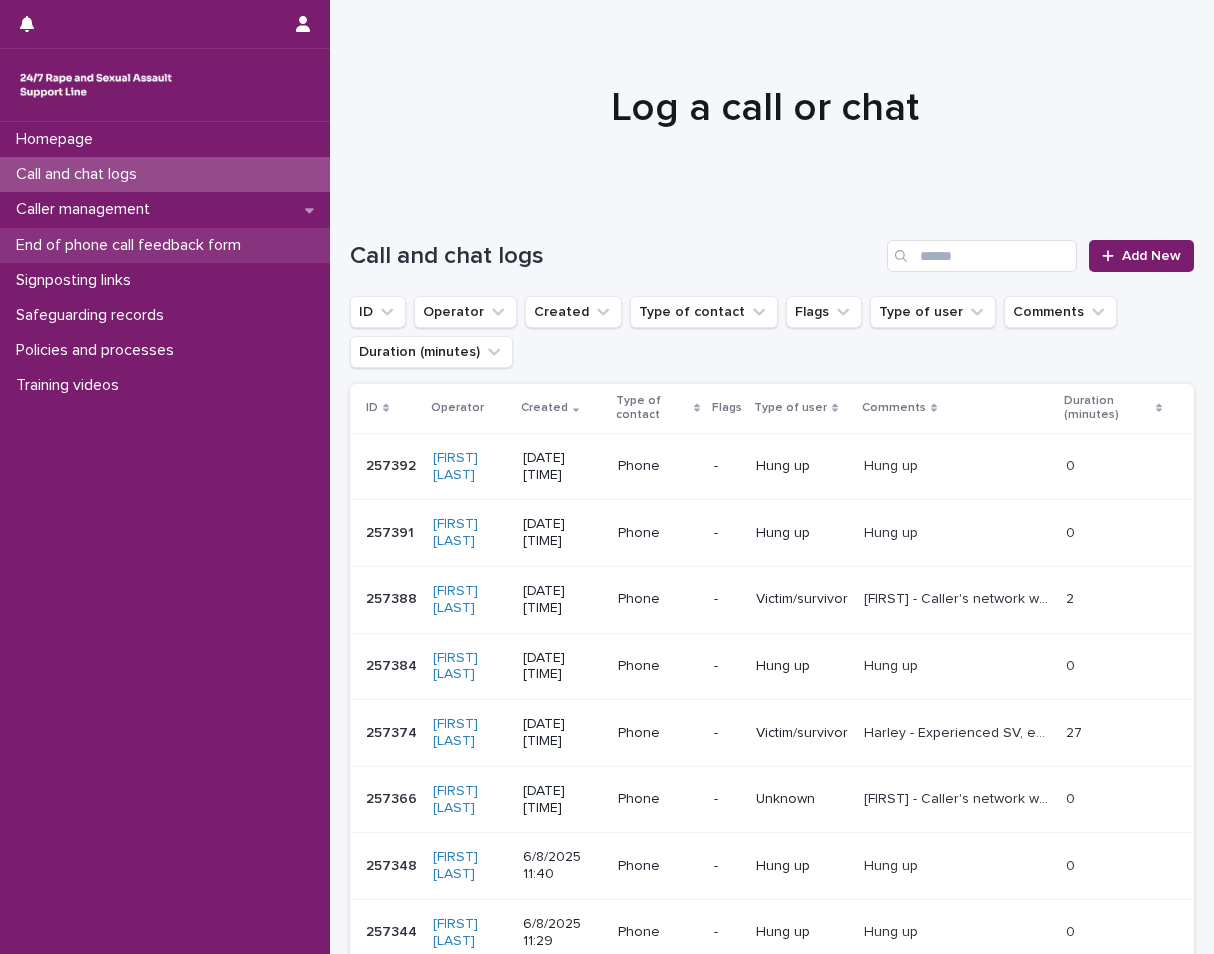 click on "End of phone call feedback form" at bounding box center [132, 245] 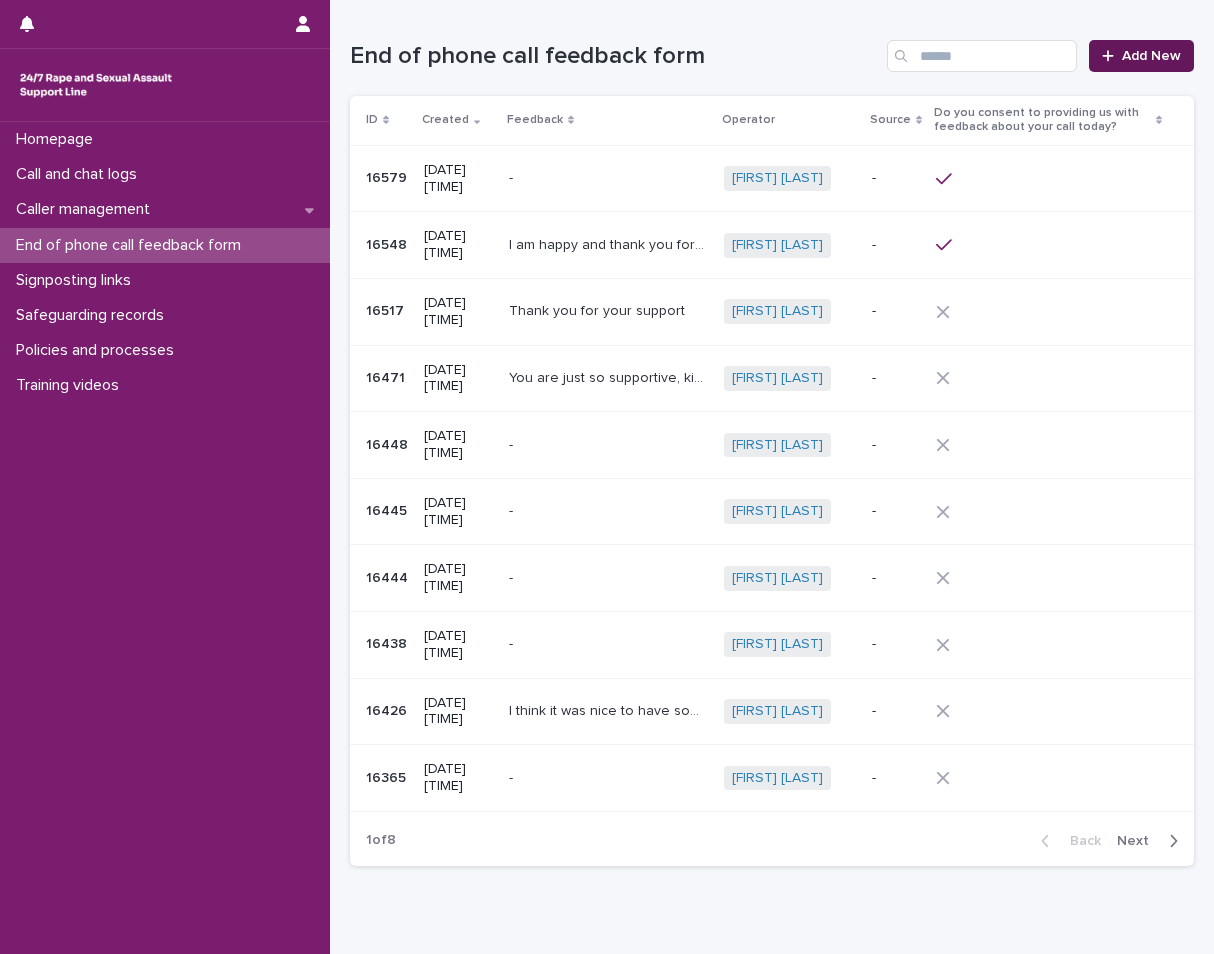 click 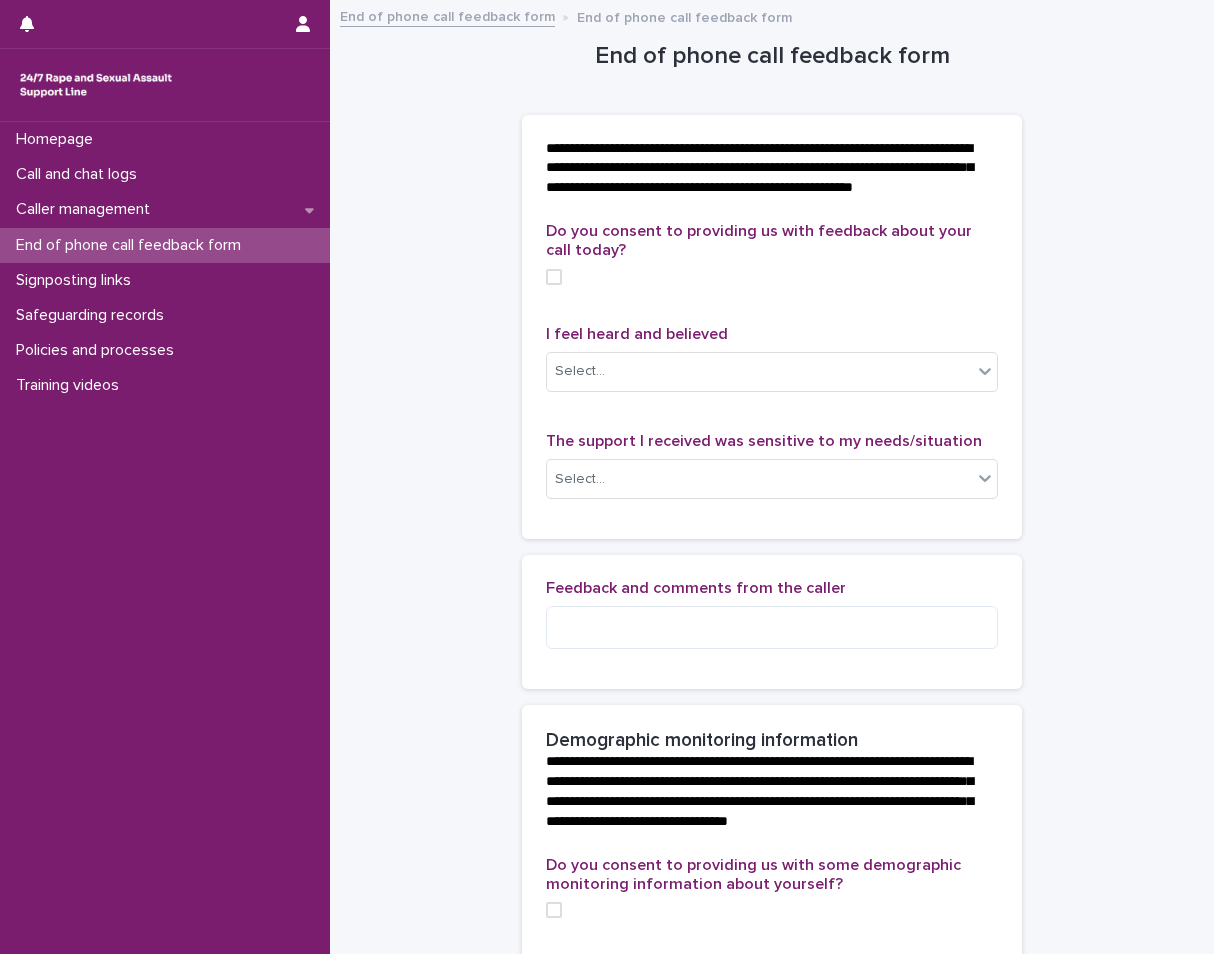 drag, startPoint x: 552, startPoint y: 305, endPoint x: 534, endPoint y: 311, distance: 18.973665 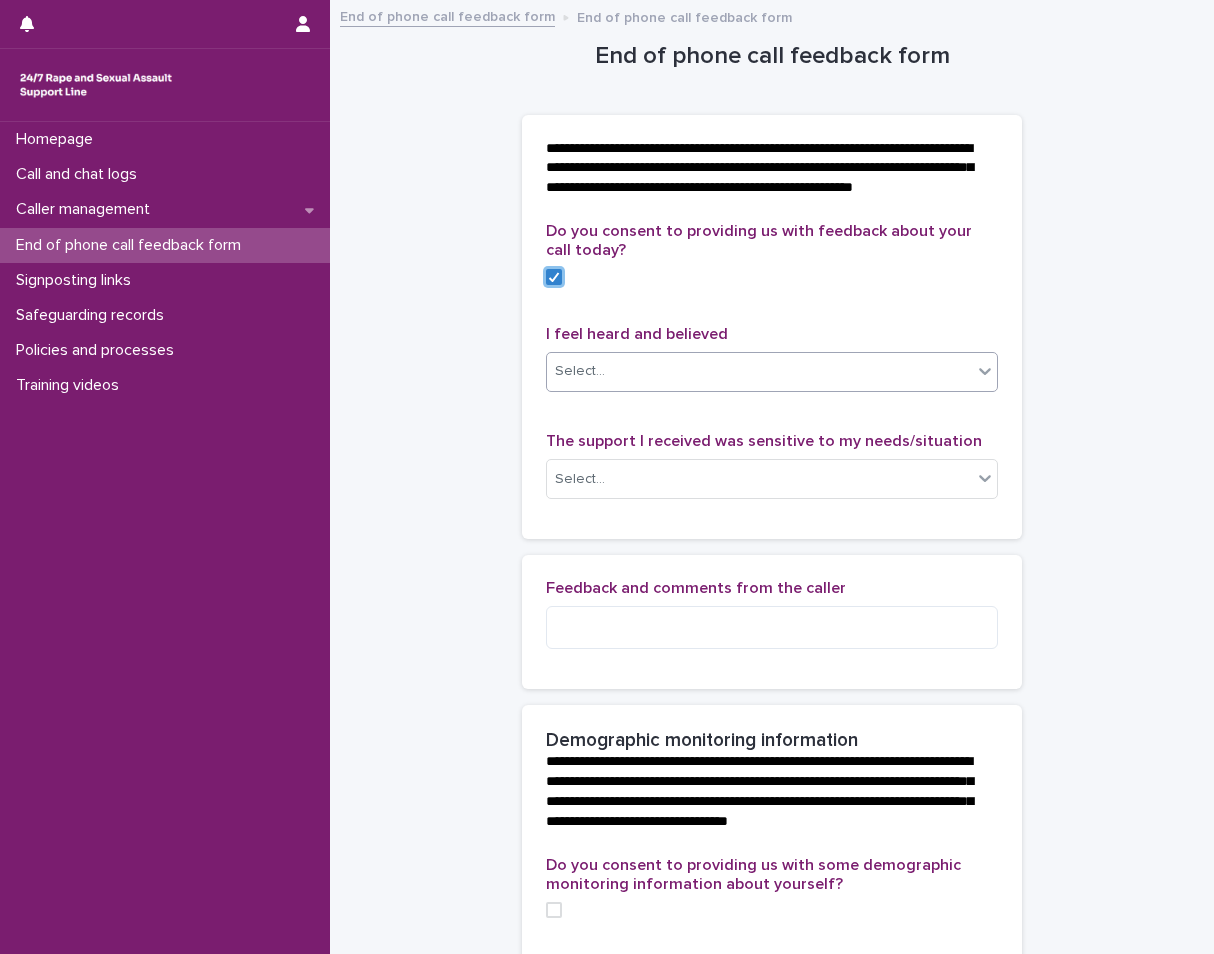 click on "Select..." at bounding box center [759, 371] 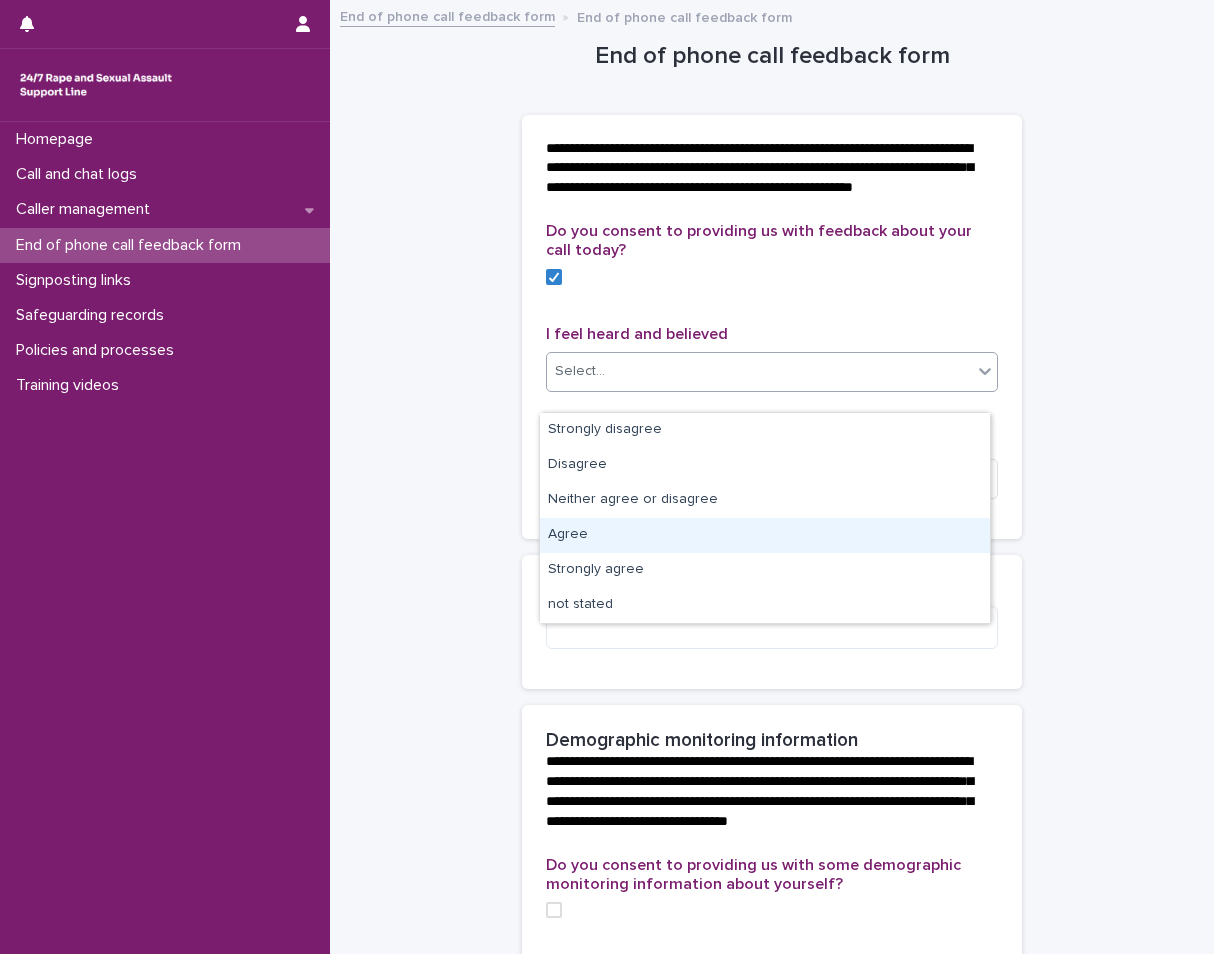 click on "Agree" at bounding box center (765, 535) 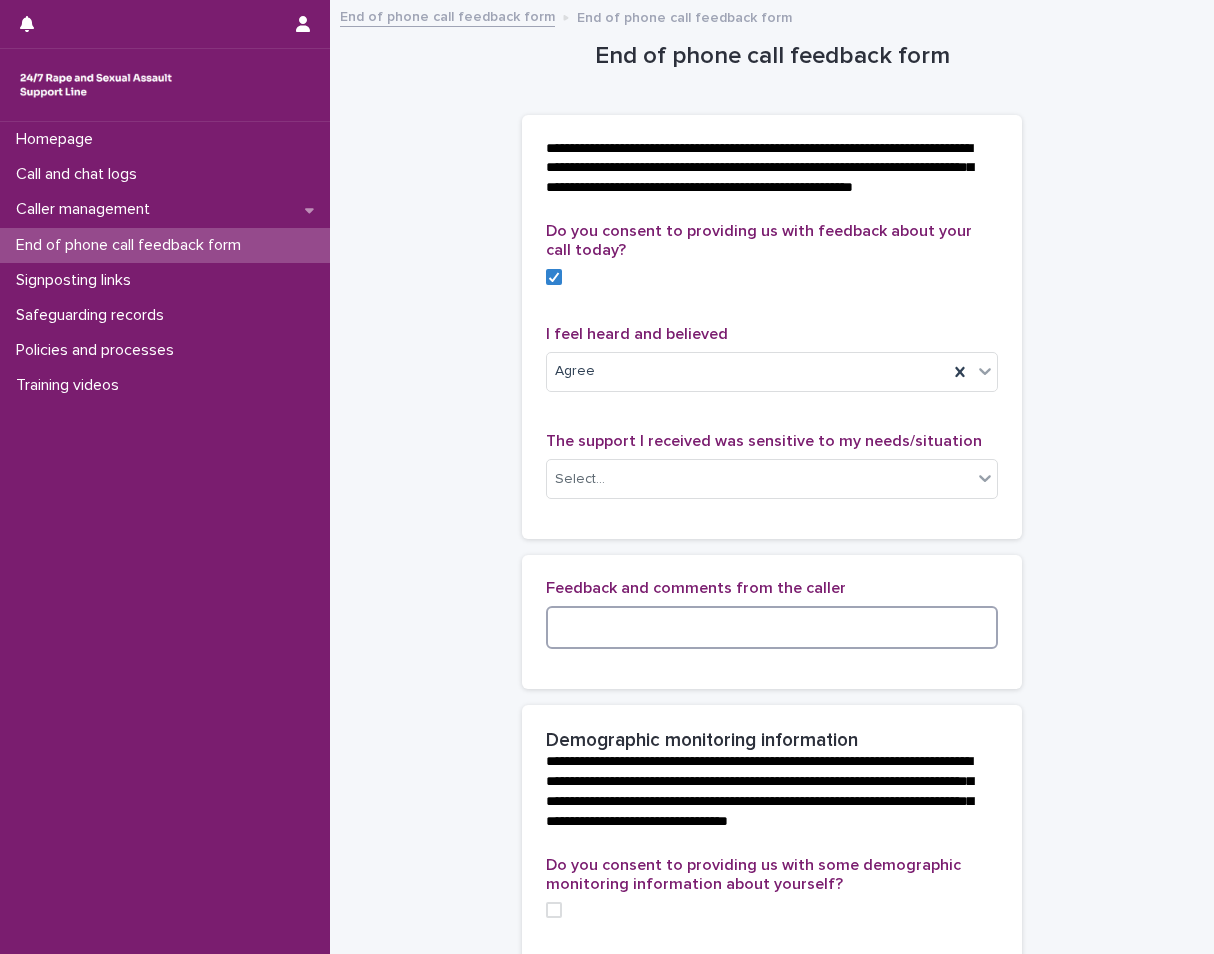 click at bounding box center (772, 627) 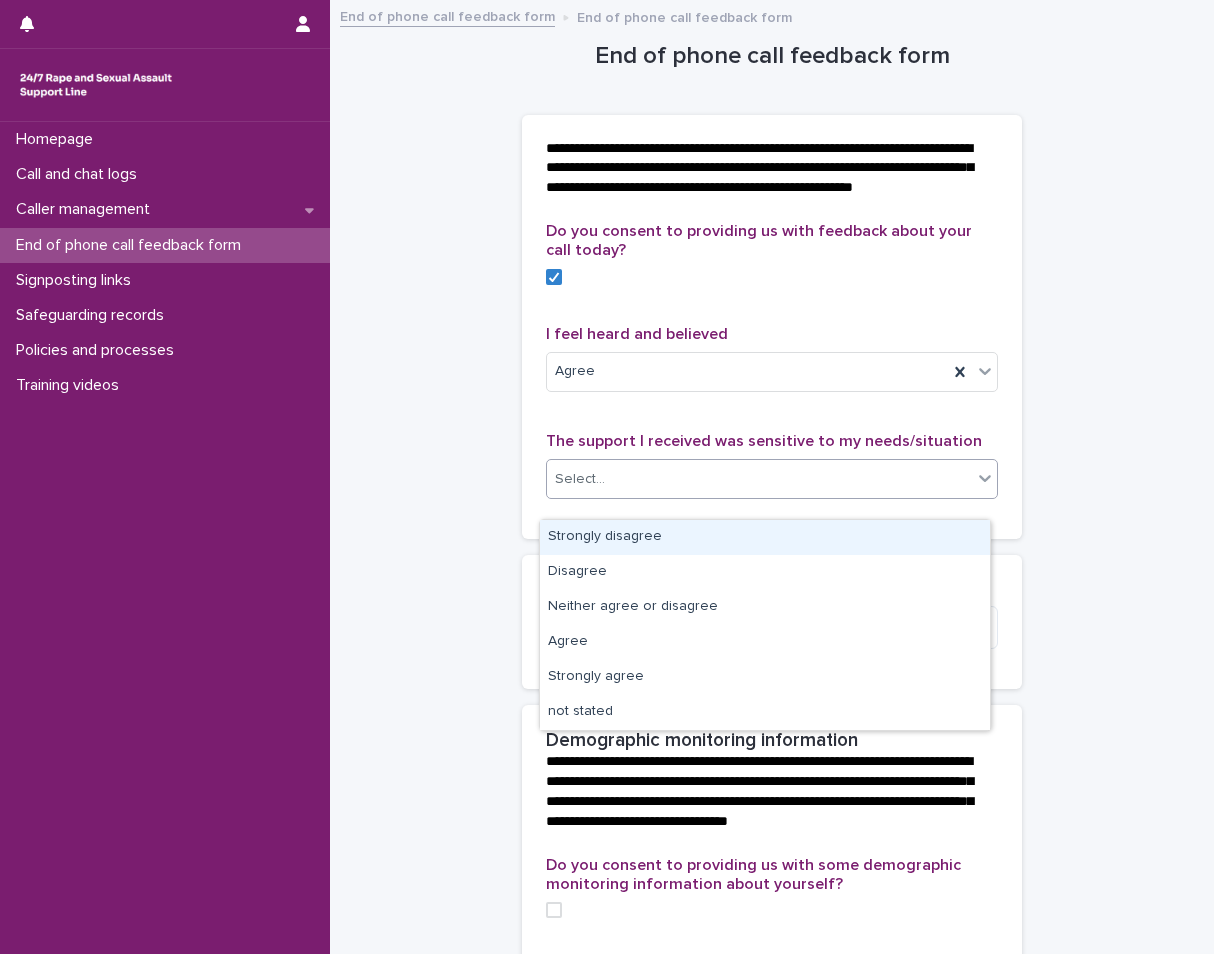 click on "Select..." at bounding box center [759, 479] 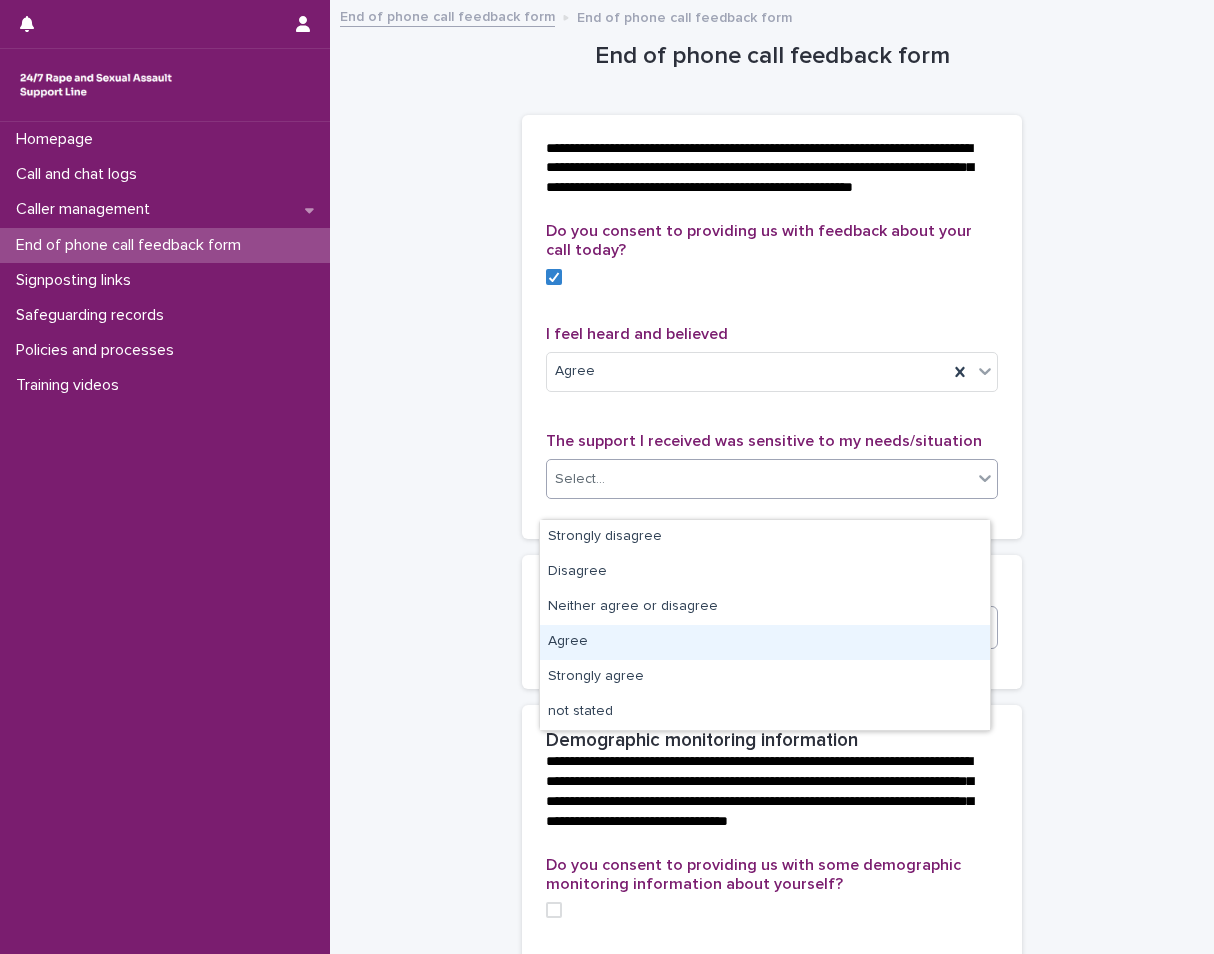 drag, startPoint x: 589, startPoint y: 624, endPoint x: 581, endPoint y: 635, distance: 13.601471 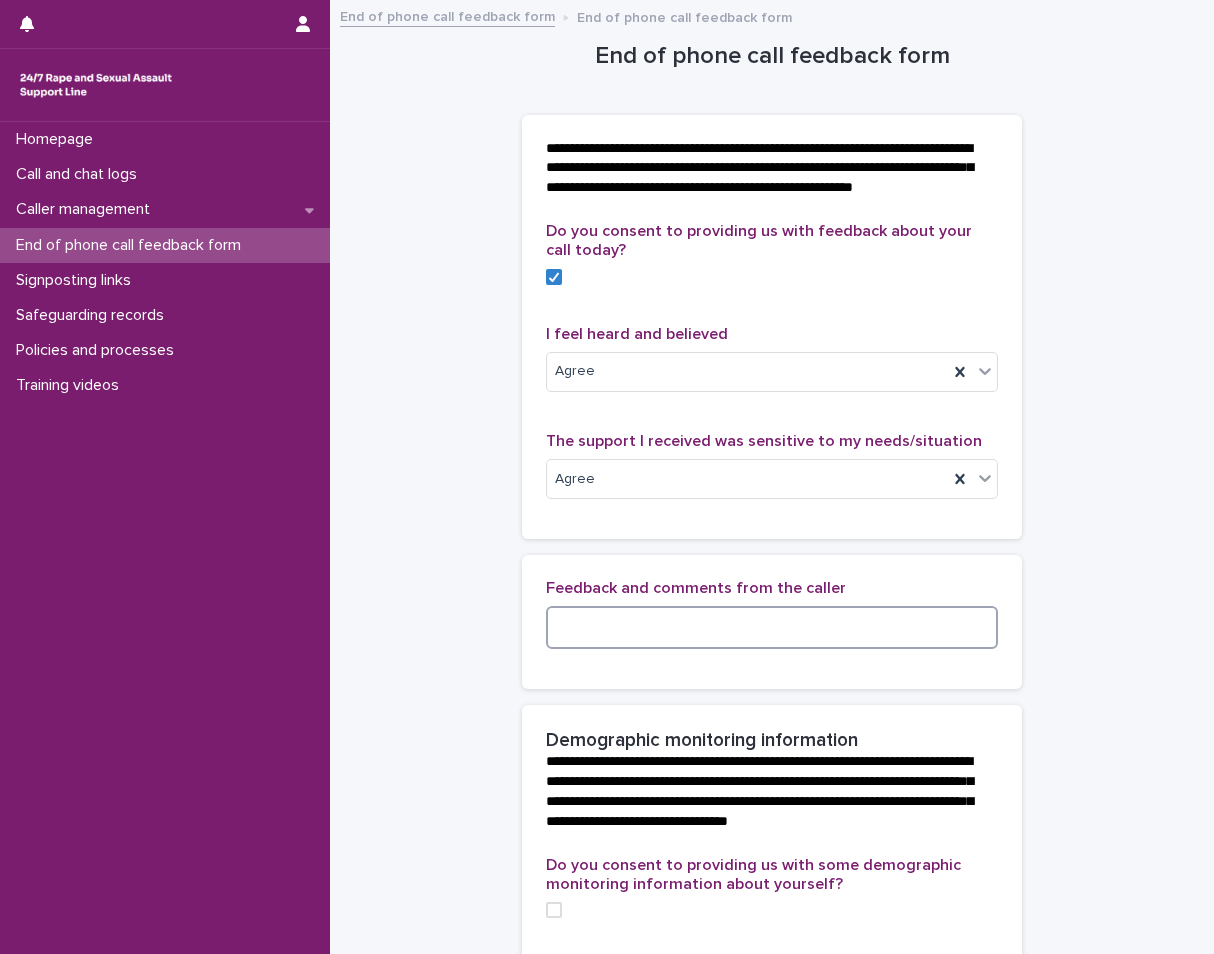 click at bounding box center [772, 627] 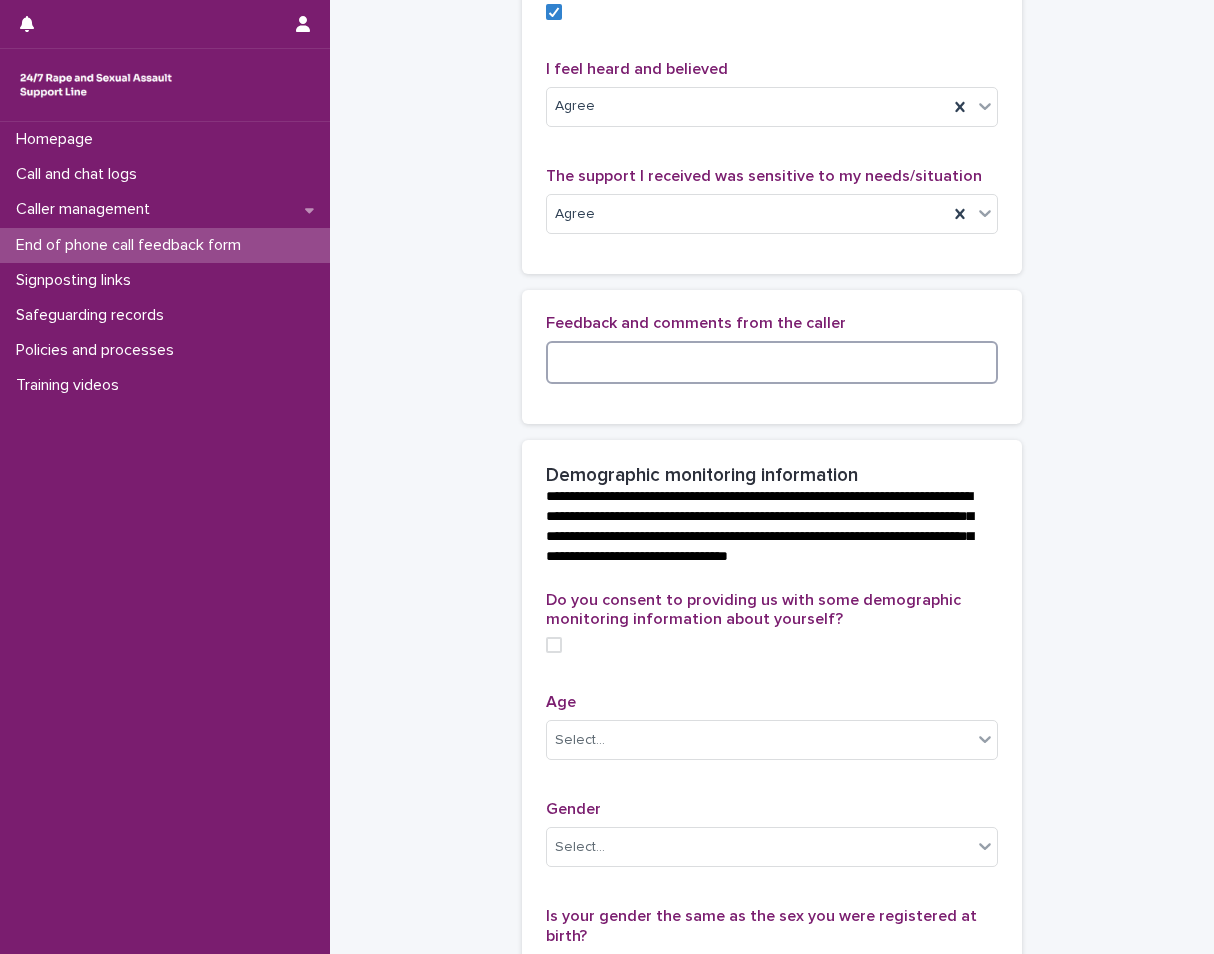 scroll, scrollTop: 300, scrollLeft: 0, axis: vertical 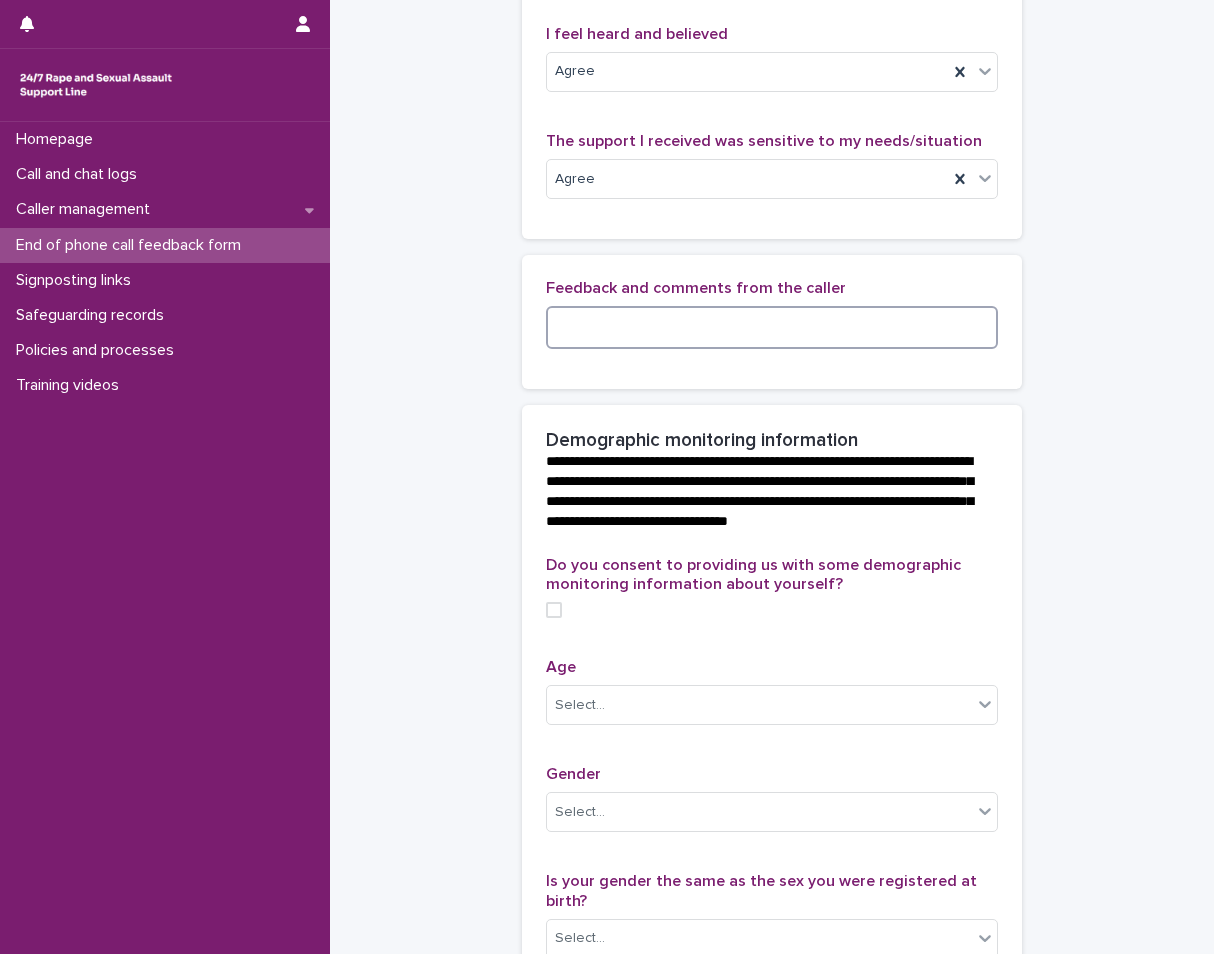 click at bounding box center [554, 610] 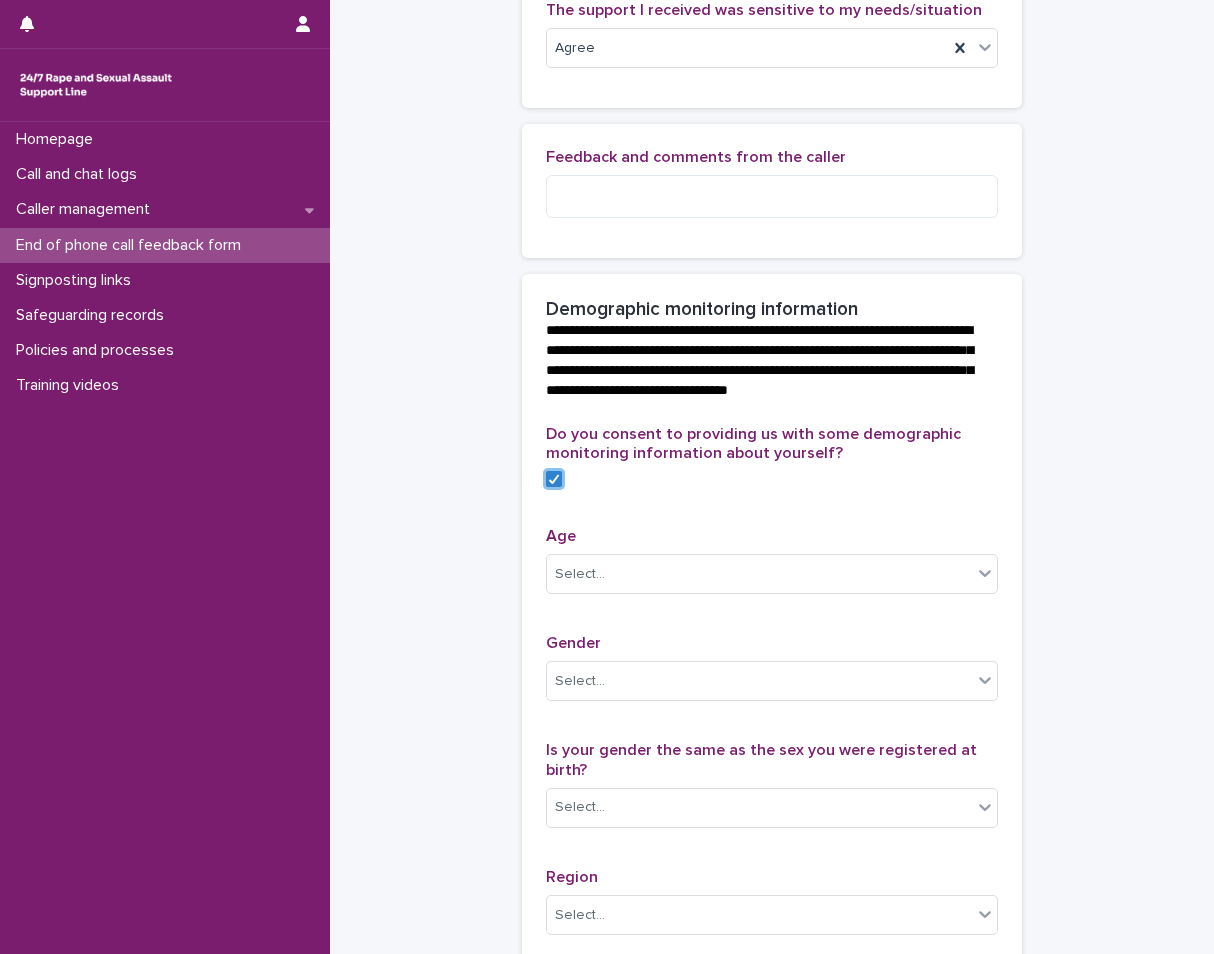 scroll, scrollTop: 400, scrollLeft: 0, axis: vertical 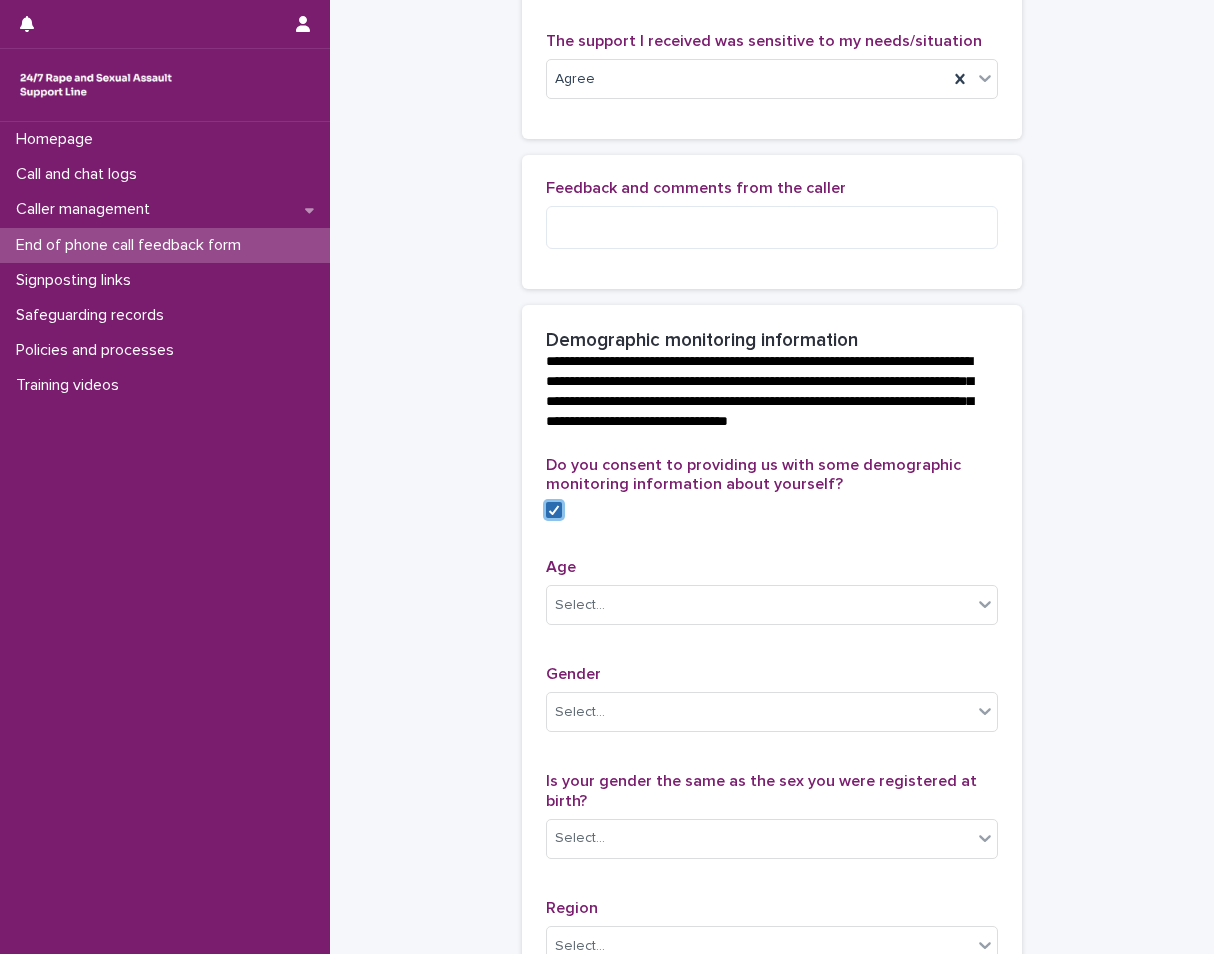 click 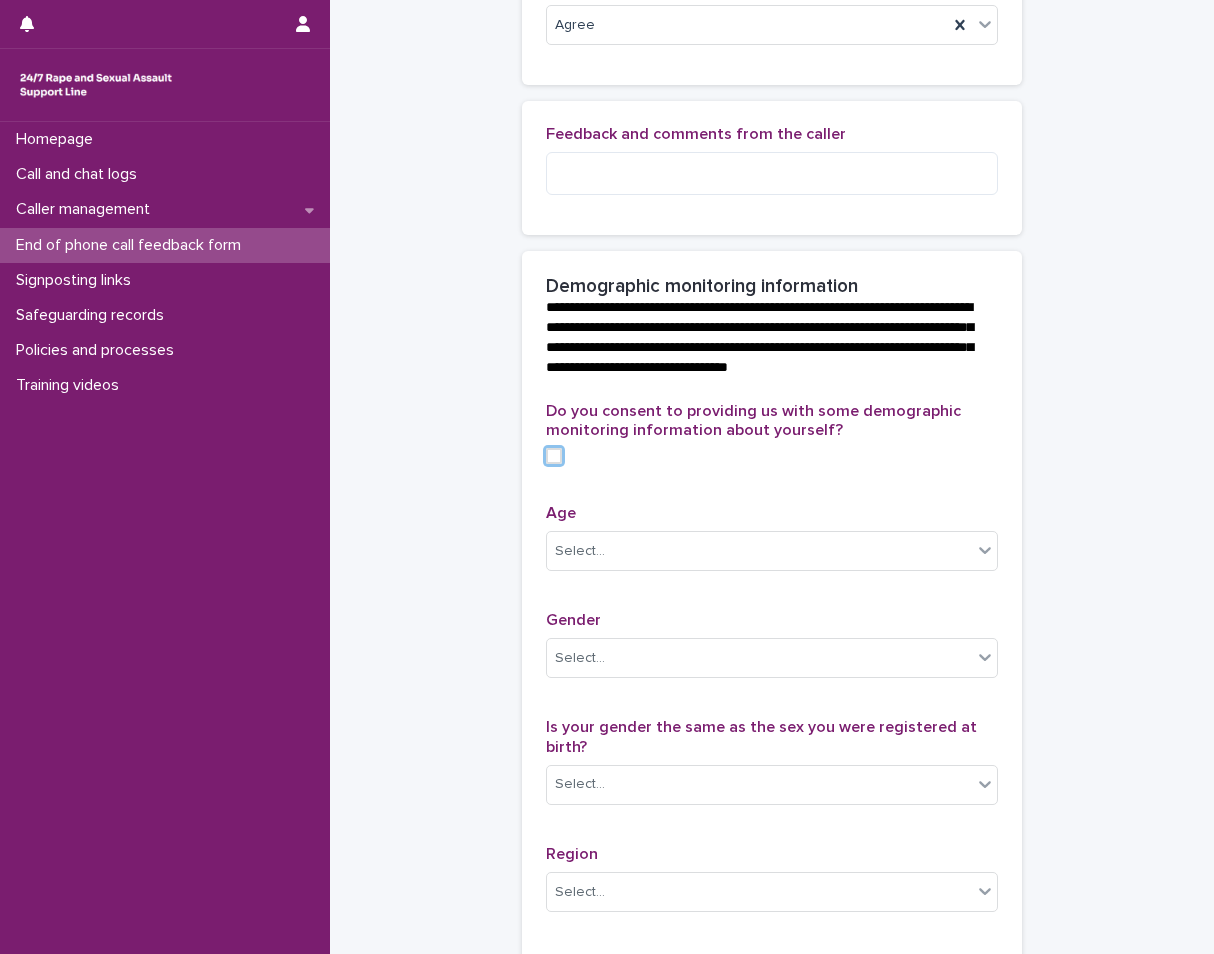 scroll, scrollTop: 600, scrollLeft: 0, axis: vertical 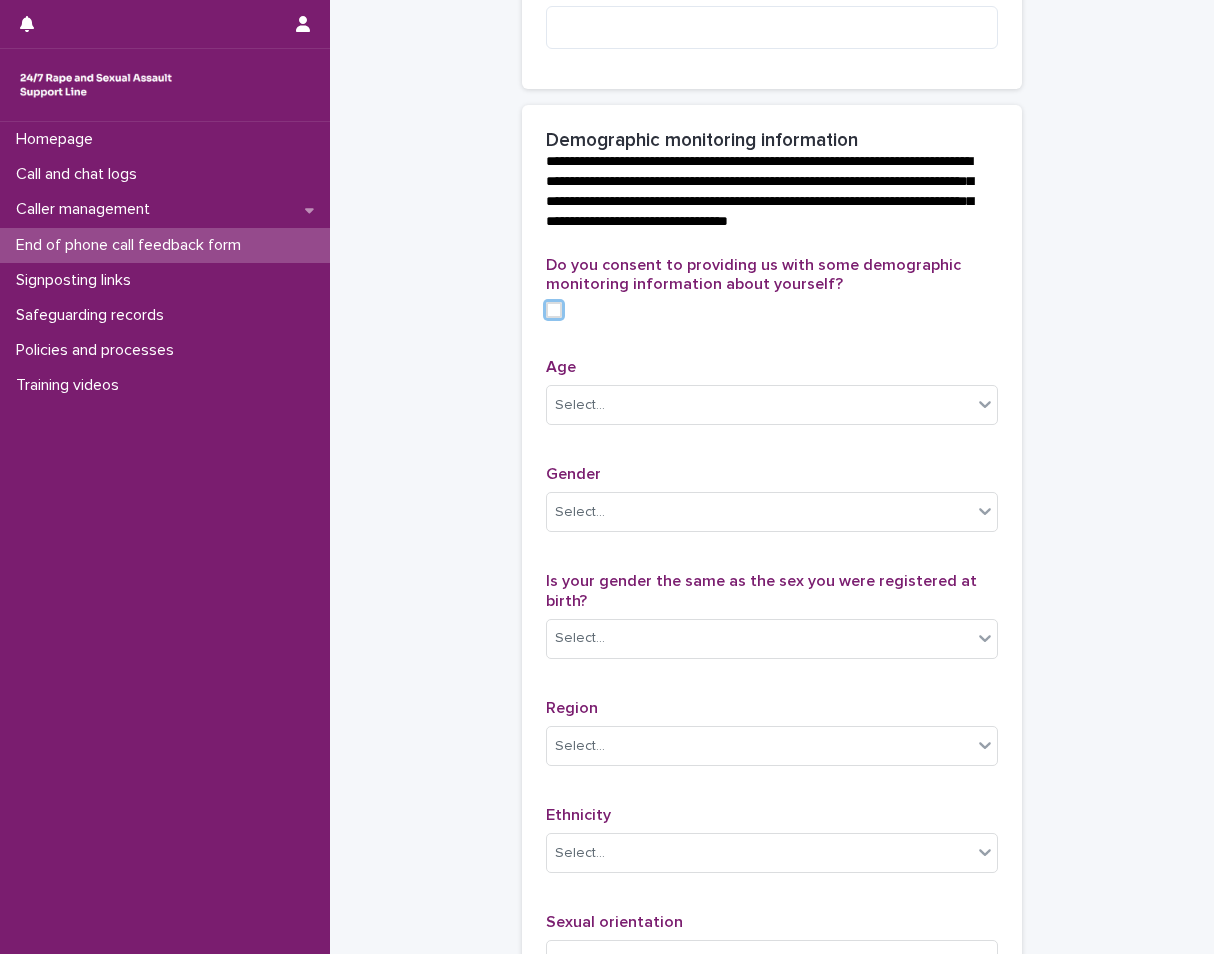 click on "Age Select..." at bounding box center [772, 399] 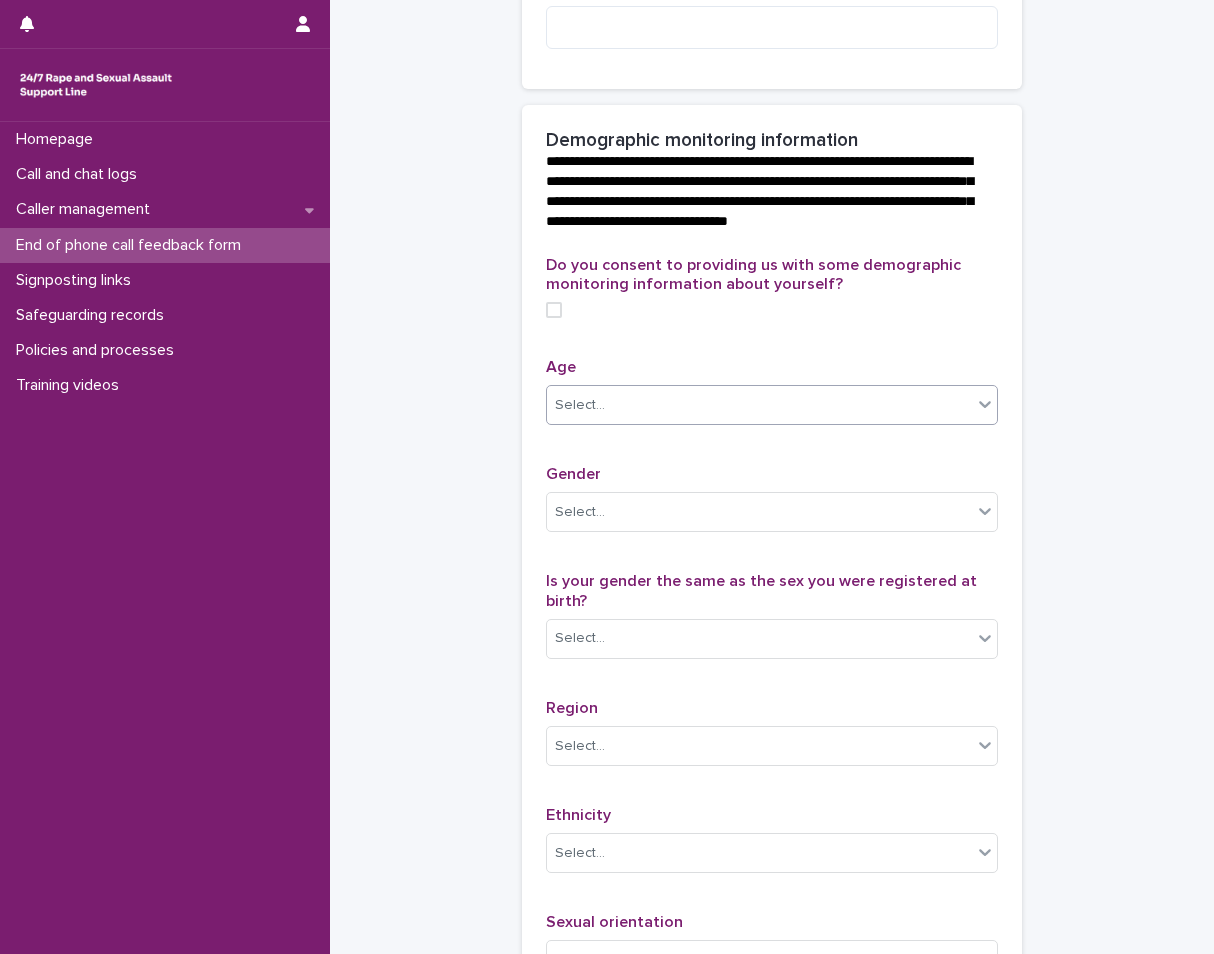 click on "Select..." at bounding box center [759, 405] 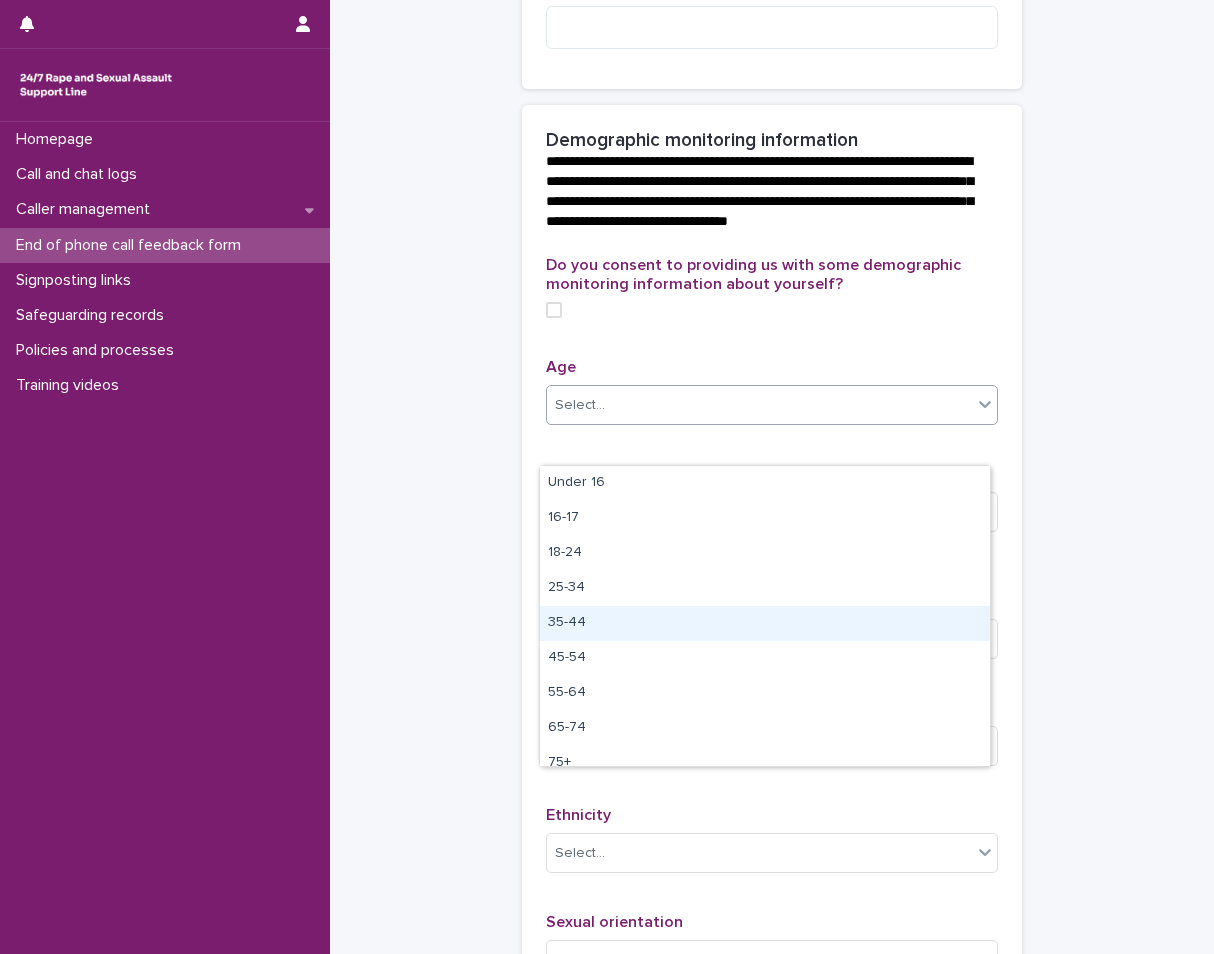 scroll, scrollTop: 50, scrollLeft: 0, axis: vertical 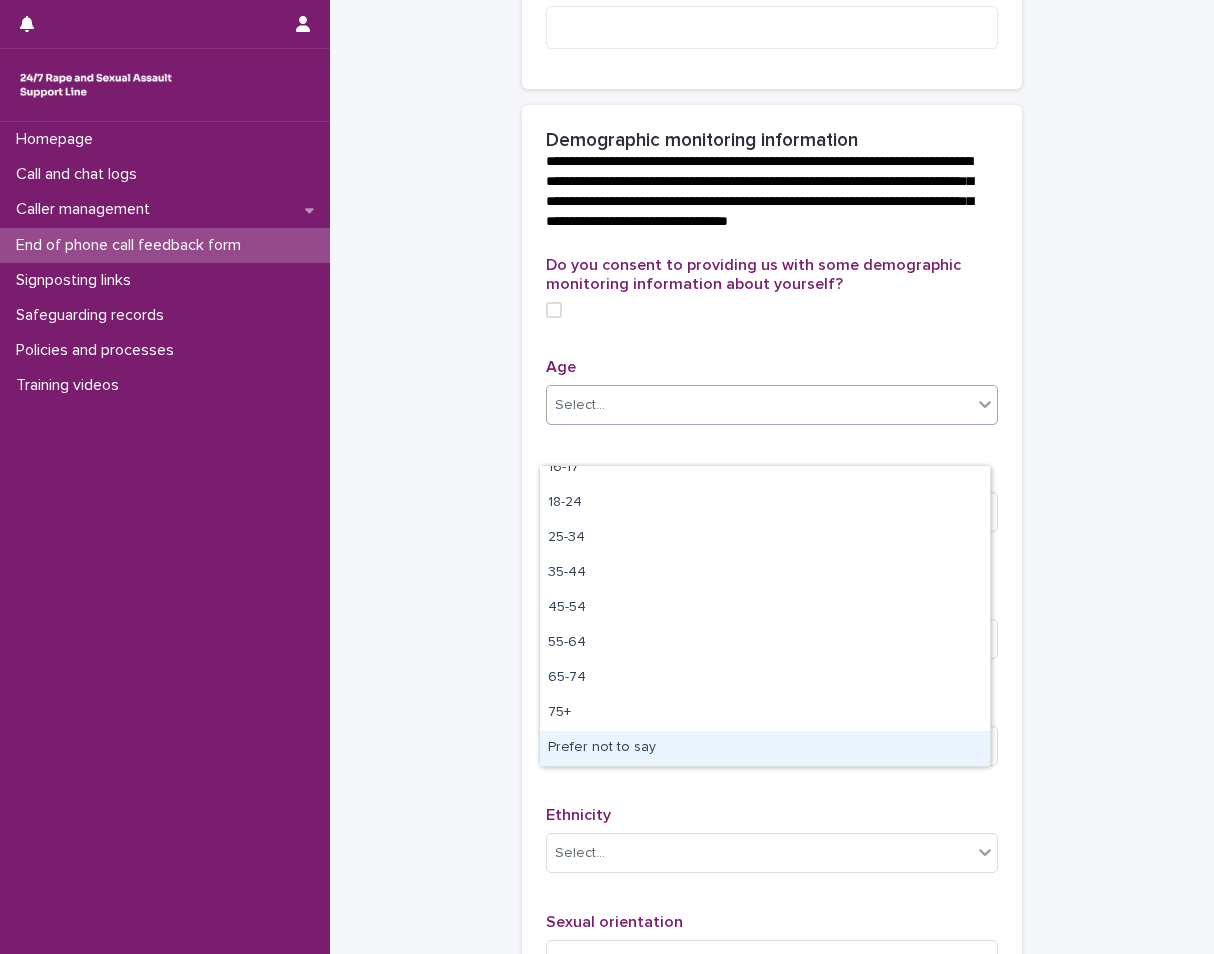 click on "Prefer not to say" at bounding box center [765, 748] 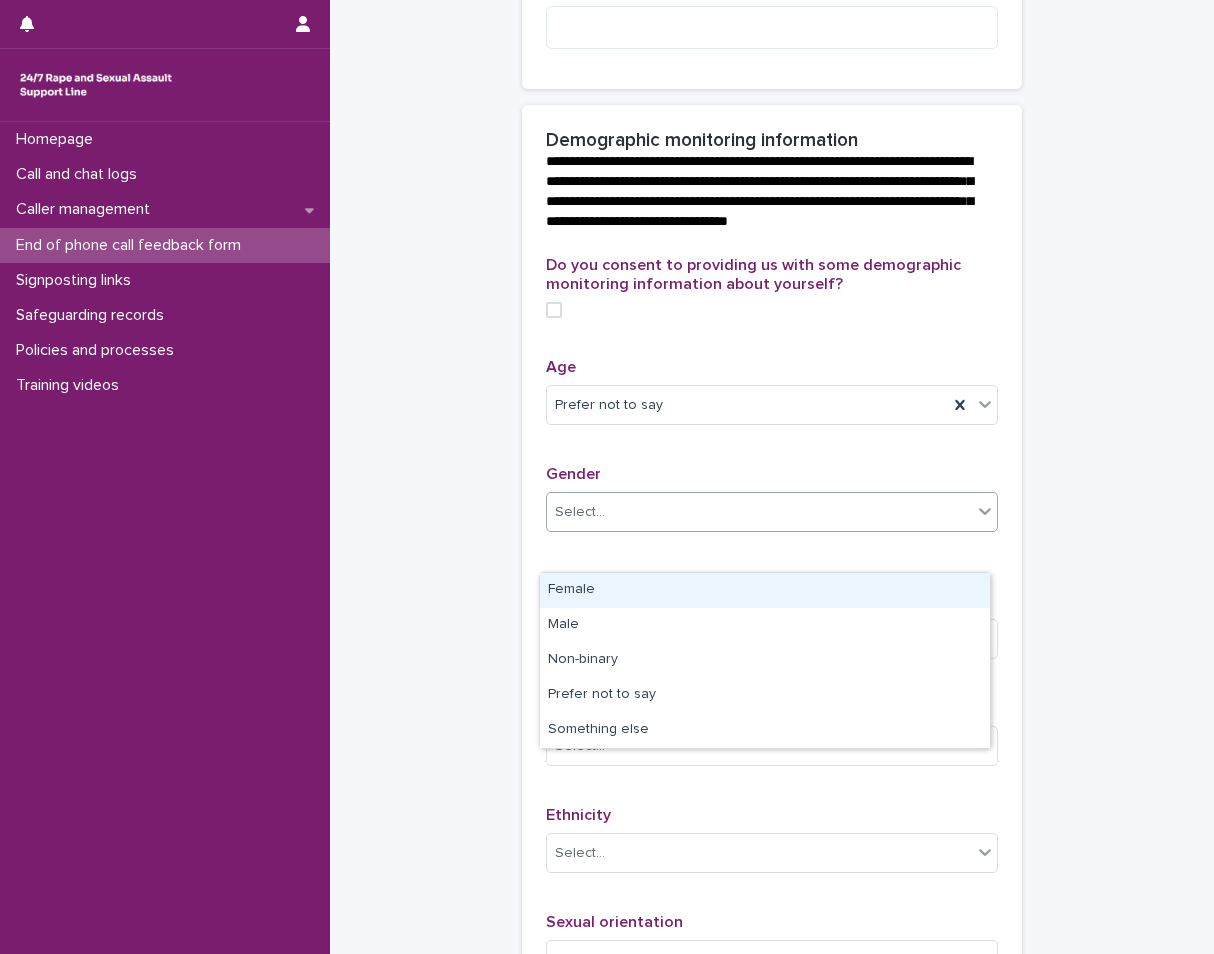 click on "Select..." at bounding box center (759, 512) 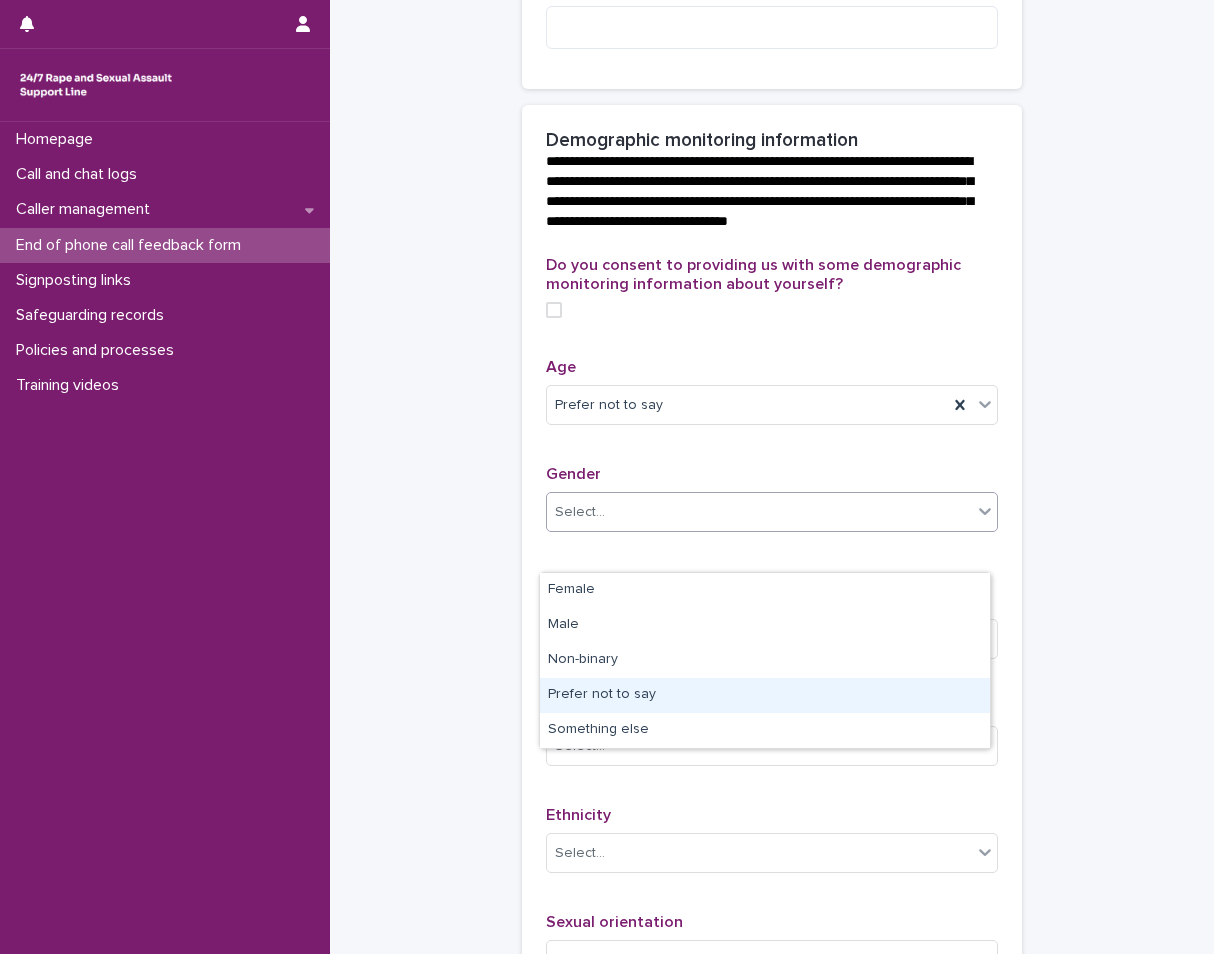 click on "Prefer not to say" at bounding box center [765, 695] 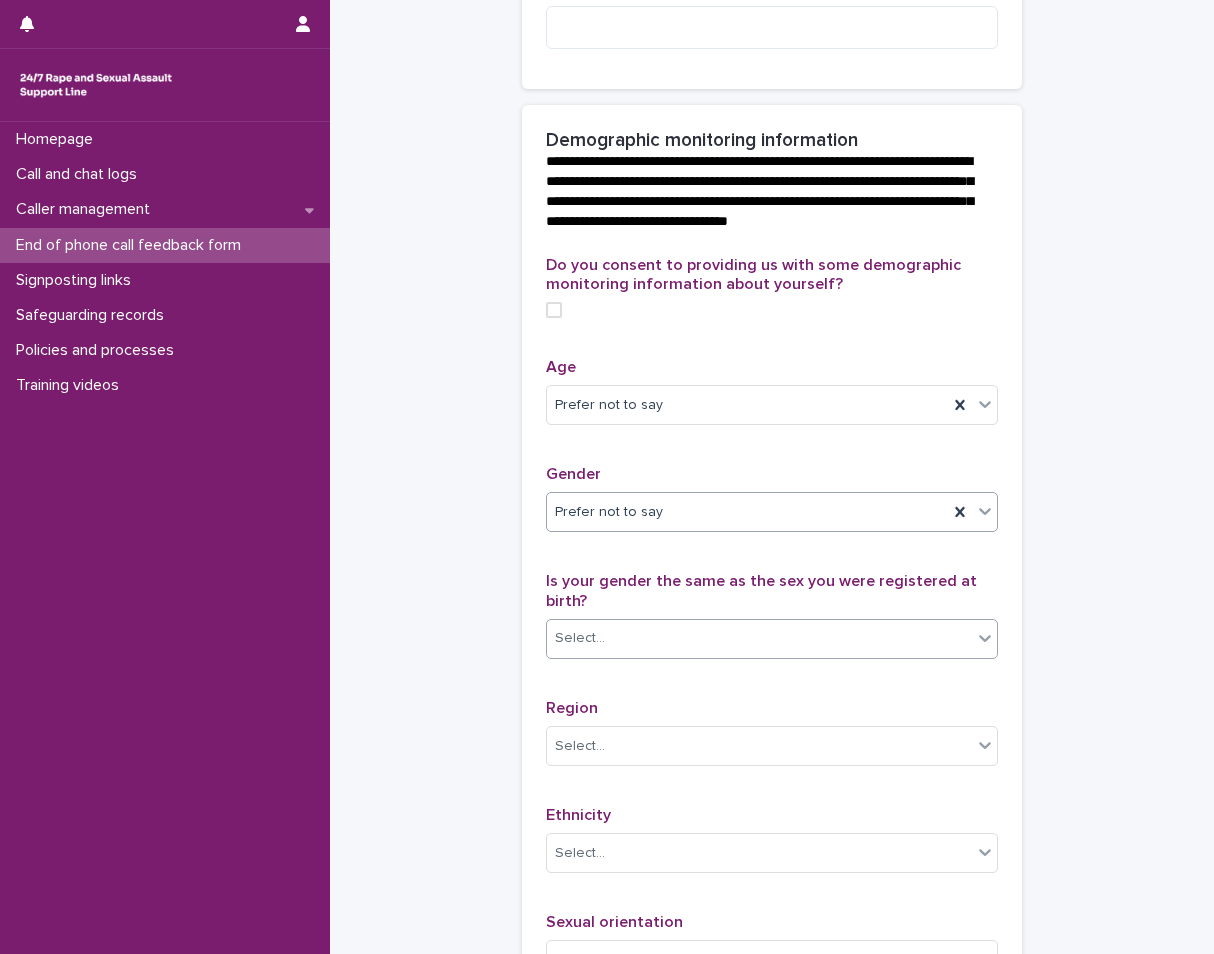 click on "Select..." at bounding box center (759, 638) 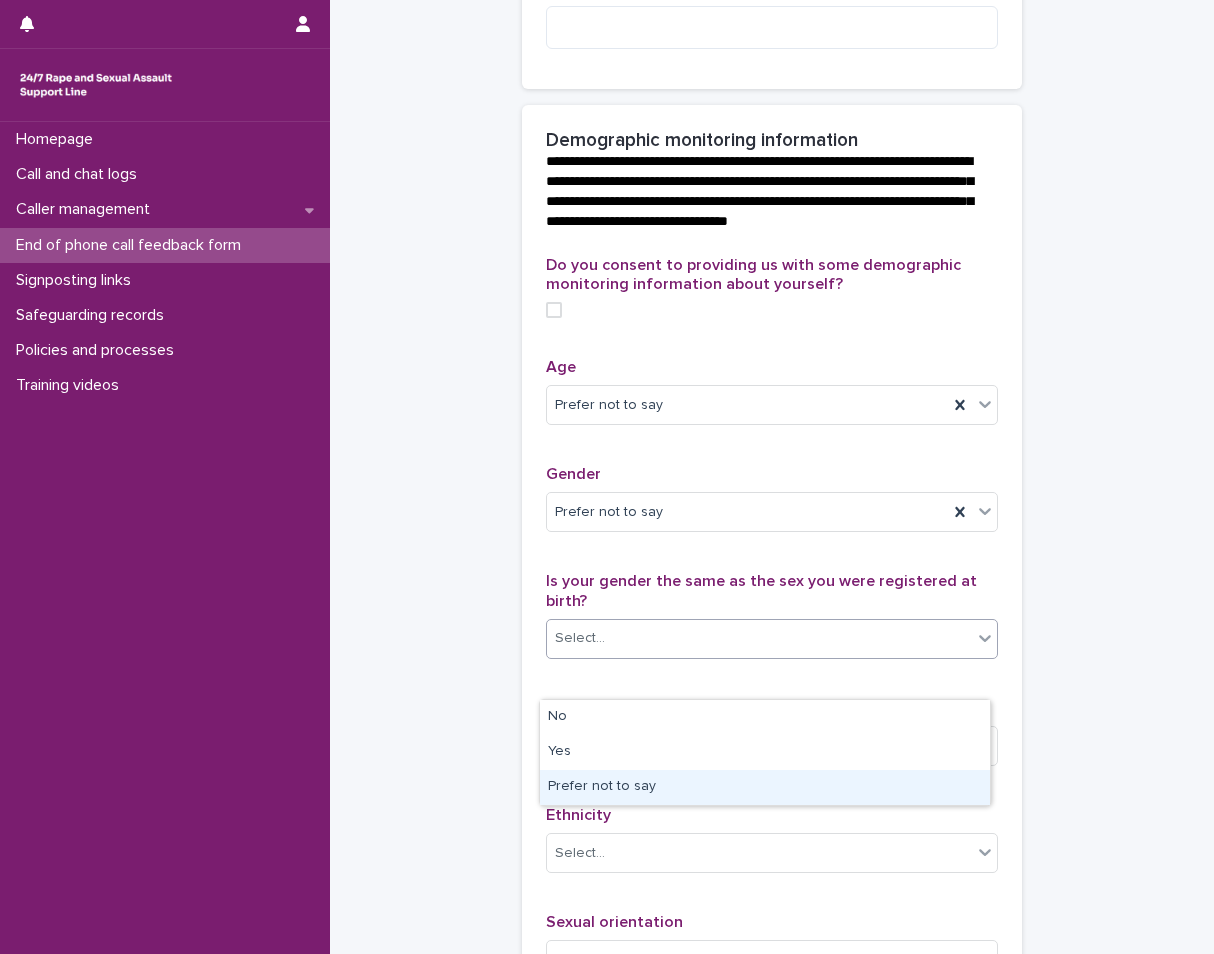 click on "Prefer not to say" at bounding box center [765, 787] 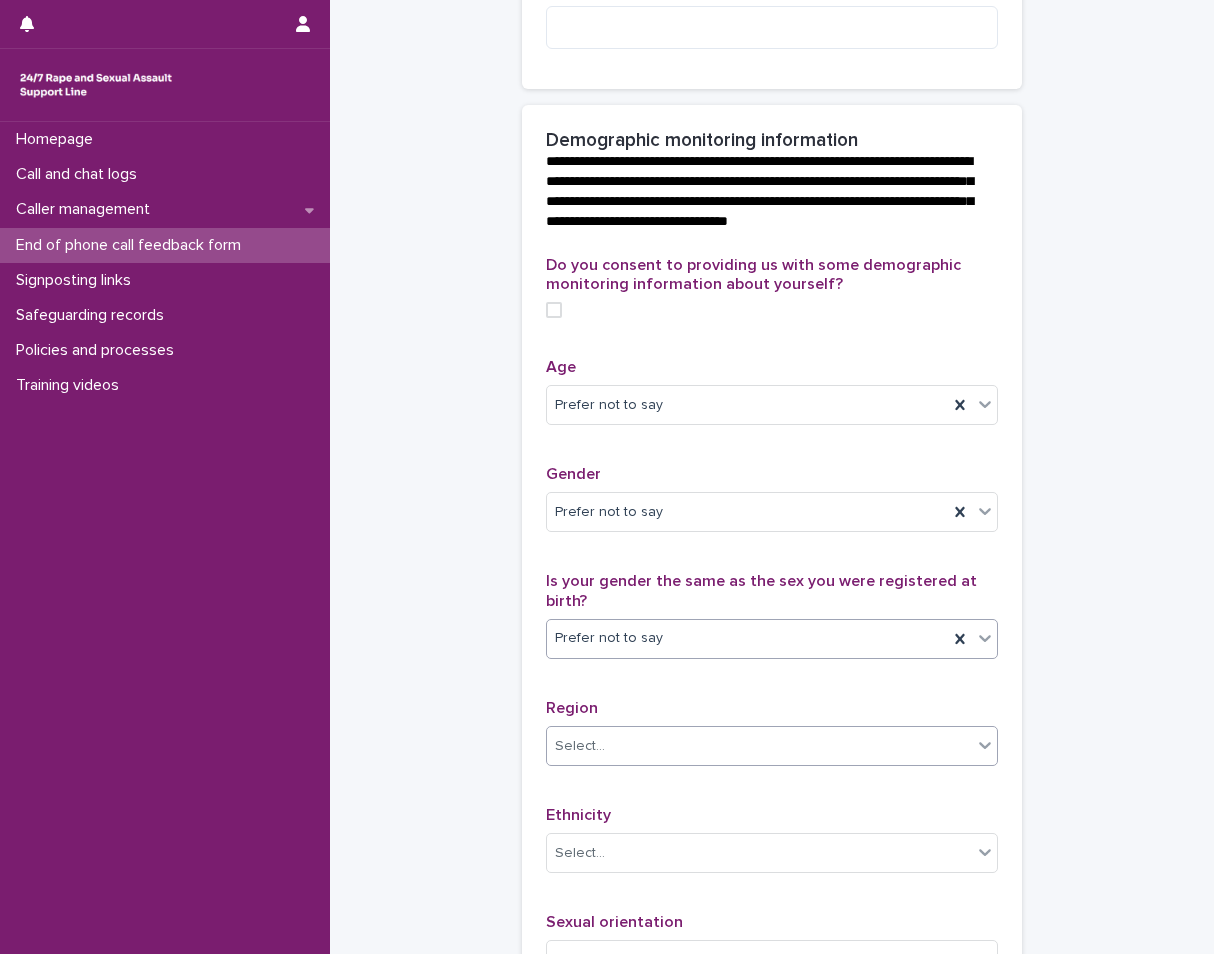 click on "Select..." at bounding box center [759, 746] 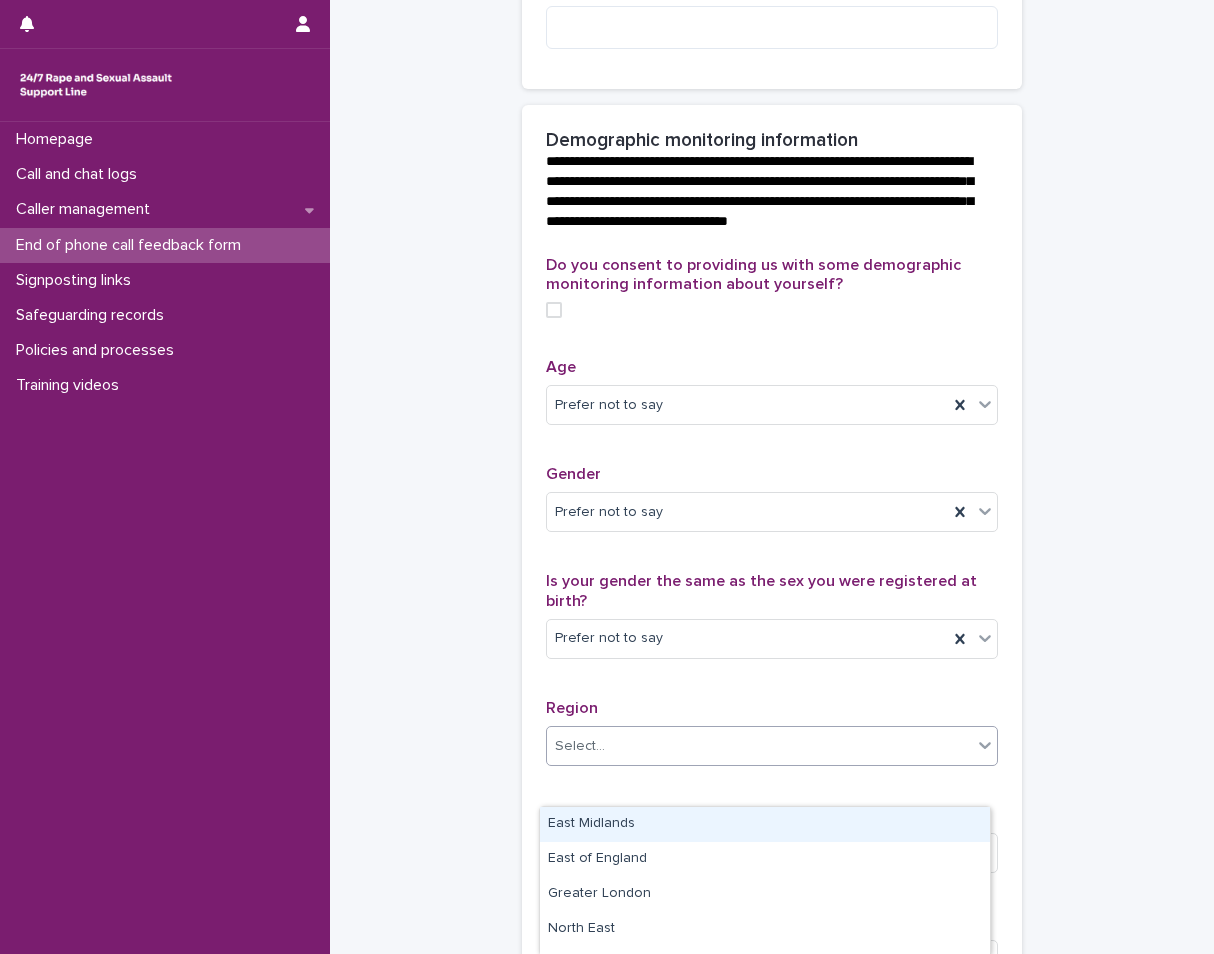 scroll, scrollTop: 272, scrollLeft: 0, axis: vertical 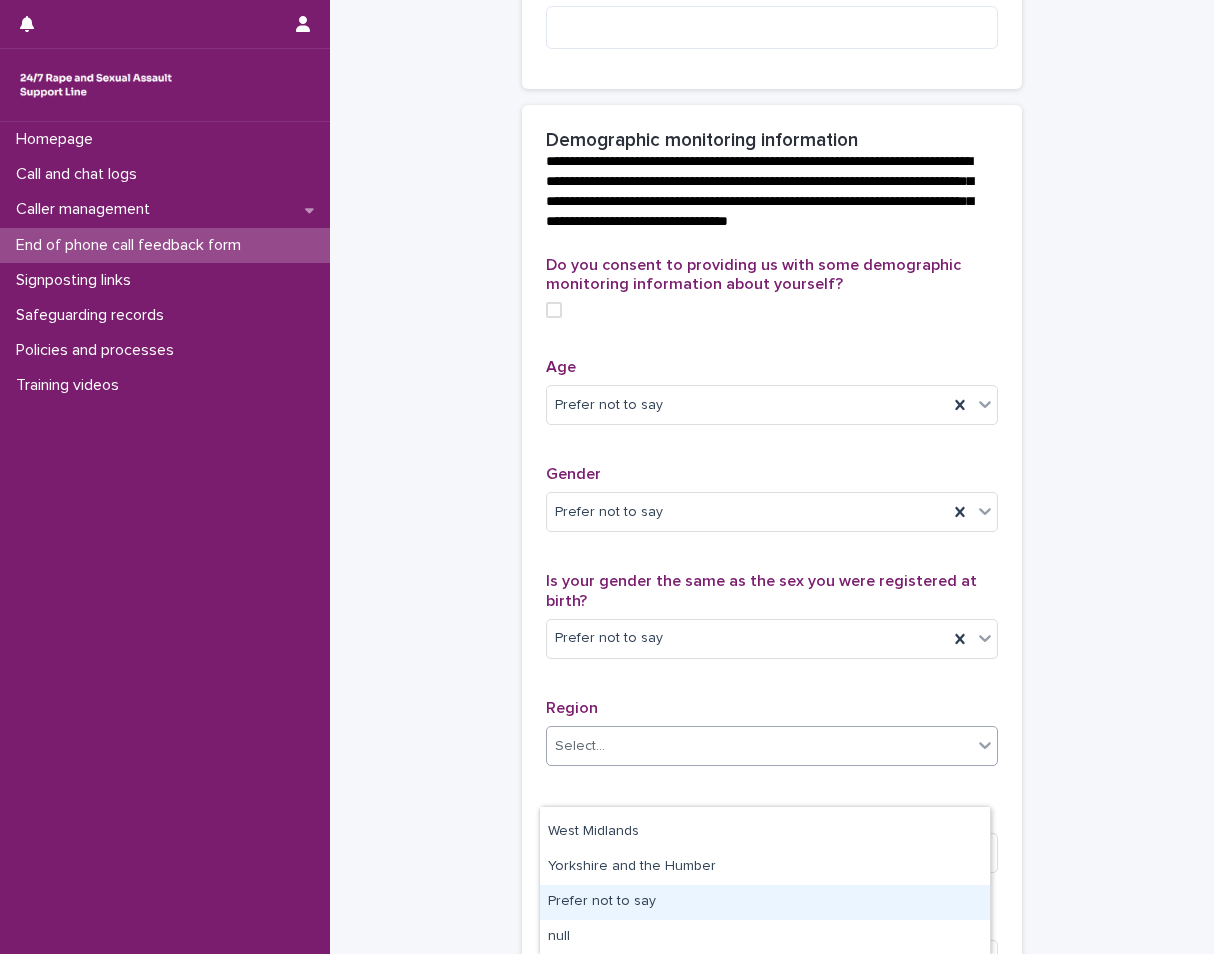 click on "Prefer not to say" at bounding box center (765, 902) 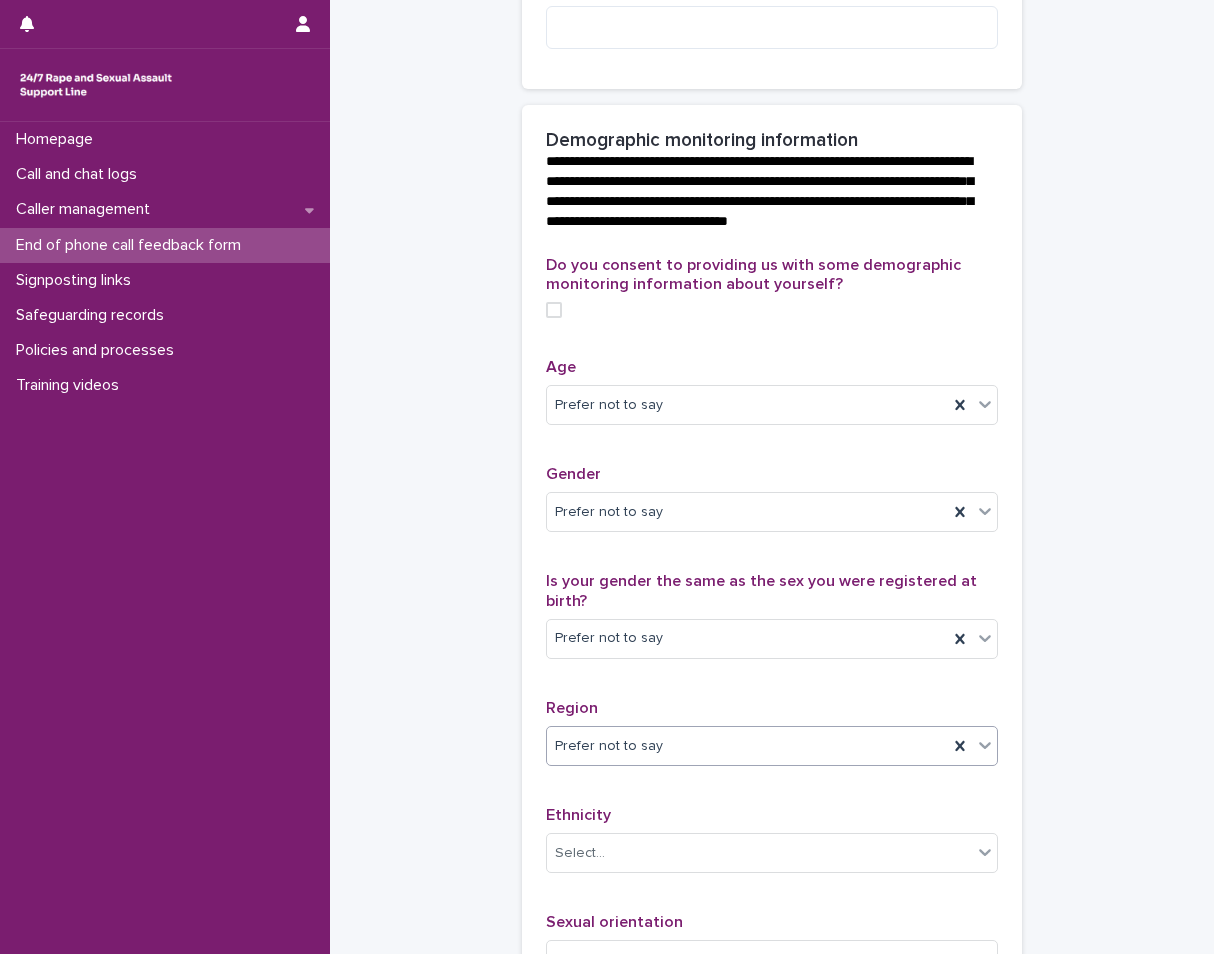 scroll, scrollTop: 1000, scrollLeft: 0, axis: vertical 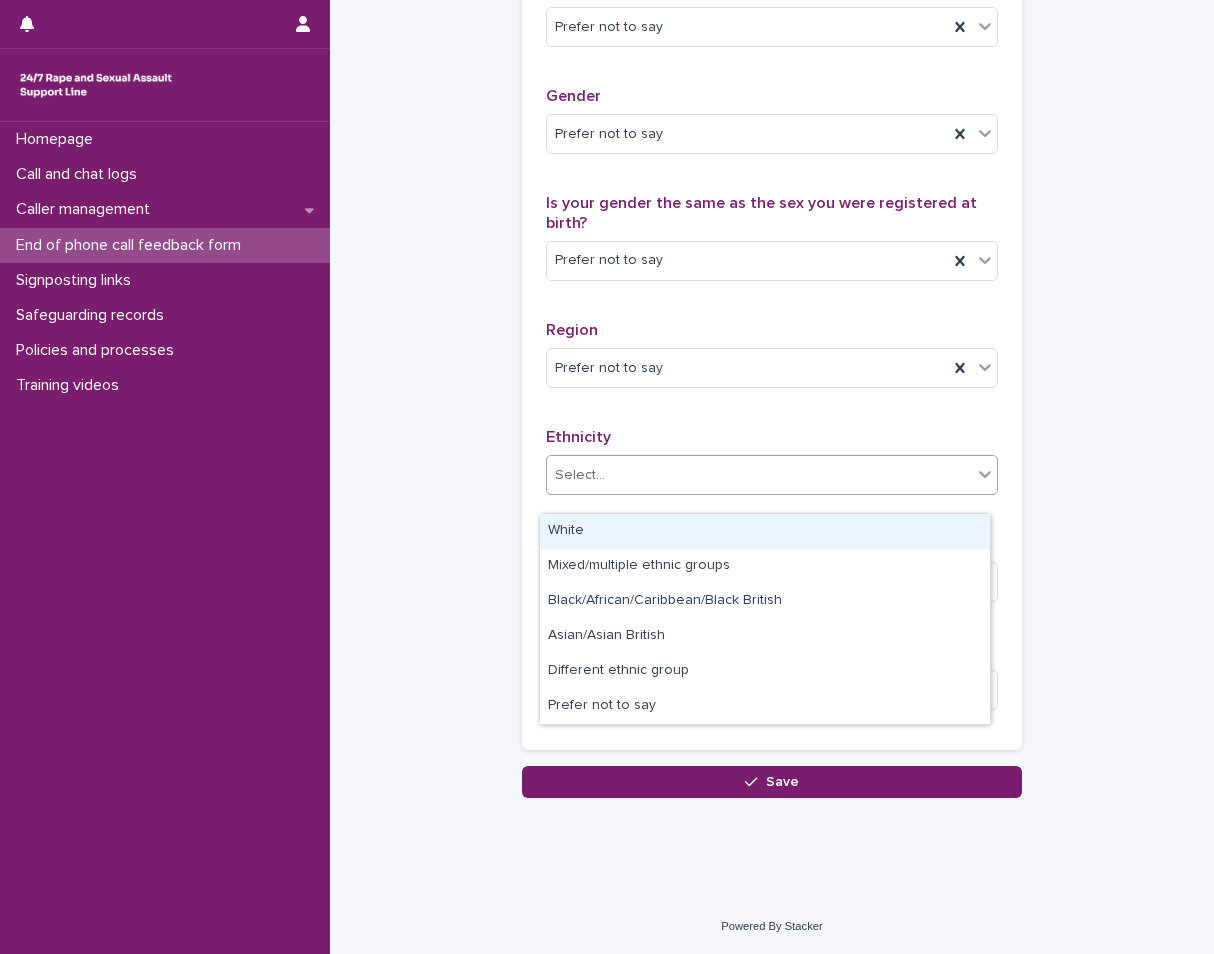 click on "Select..." at bounding box center (759, 475) 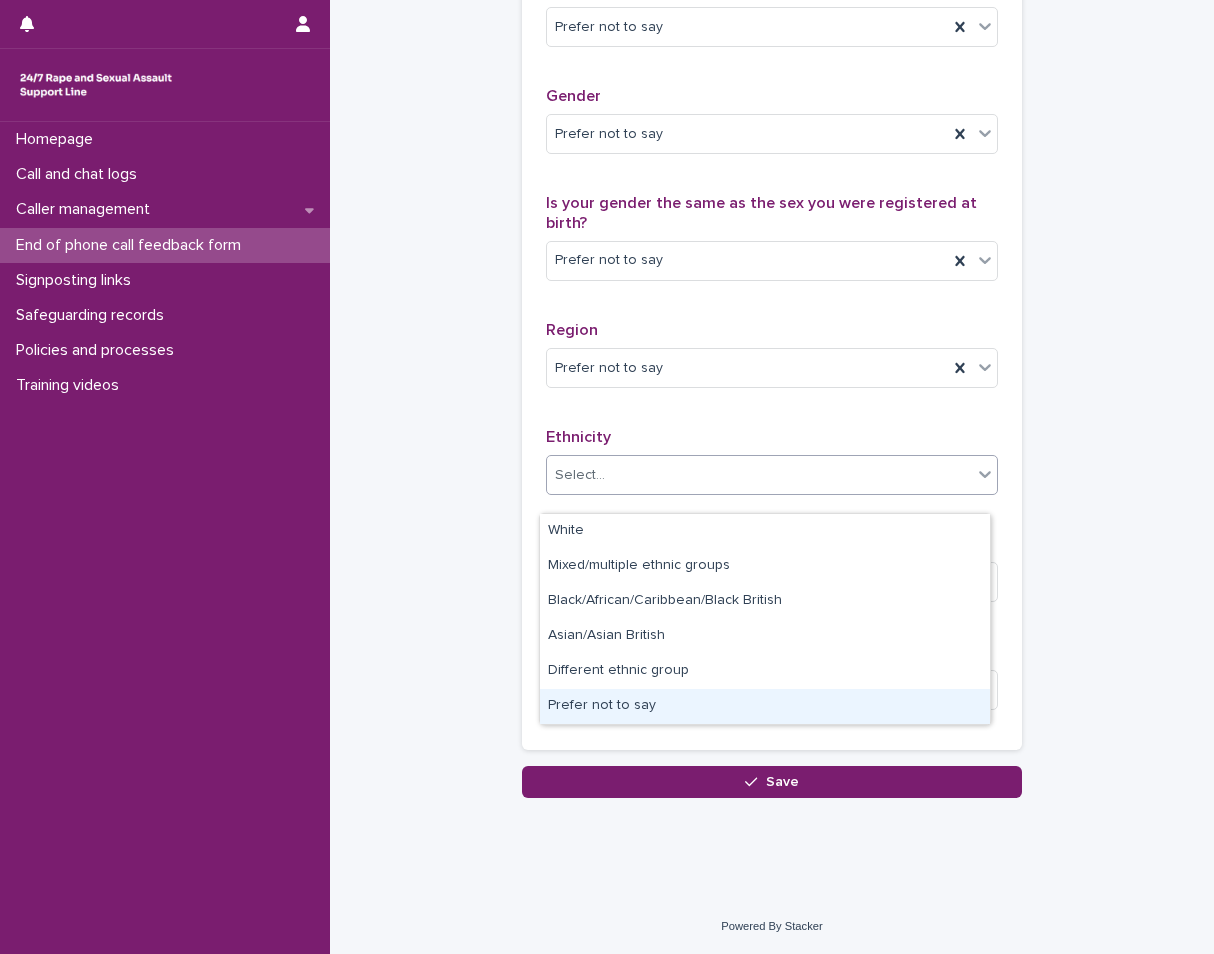 click on "Prefer not to say" at bounding box center [765, 706] 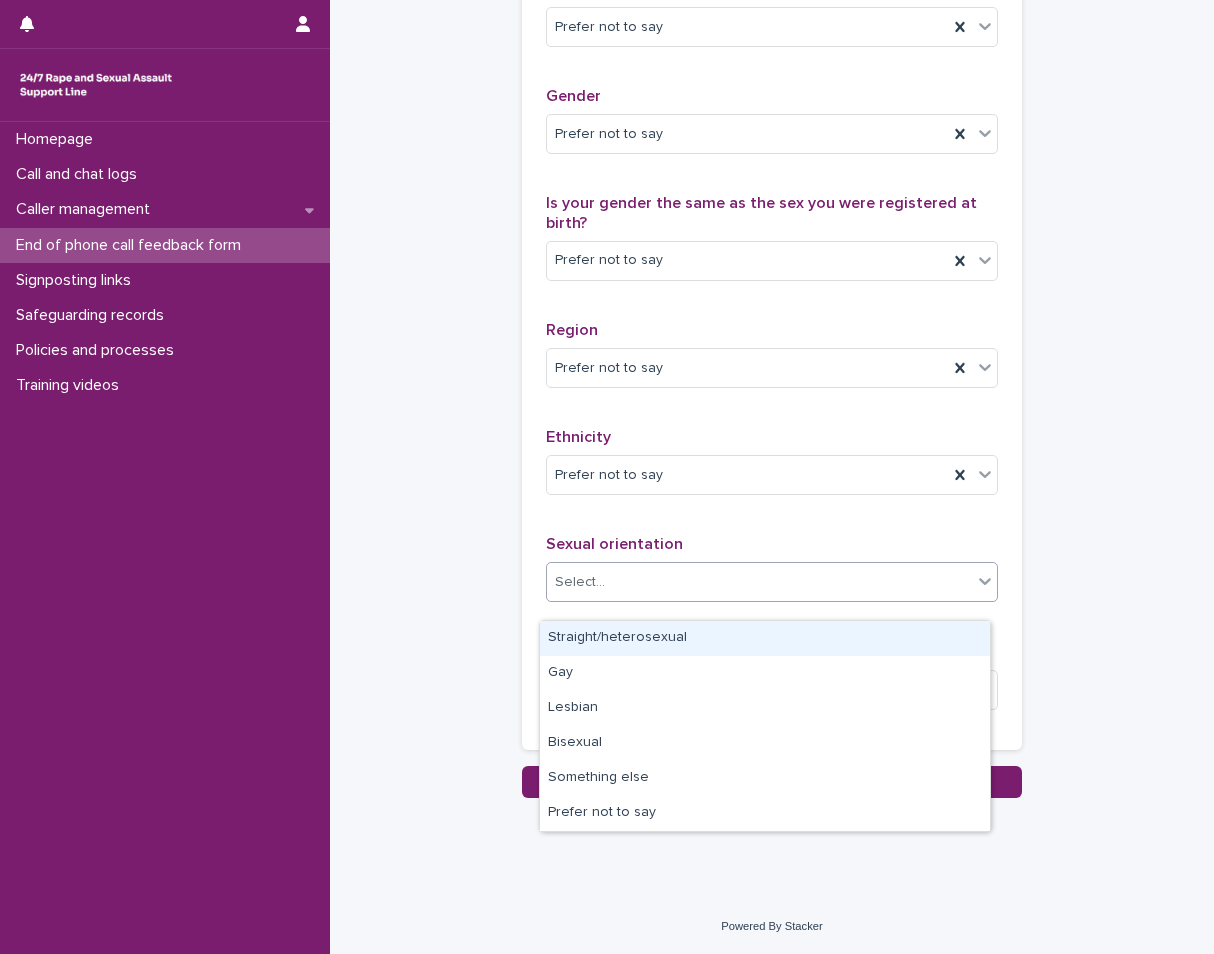 click on "Select..." at bounding box center [759, 582] 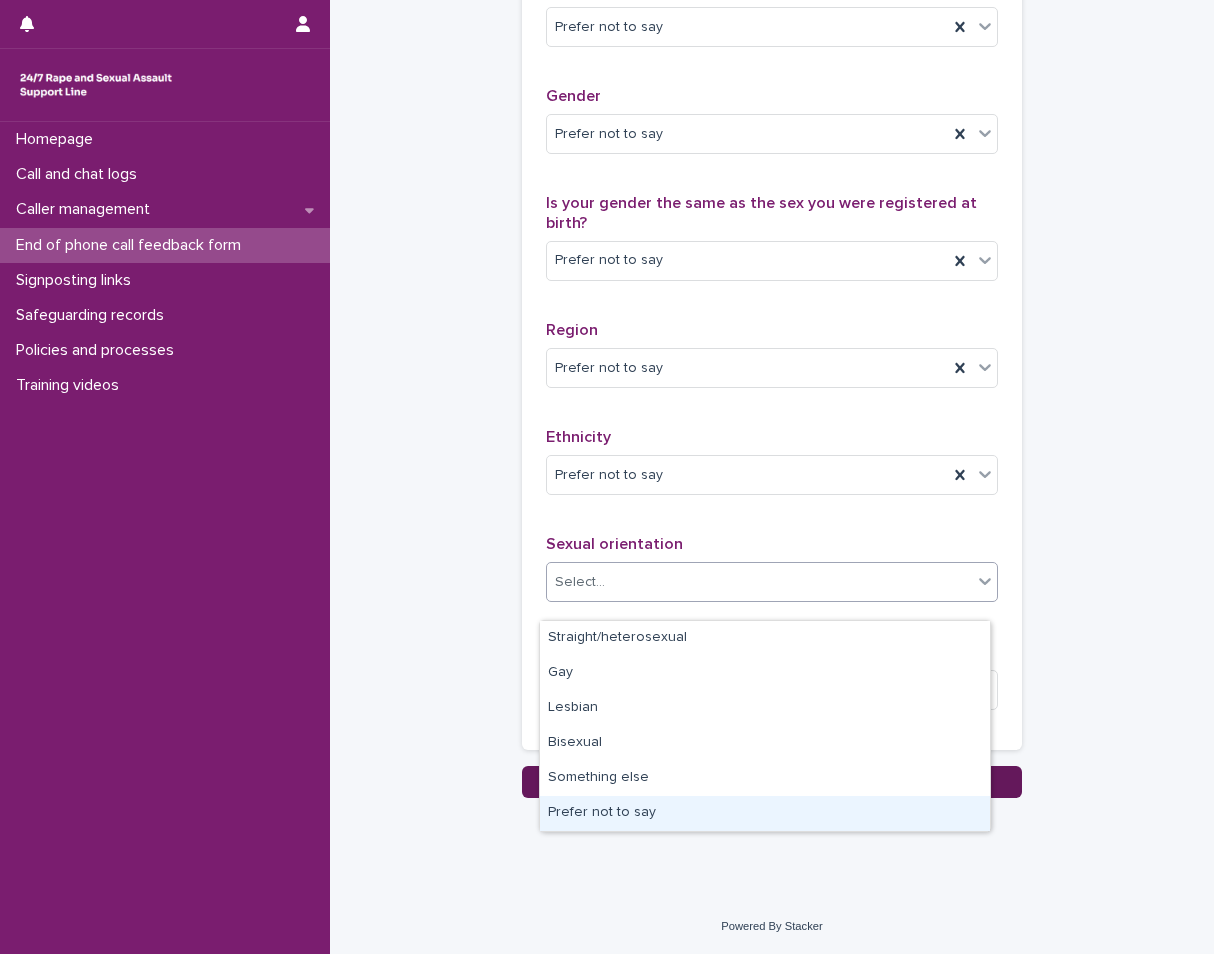 drag, startPoint x: 632, startPoint y: 654, endPoint x: 603, endPoint y: 806, distance: 154.74171 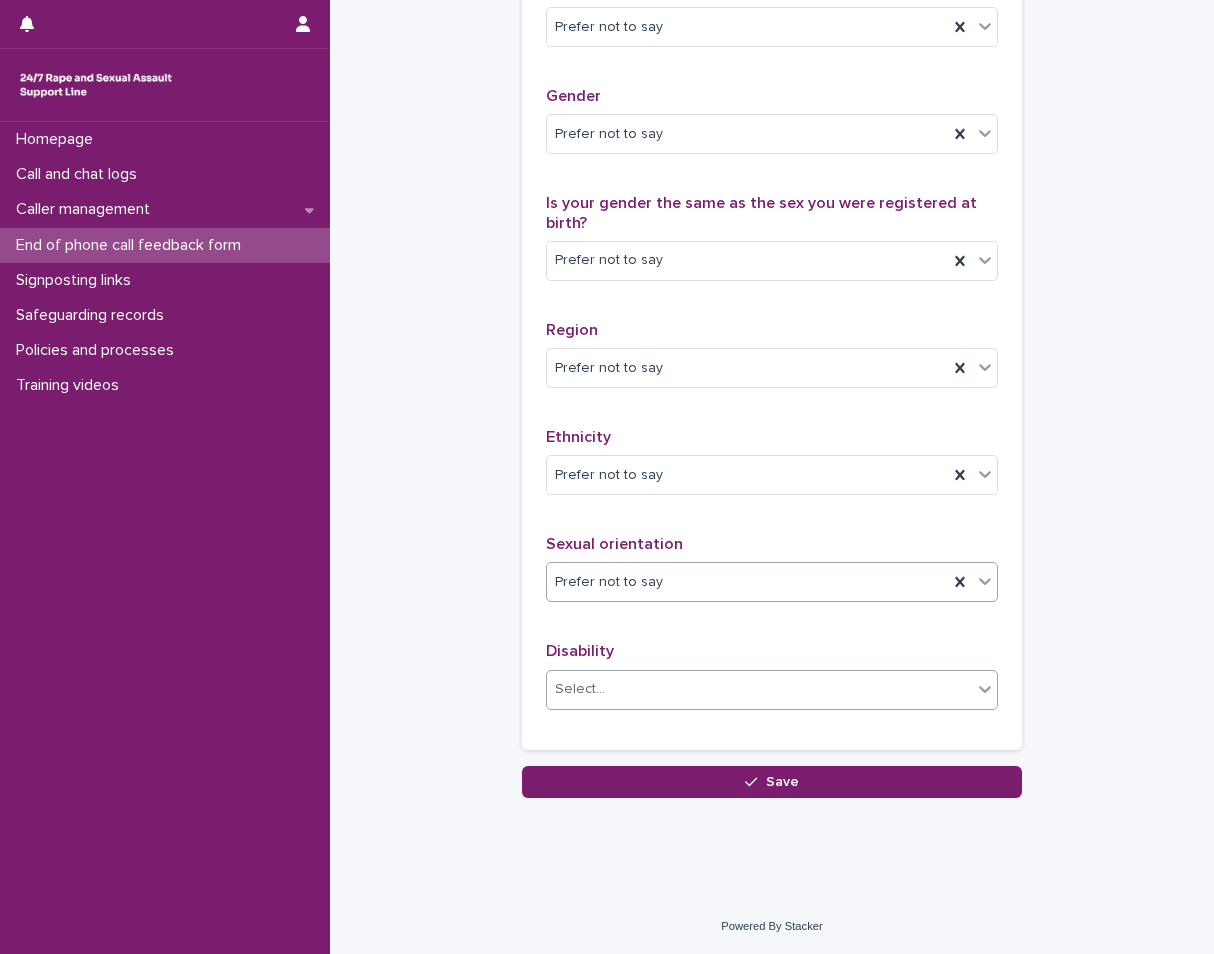 click on "Select..." at bounding box center (759, 689) 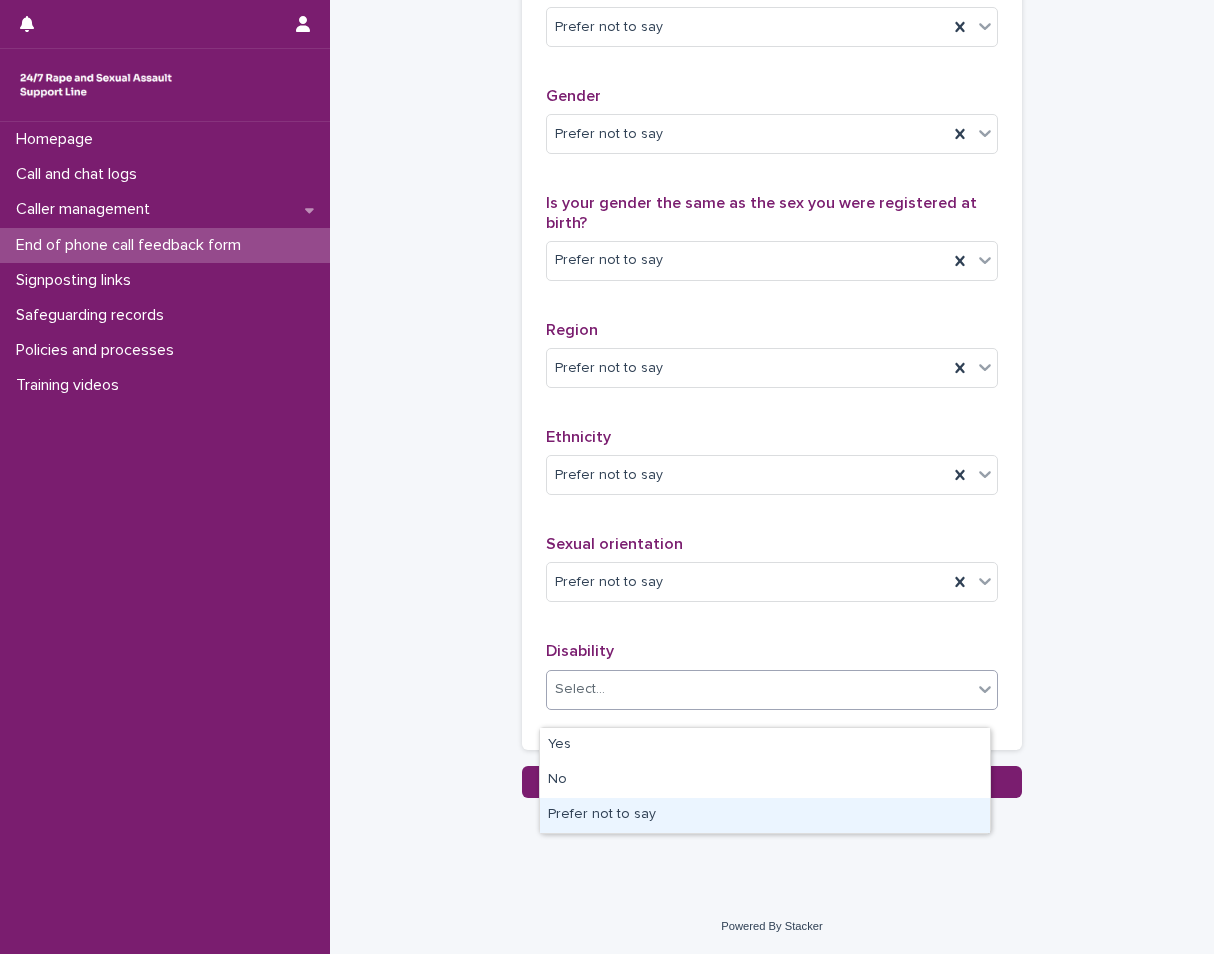 click on "Yes No Prefer not to say" at bounding box center [765, 780] 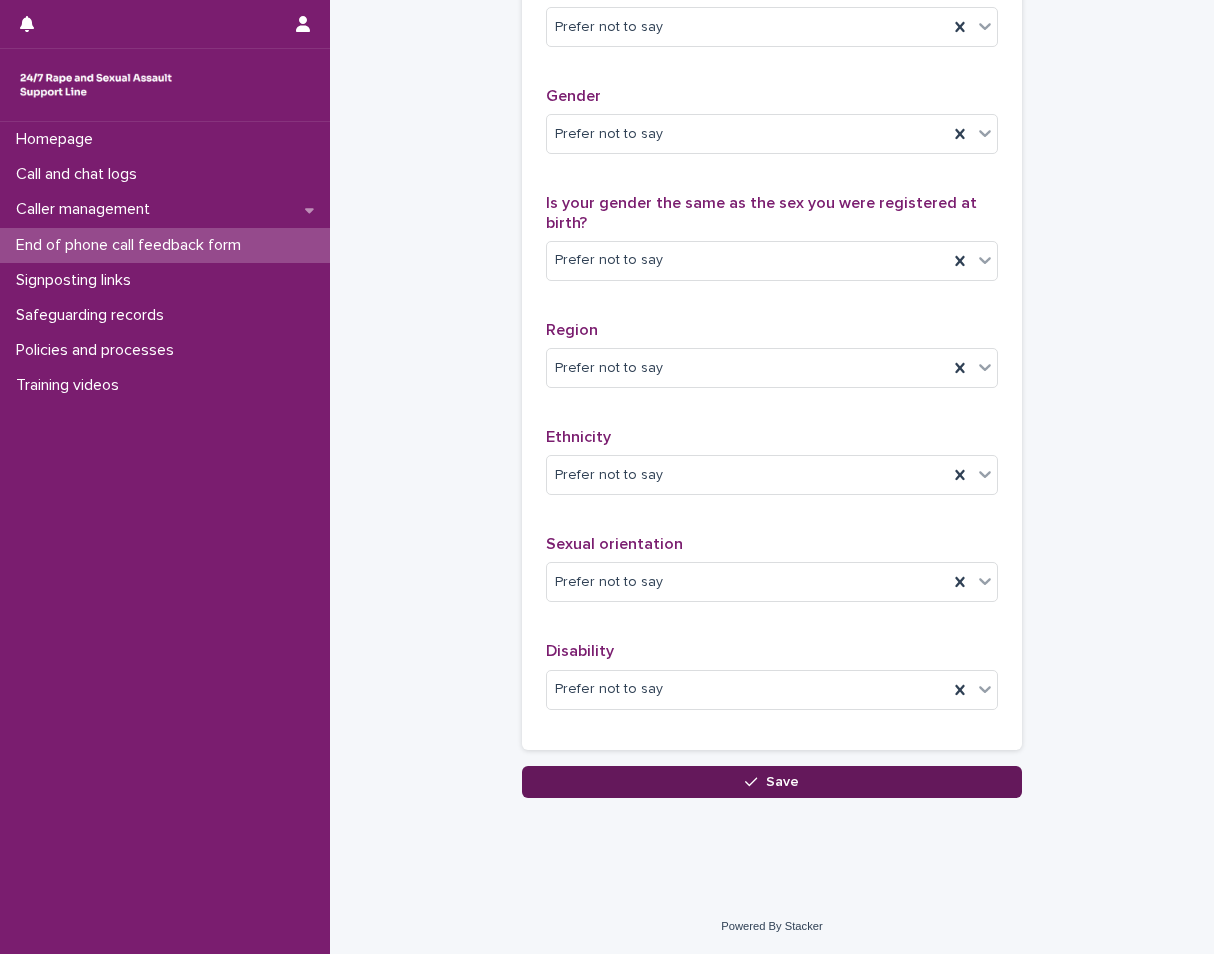 click on "Save" at bounding box center [772, 782] 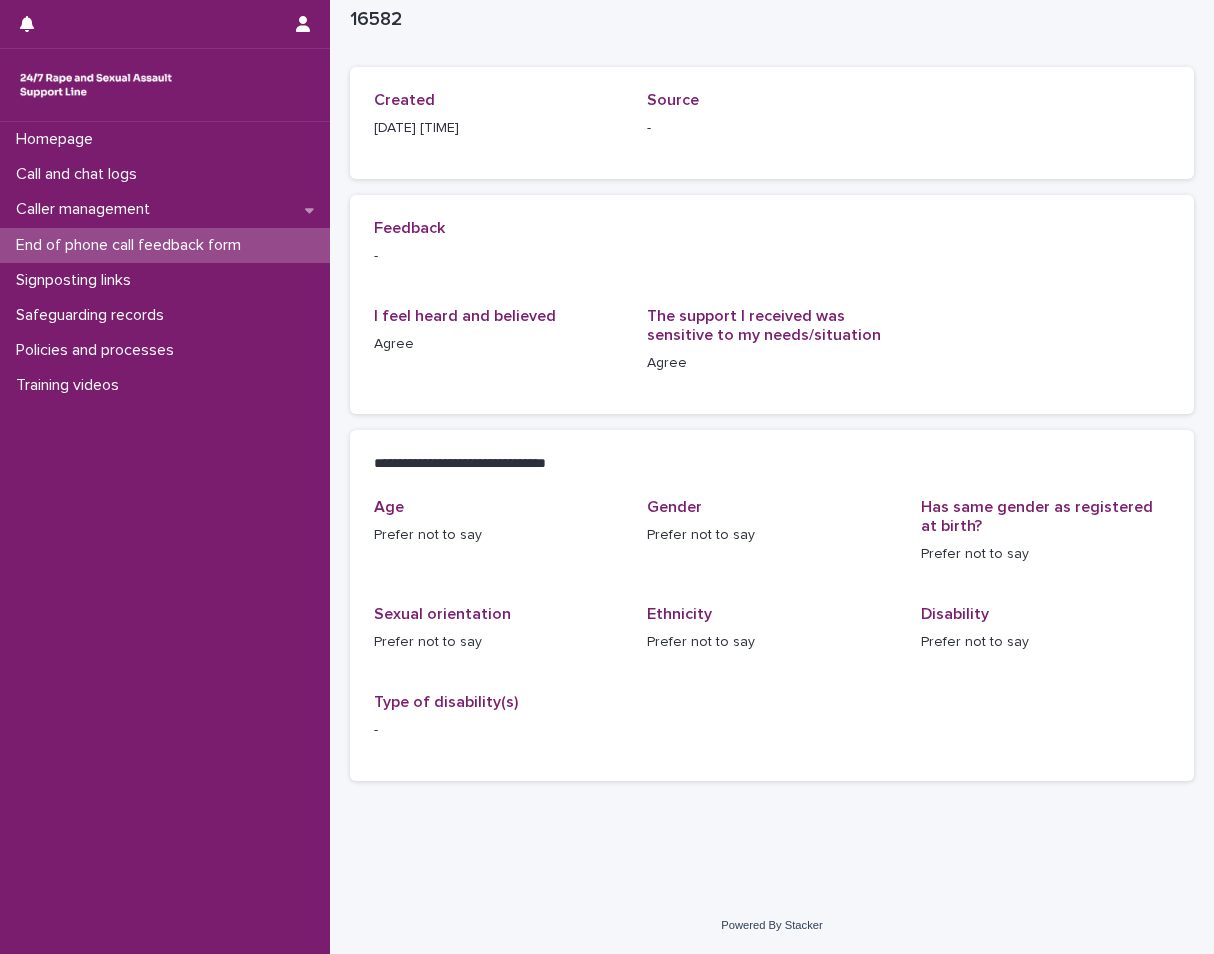 scroll, scrollTop: 79, scrollLeft: 0, axis: vertical 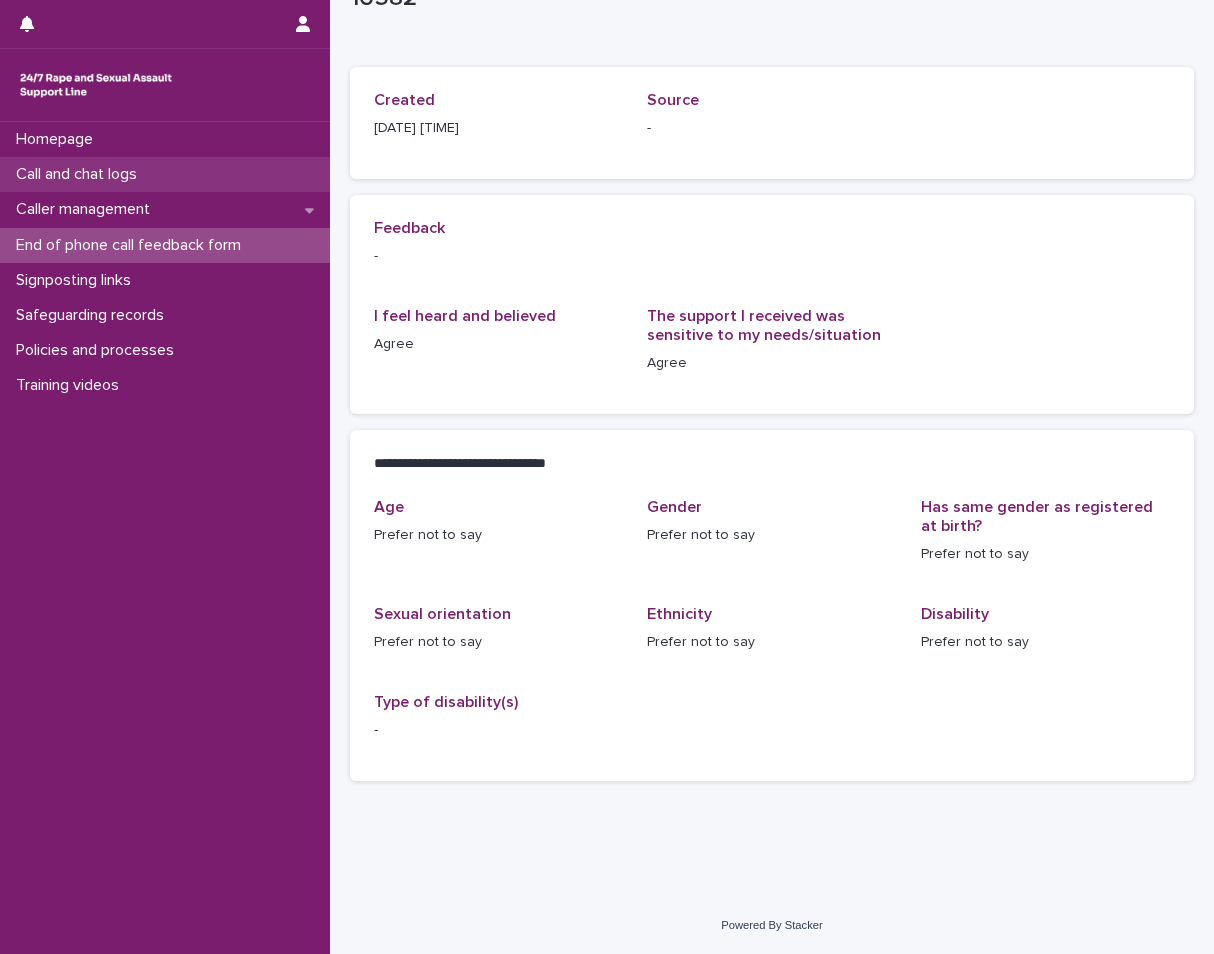 click on "Call and chat logs" at bounding box center [165, 174] 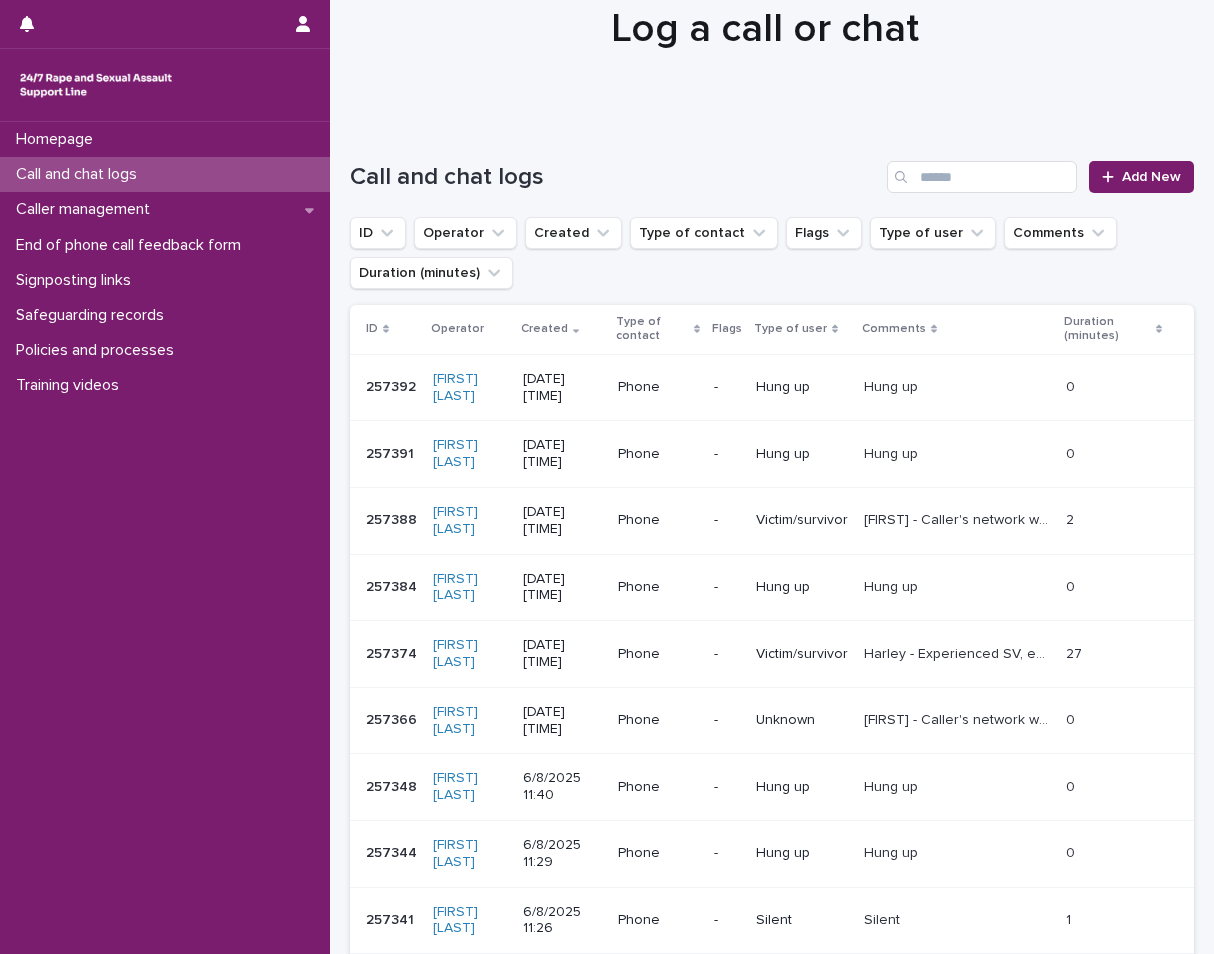 scroll, scrollTop: 0, scrollLeft: 0, axis: both 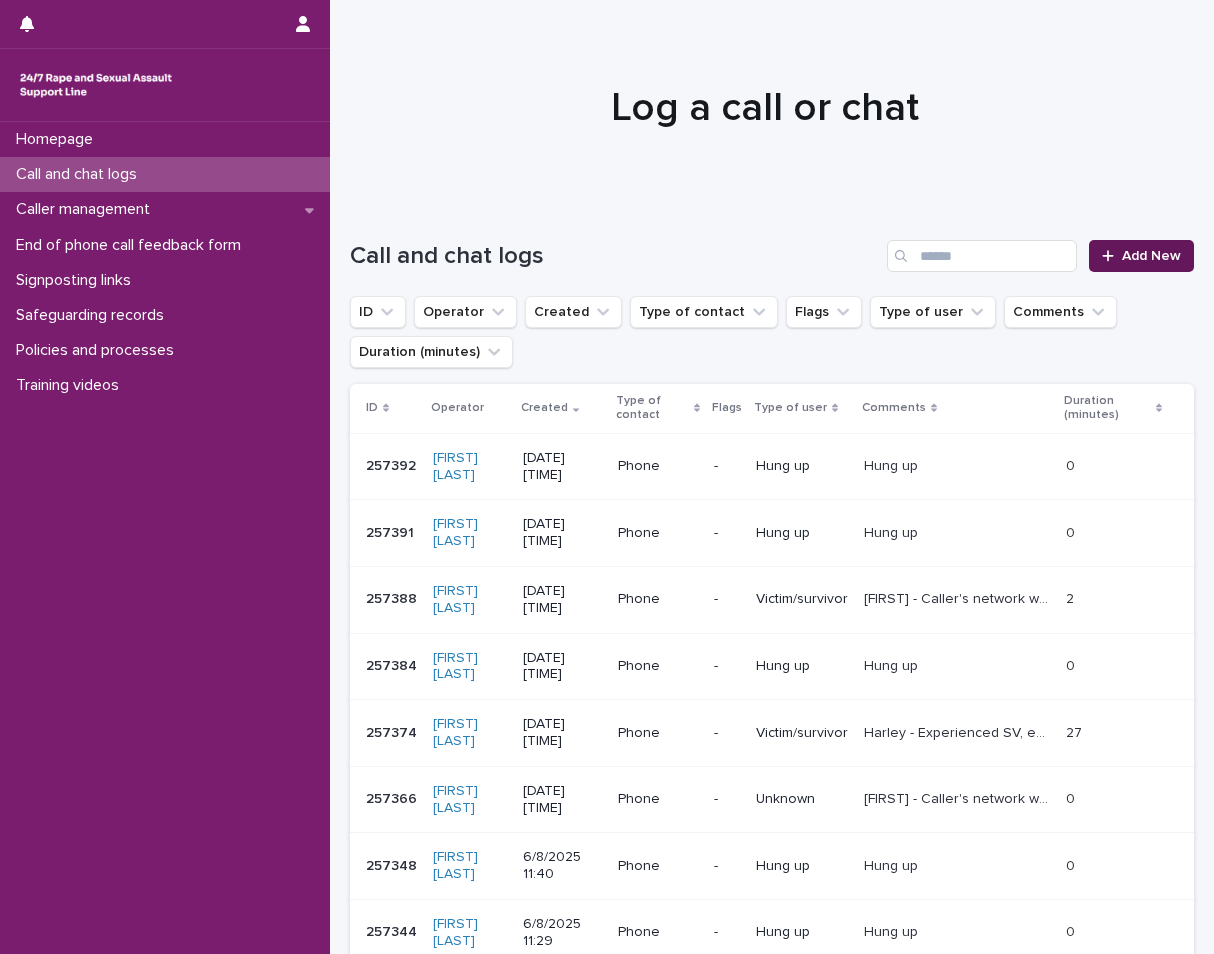 click on "Add New" at bounding box center [1141, 256] 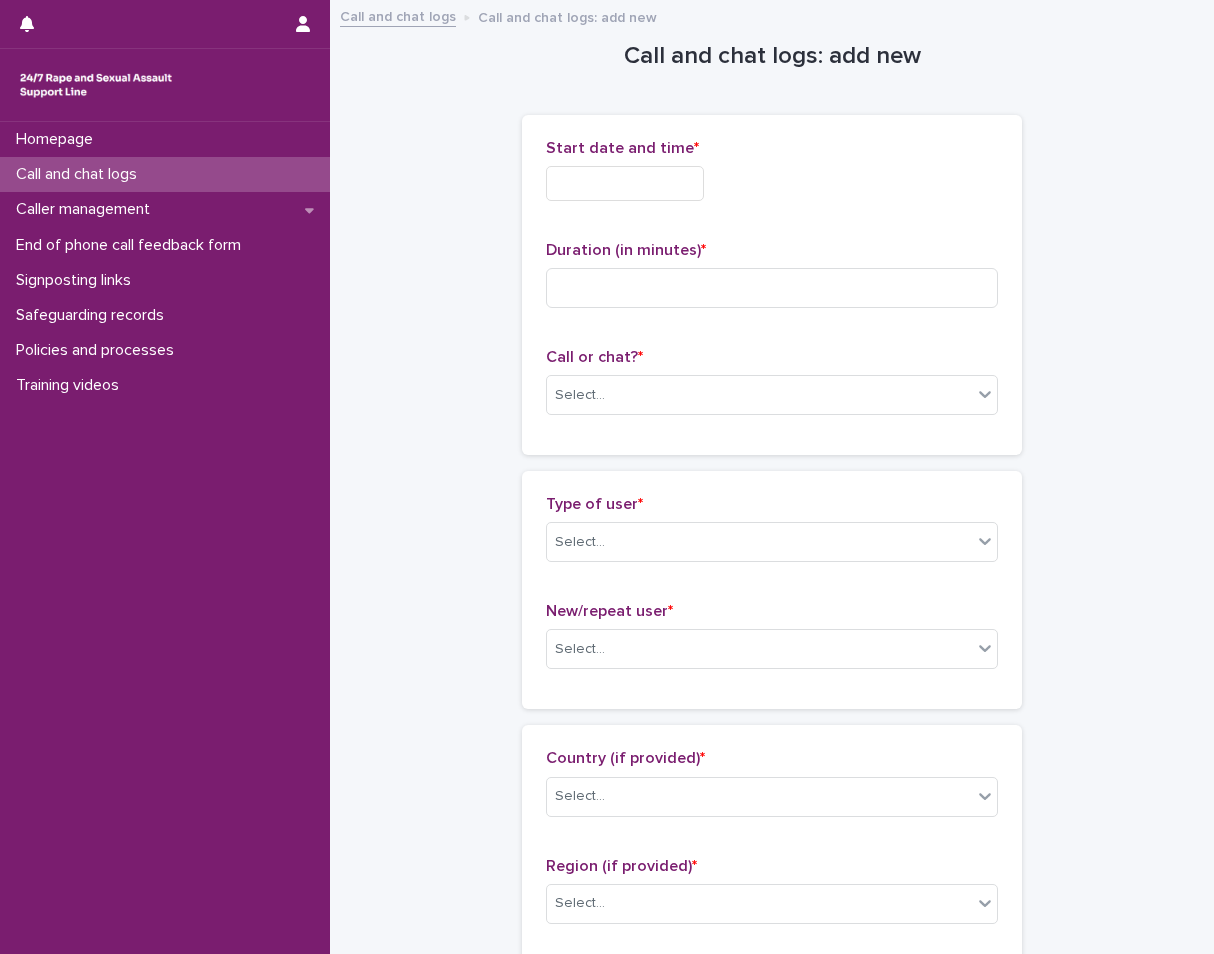 click at bounding box center (625, 183) 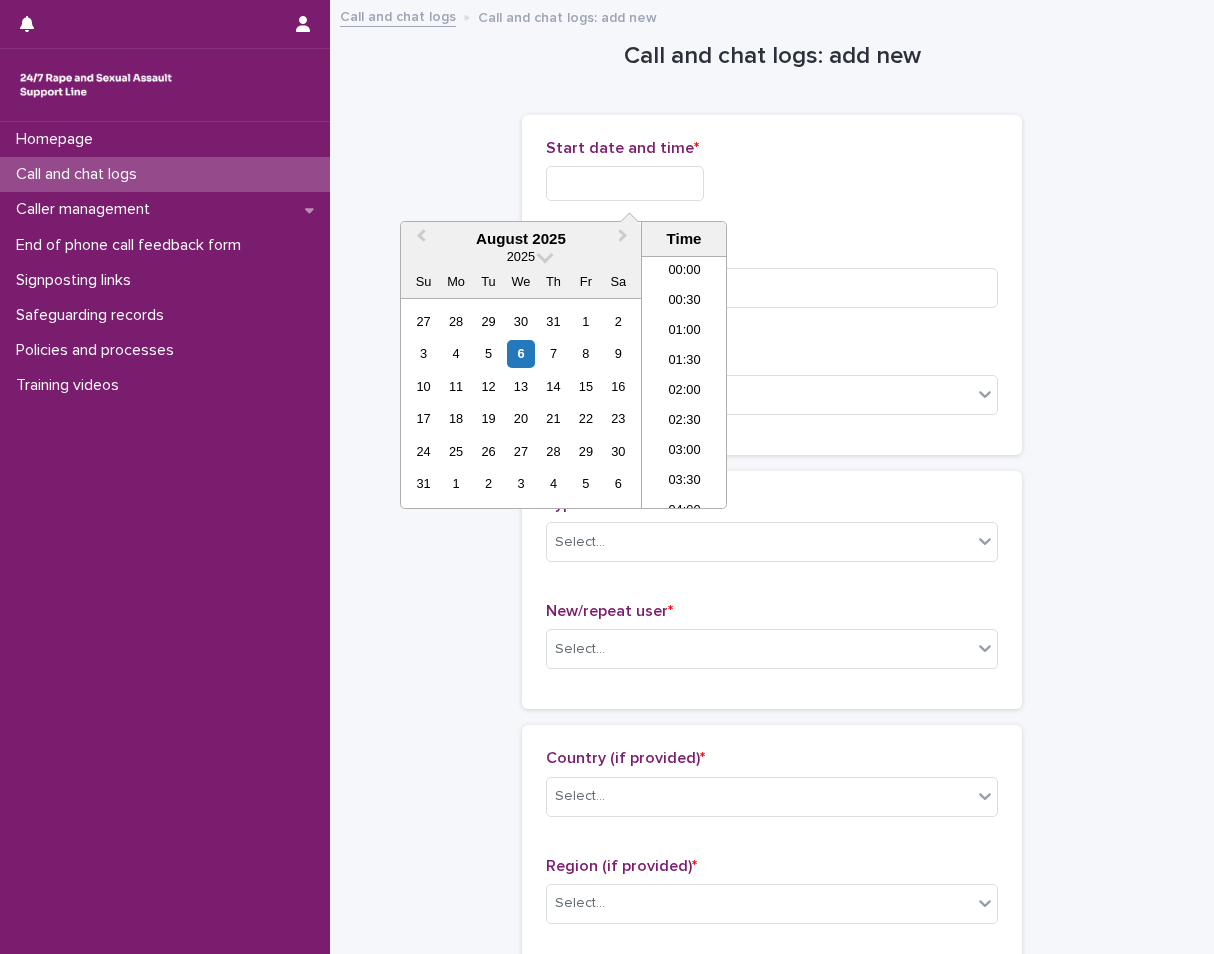 scroll, scrollTop: 850, scrollLeft: 0, axis: vertical 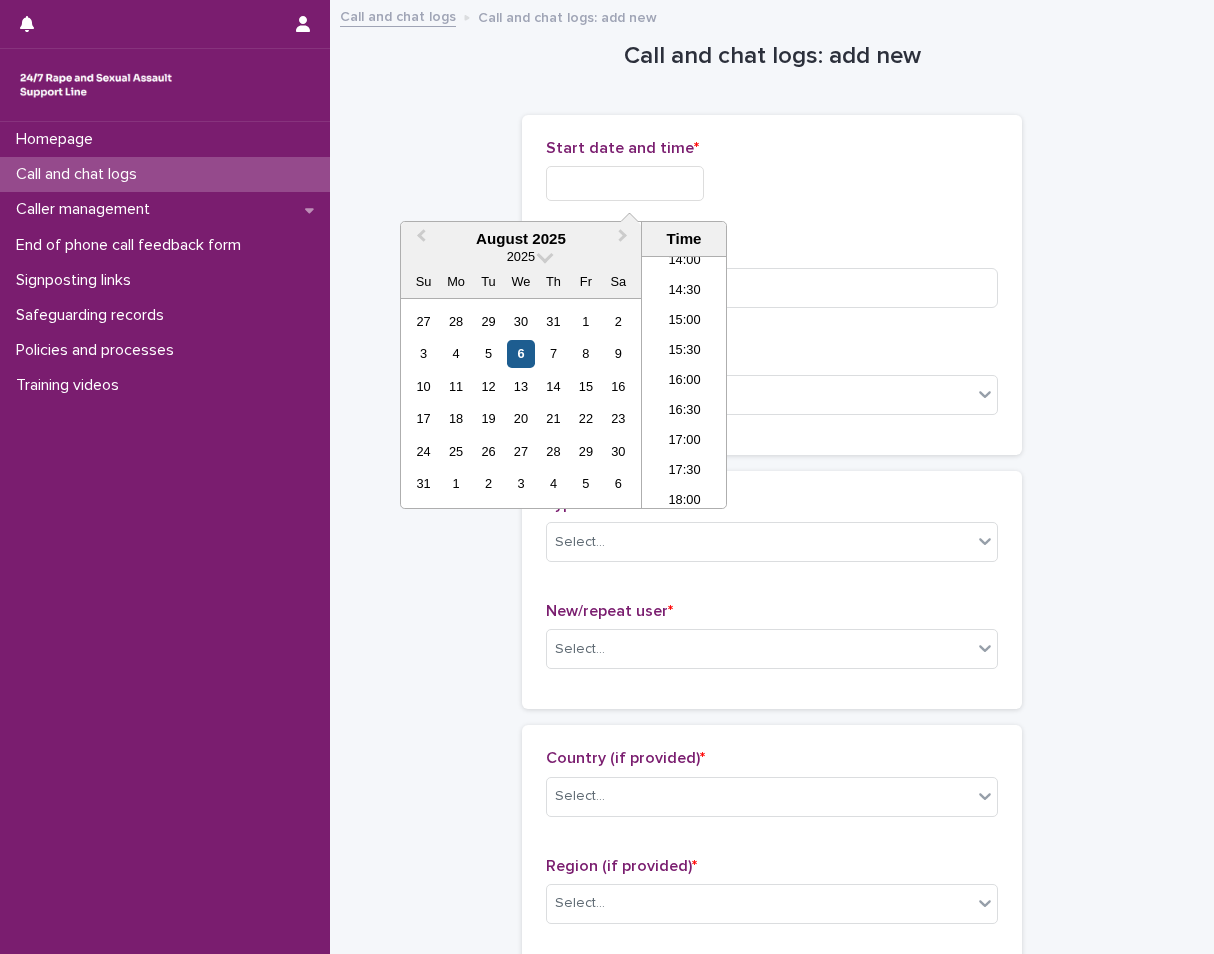 click on "6" at bounding box center [520, 353] 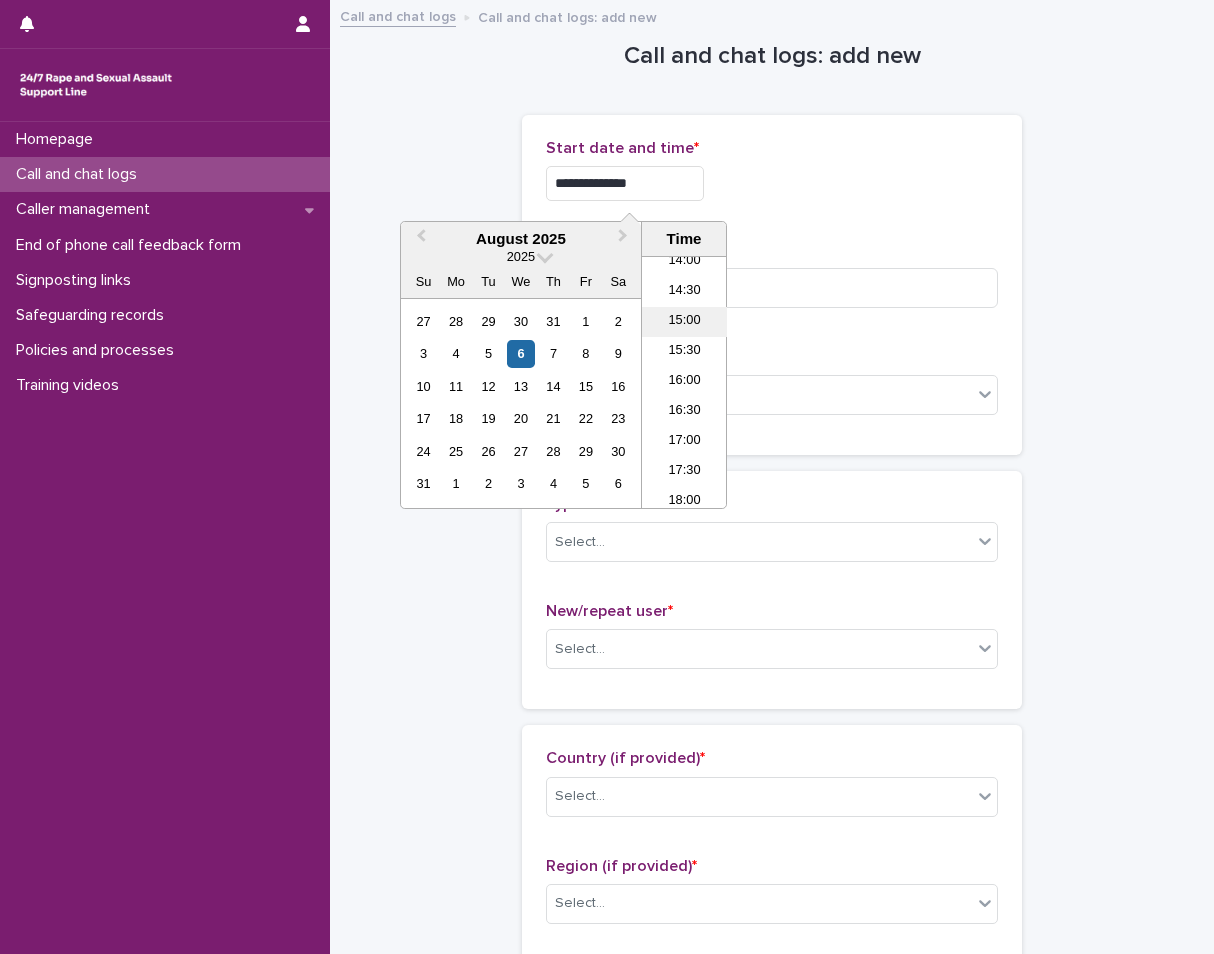 click on "15:00" at bounding box center [684, 322] 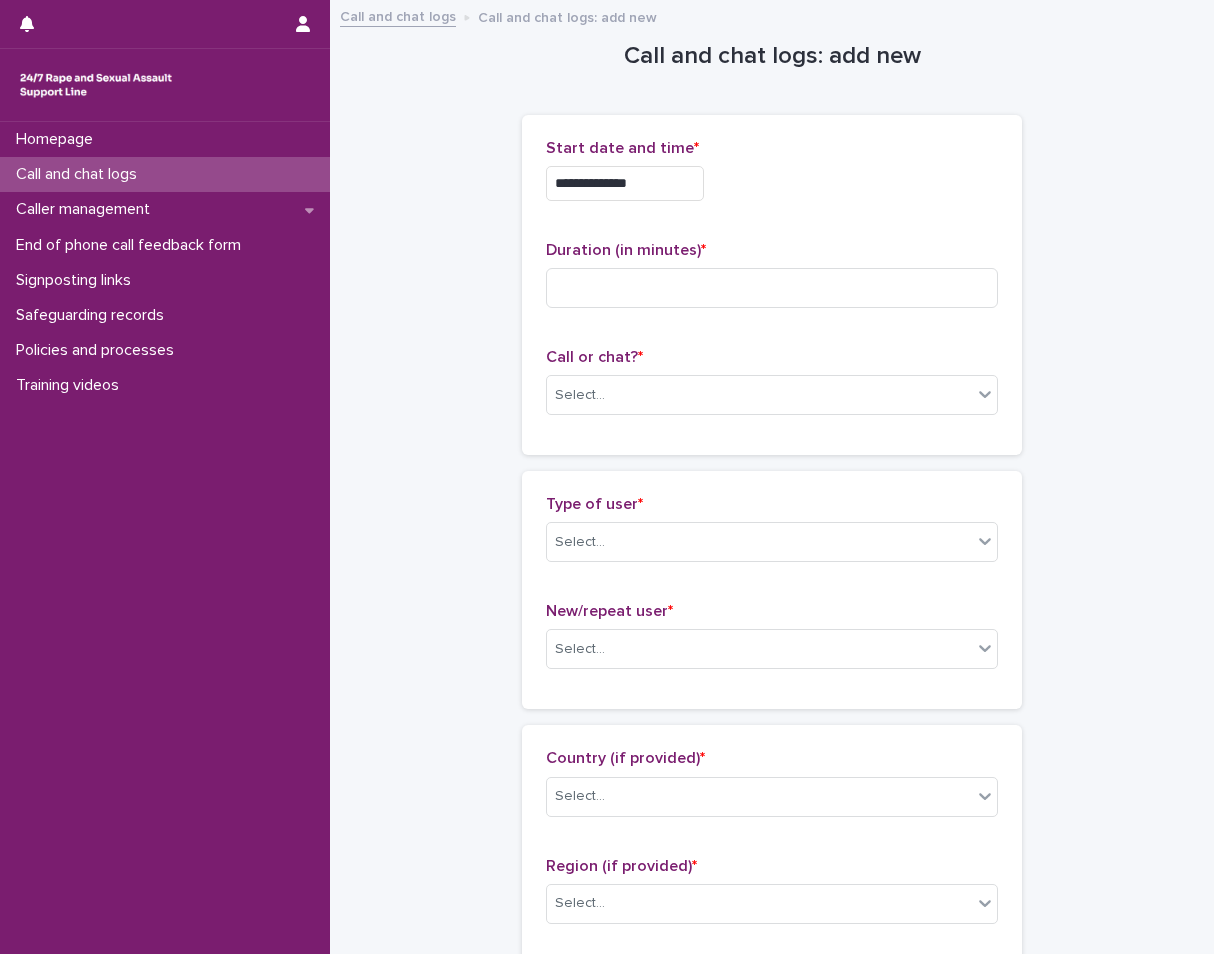 click on "**********" at bounding box center [625, 183] 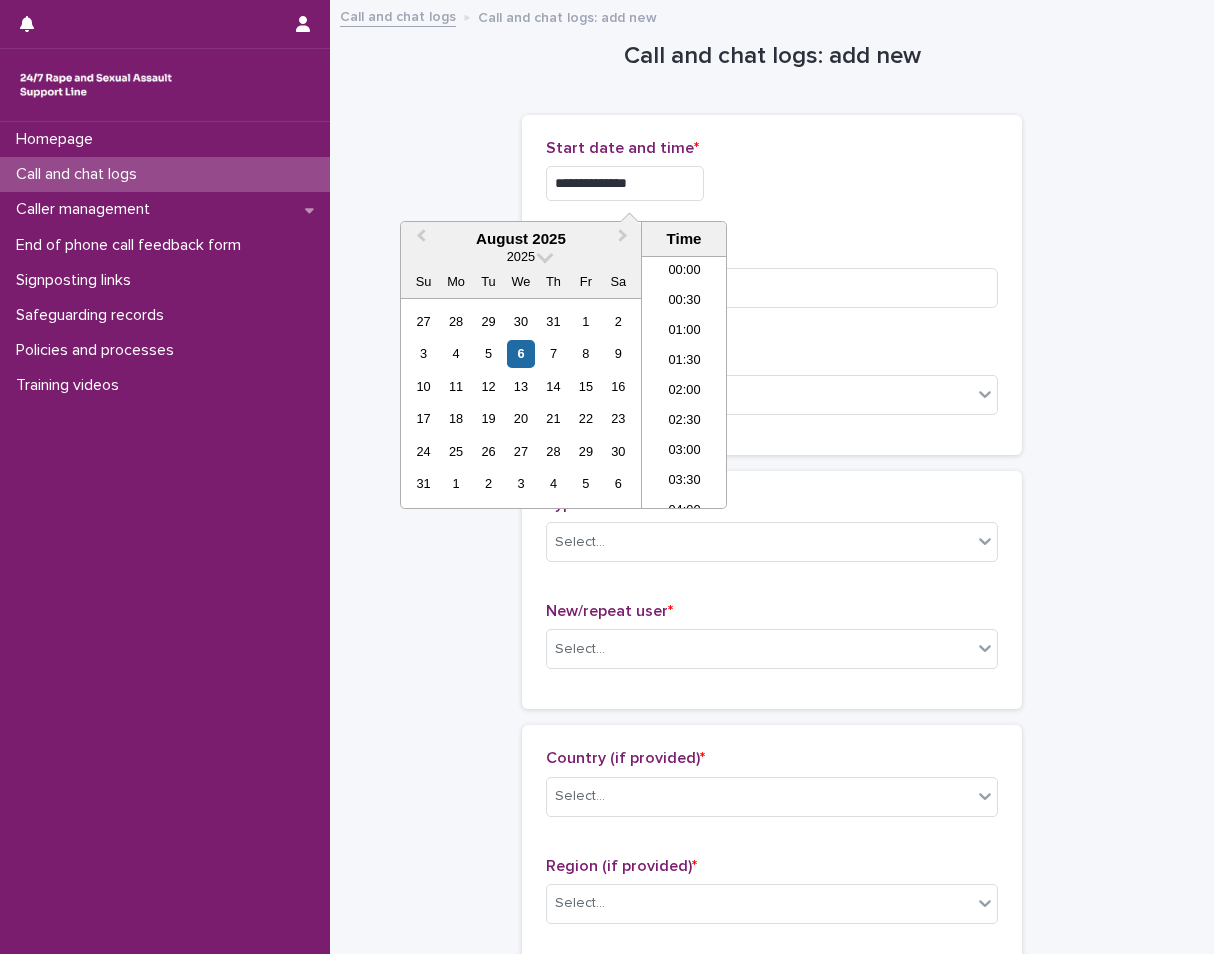 scroll, scrollTop: 790, scrollLeft: 0, axis: vertical 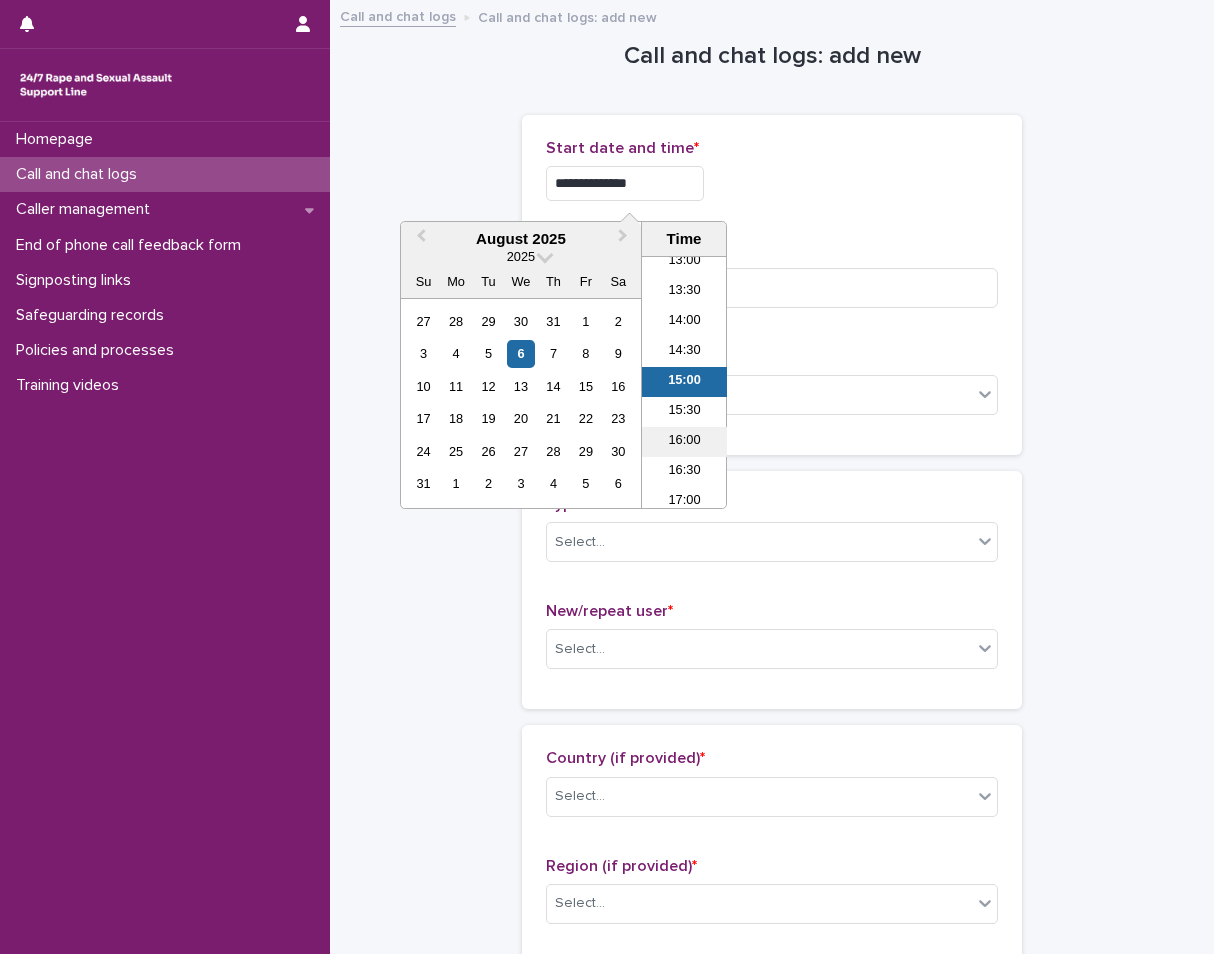 click on "16:00" at bounding box center [684, 442] 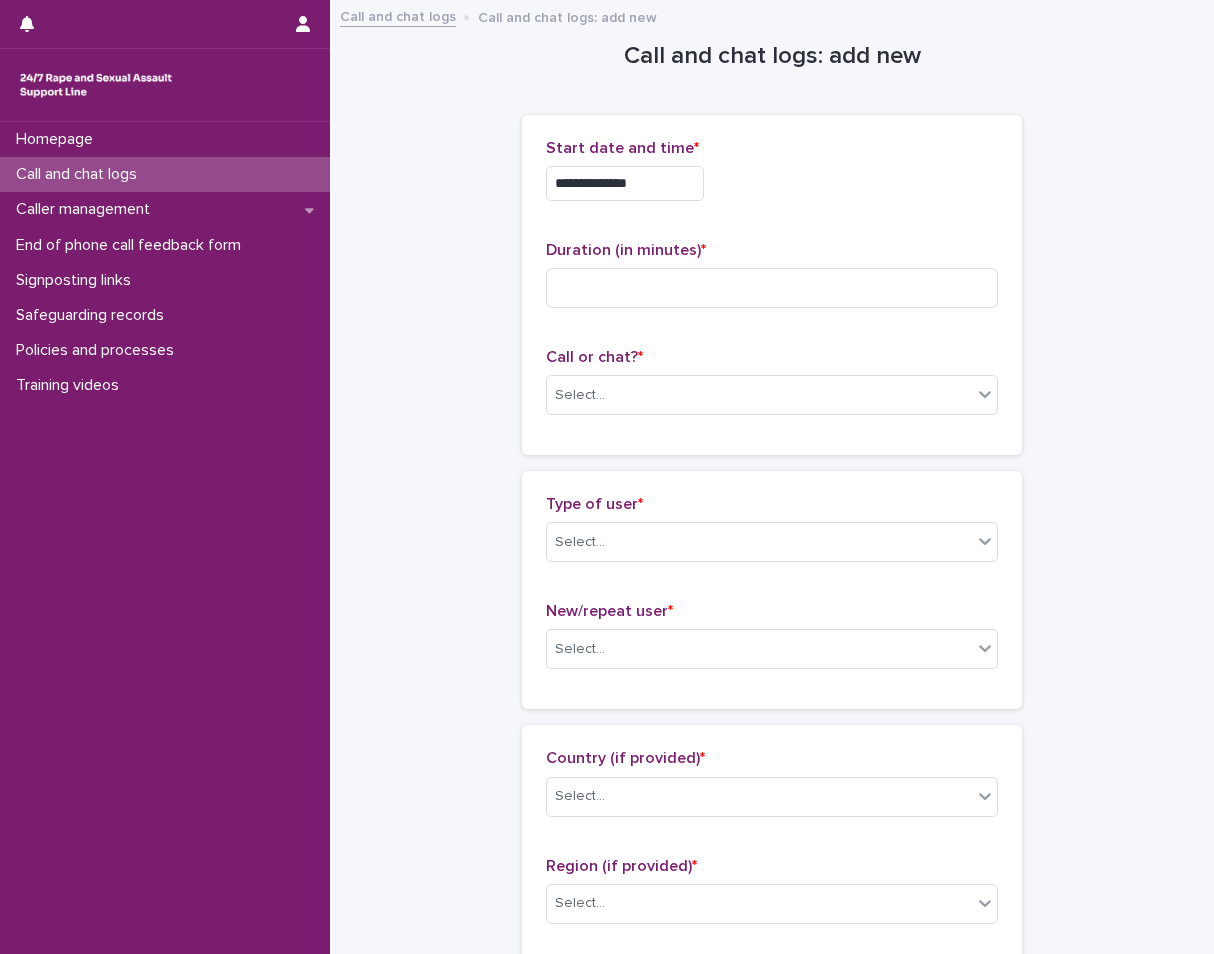 type on "**********" 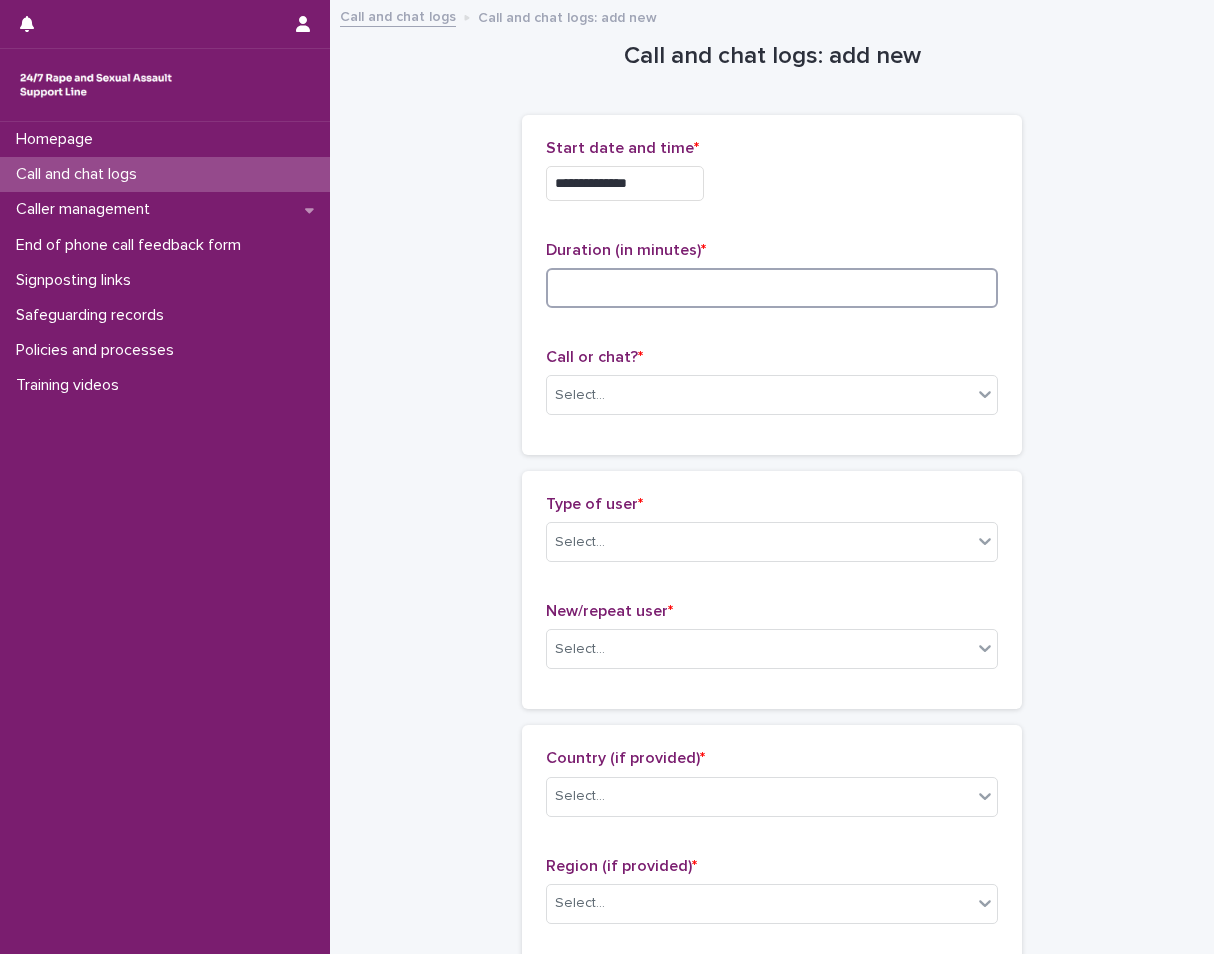 click at bounding box center [772, 288] 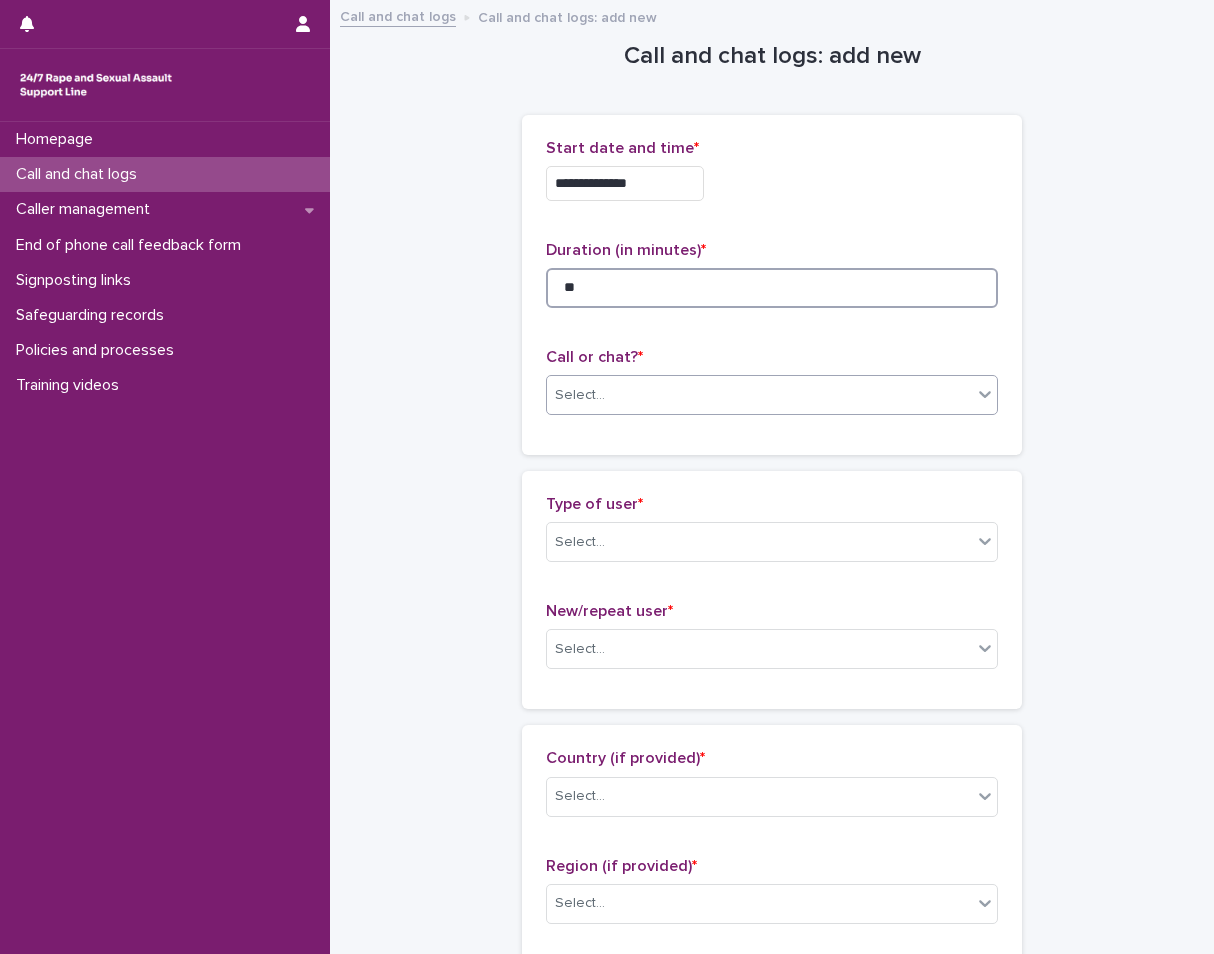 type on "**" 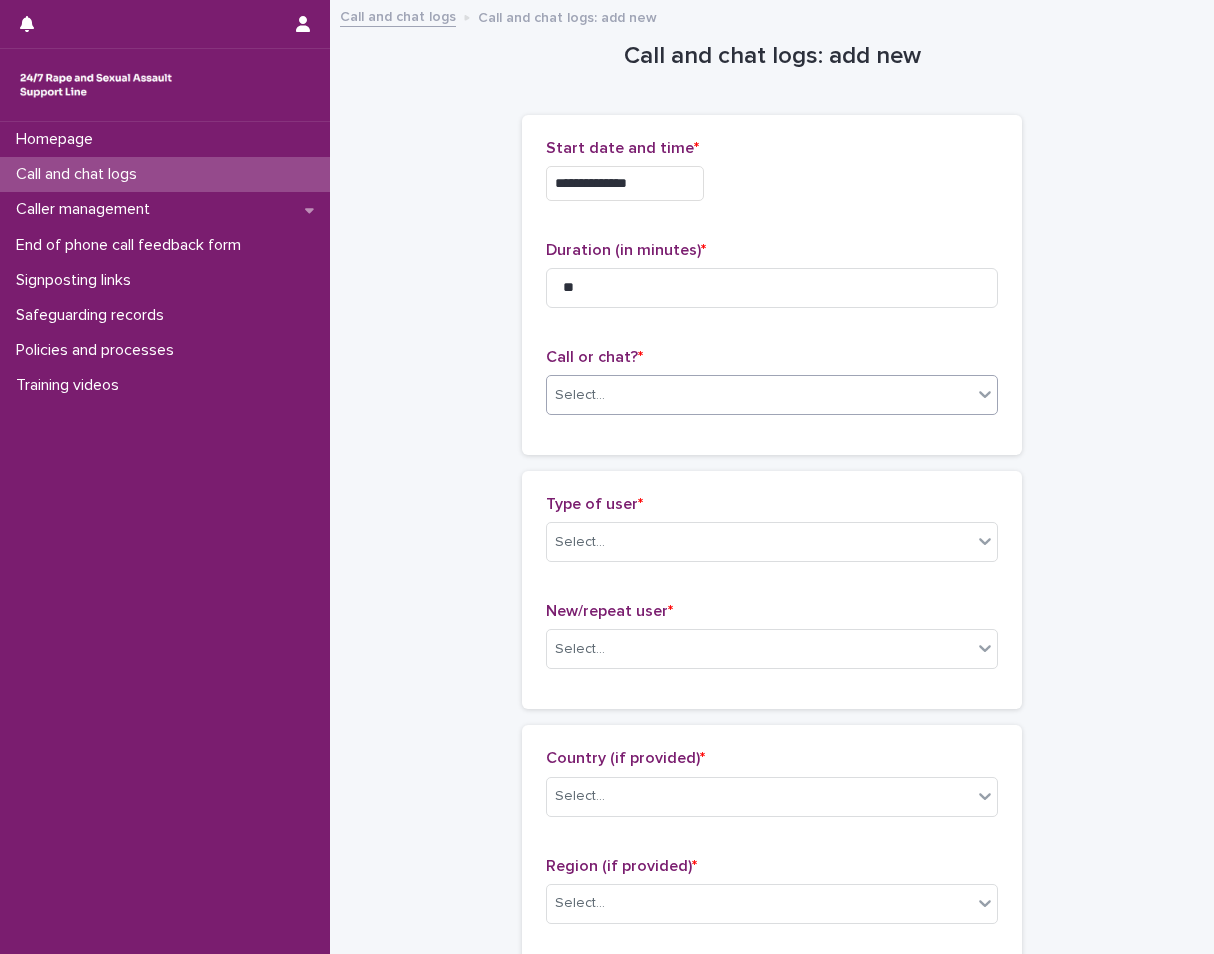 click on "Select..." at bounding box center [759, 395] 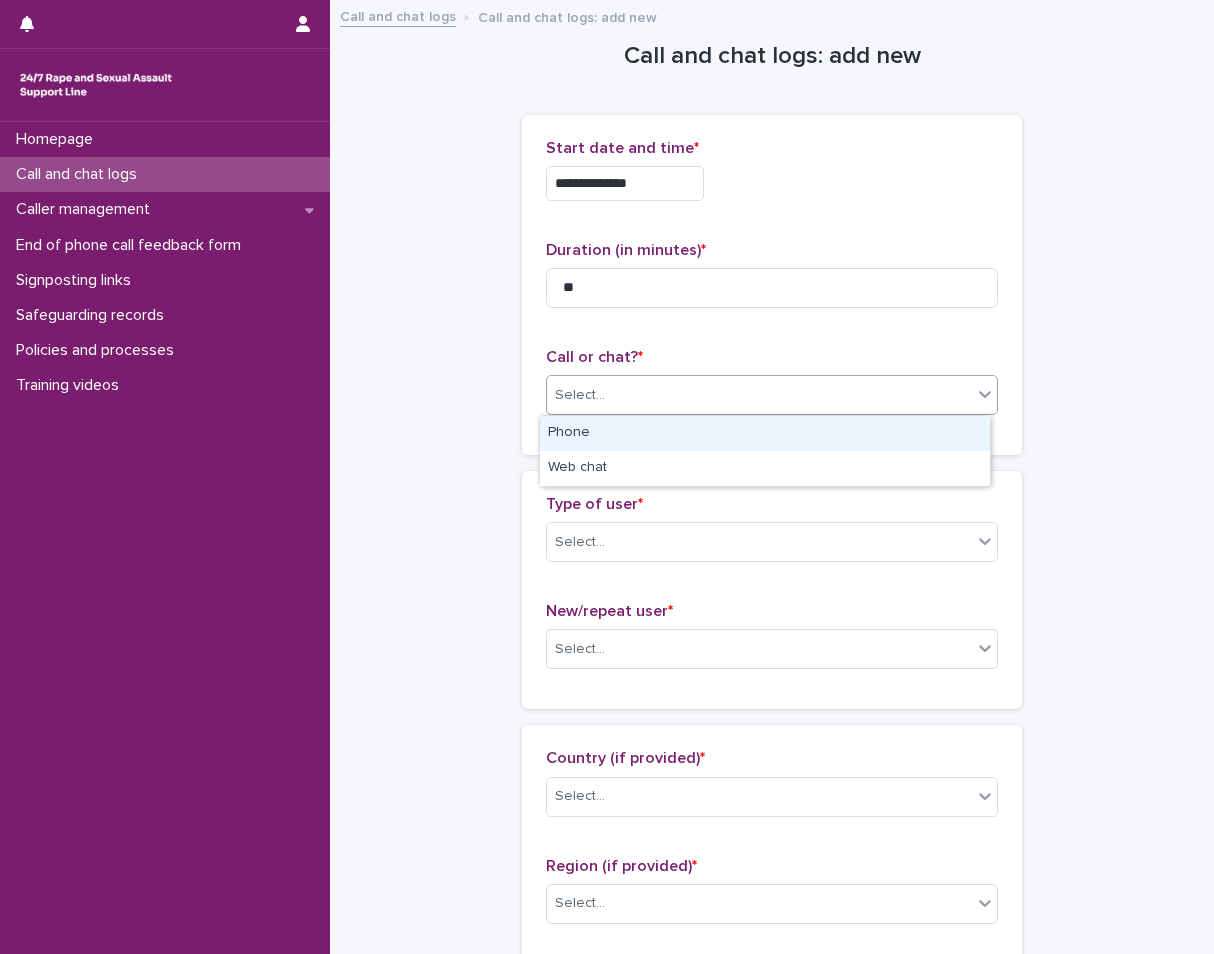 click on "Phone" at bounding box center (765, 433) 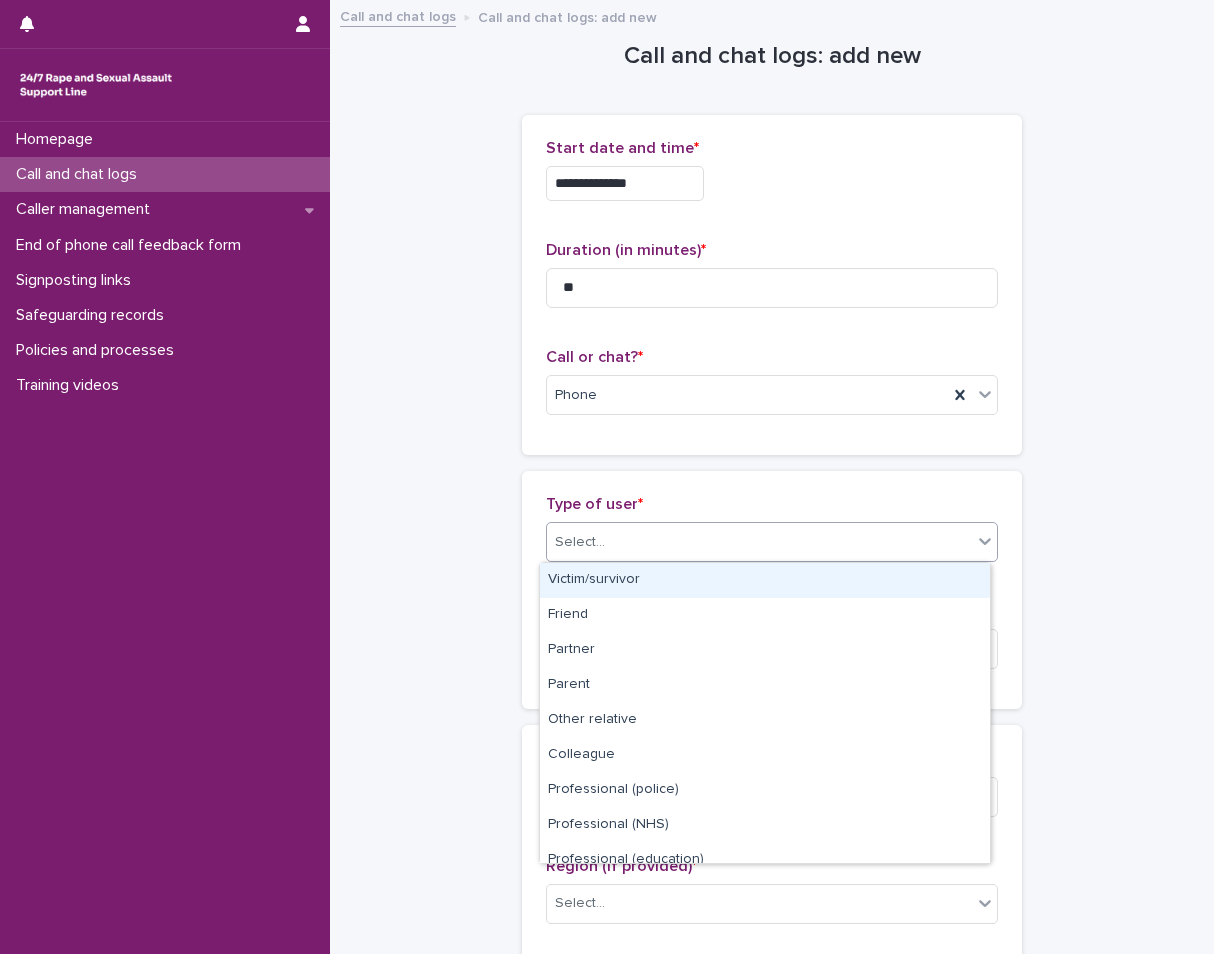 click on "Select..." at bounding box center [759, 542] 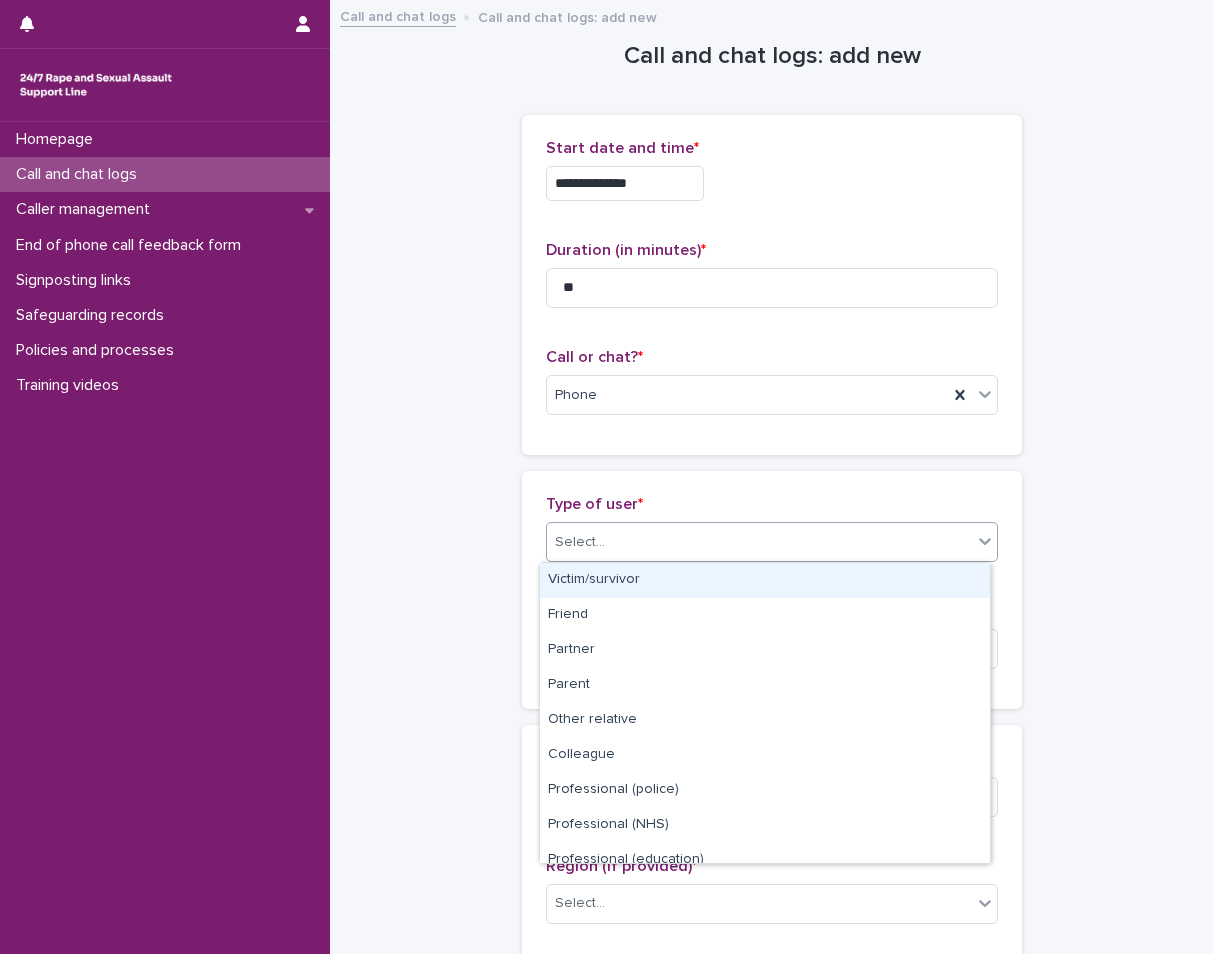 click on "Victim/survivor" at bounding box center (765, 580) 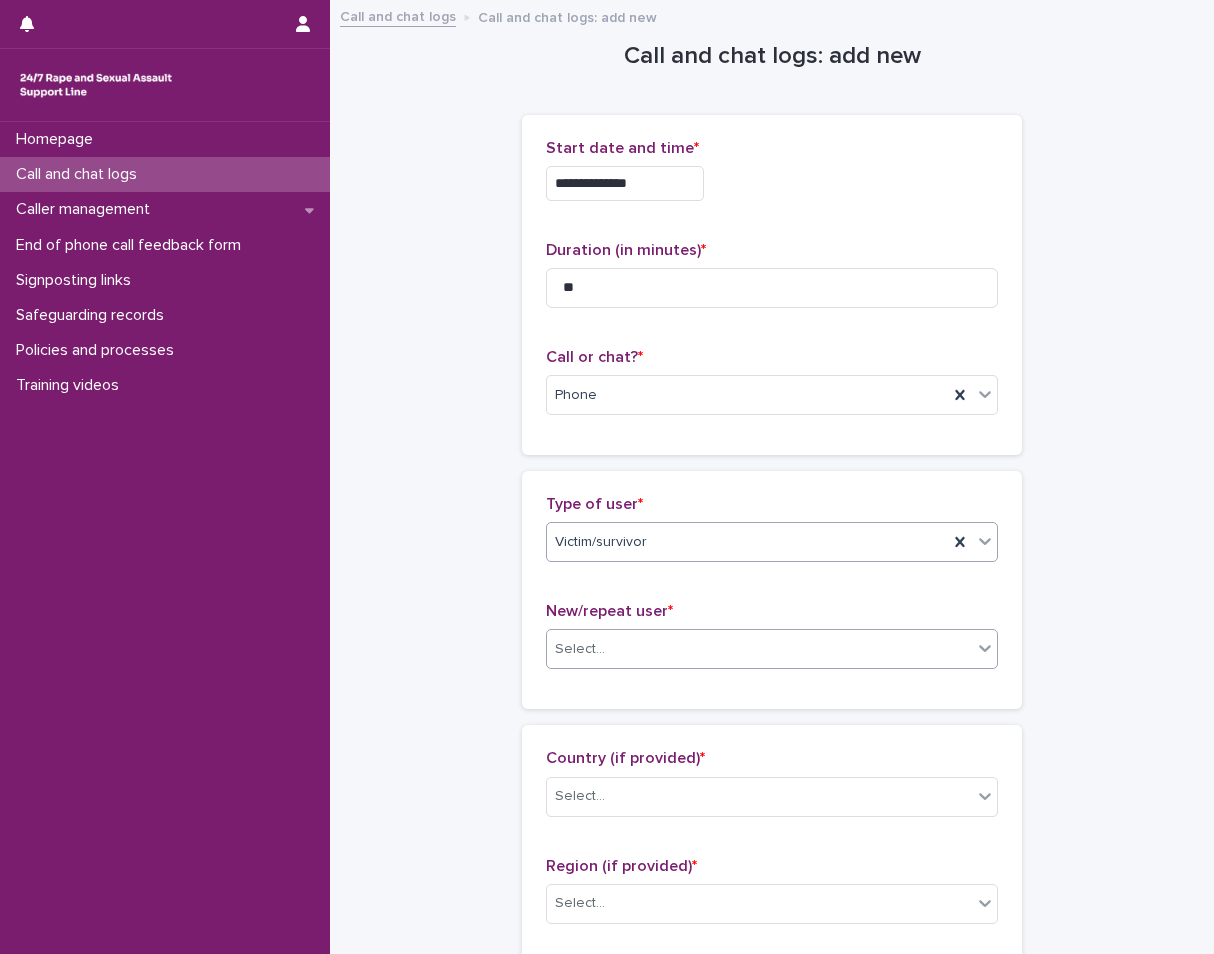 click on "Select..." at bounding box center [759, 649] 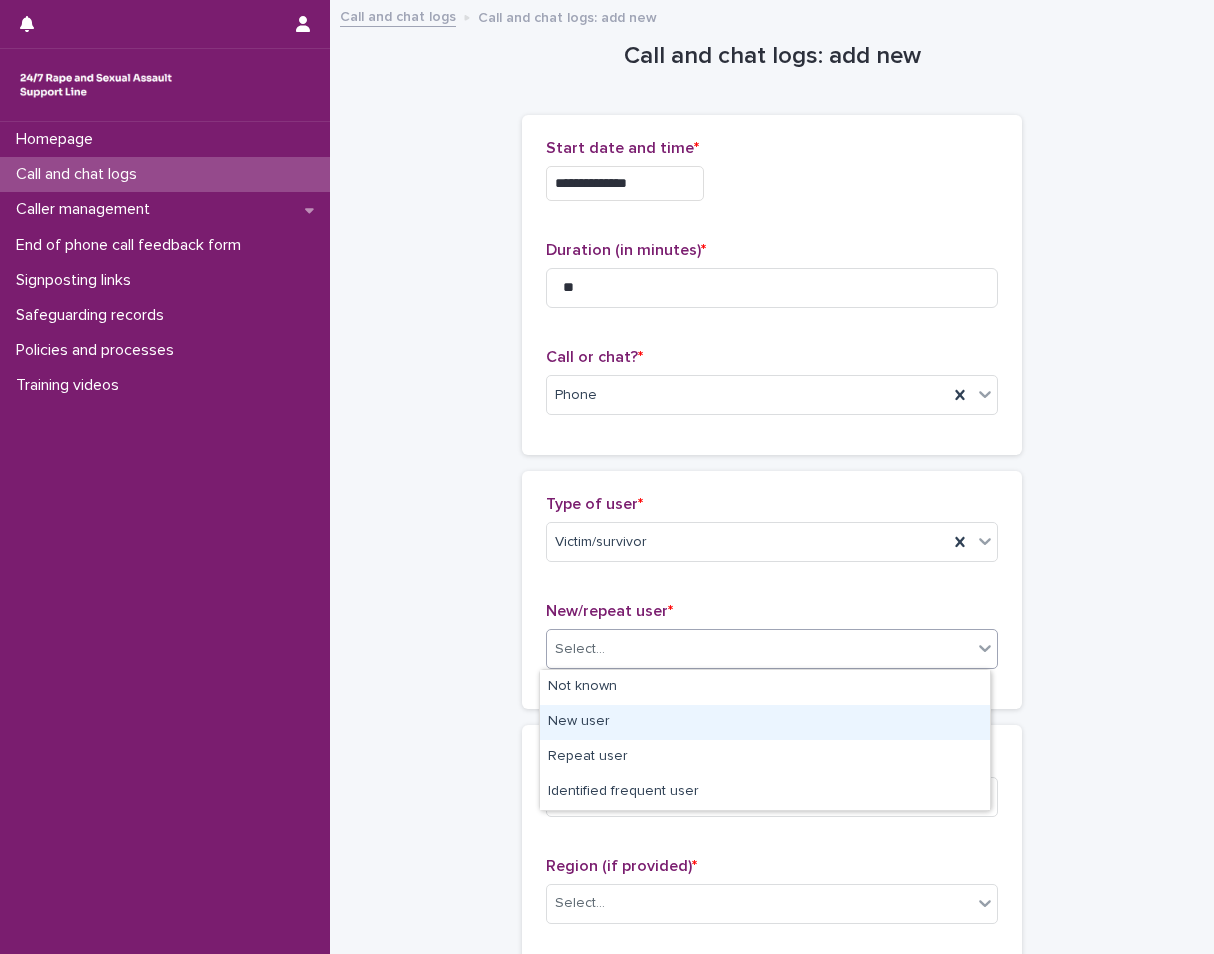 click on "New user" at bounding box center (765, 722) 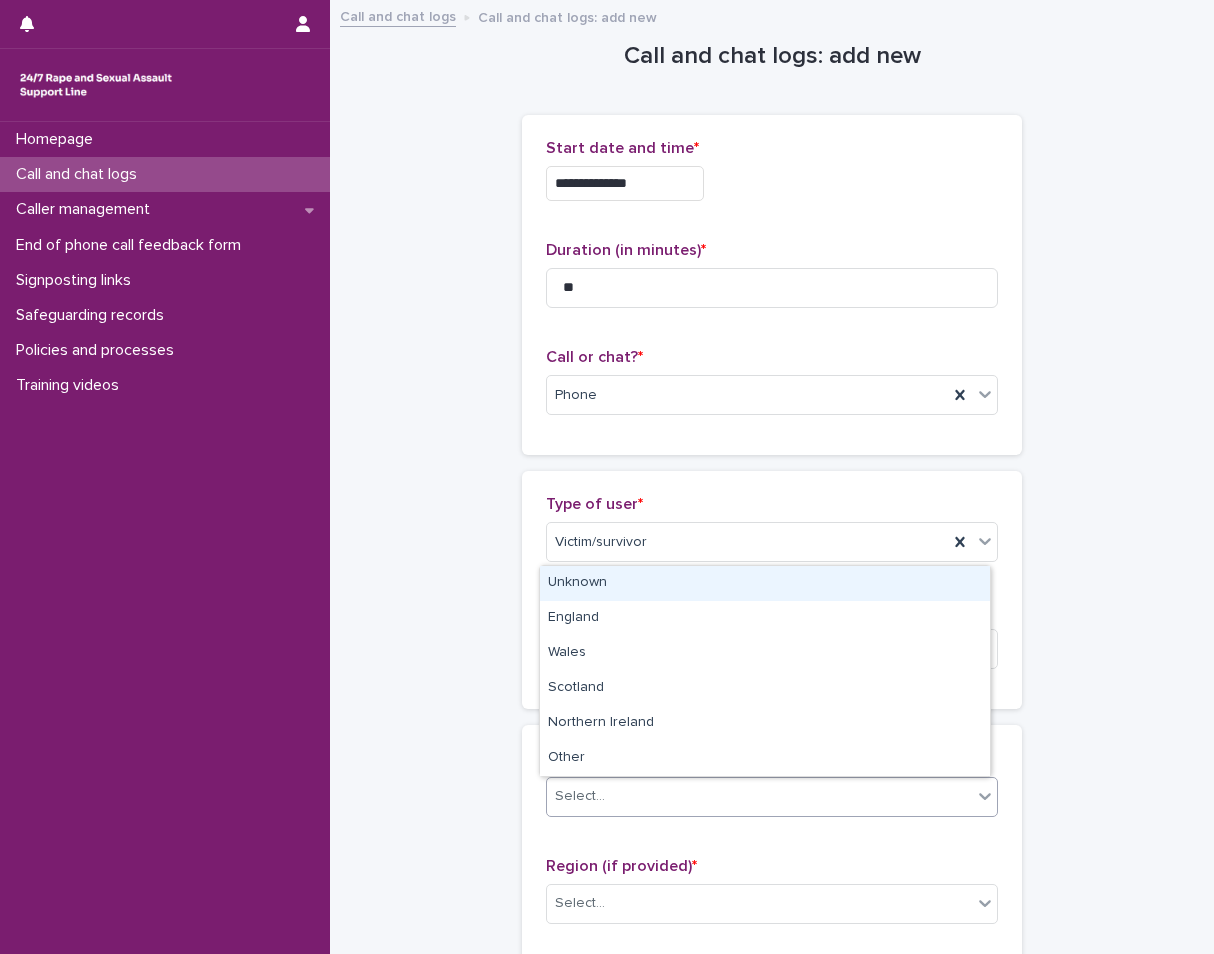 click on "Select..." at bounding box center (759, 796) 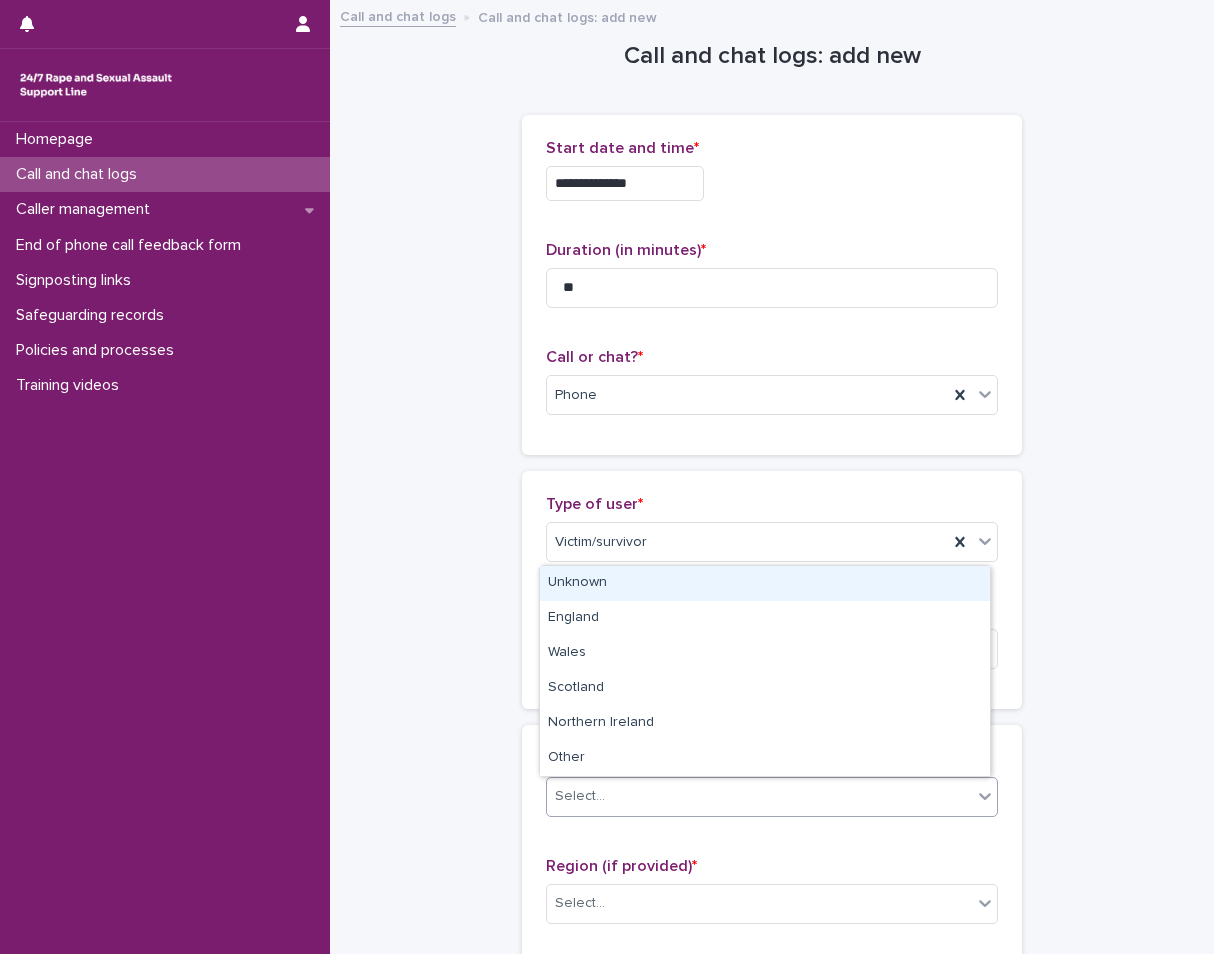 click on "Unknown" at bounding box center (765, 583) 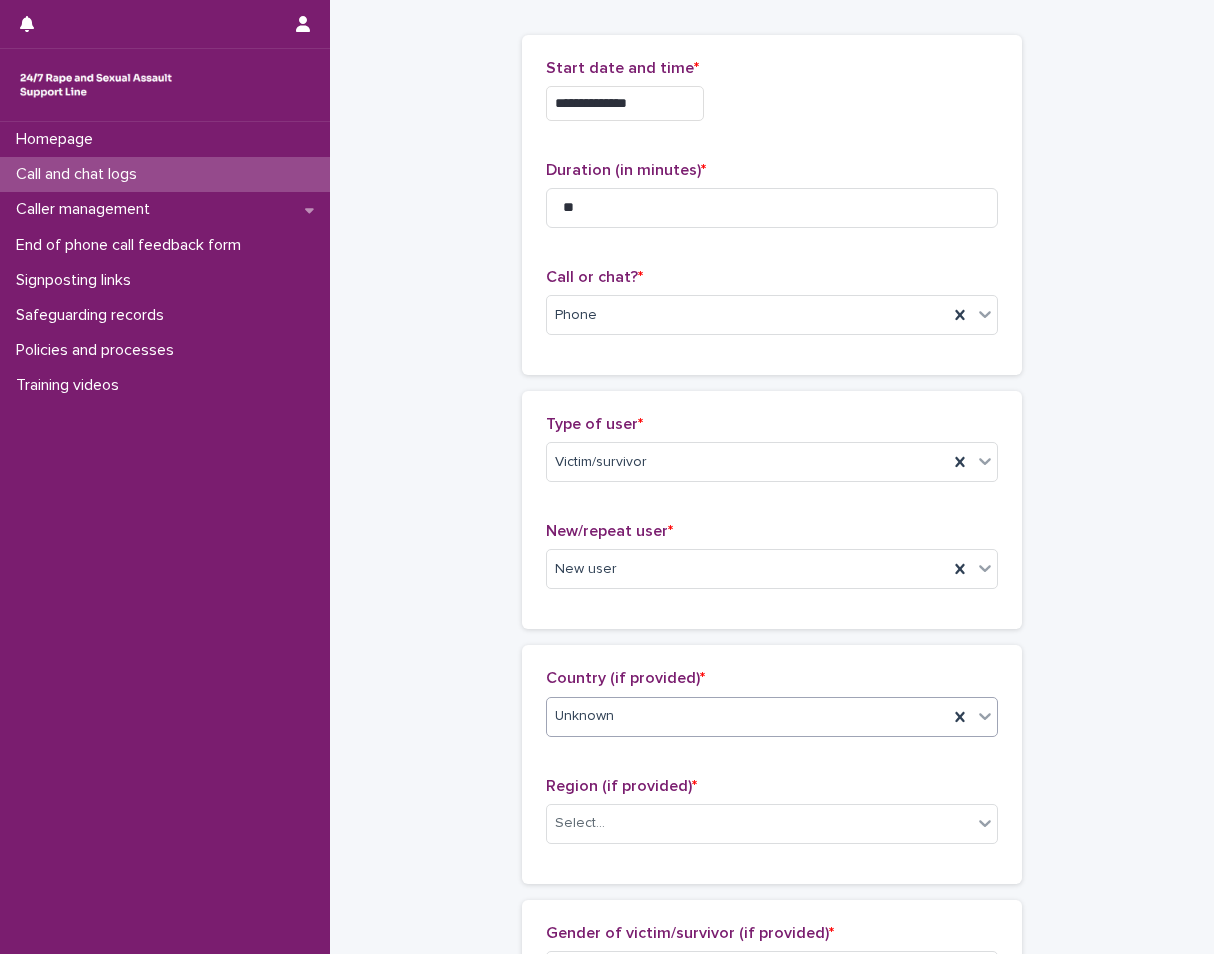 scroll, scrollTop: 300, scrollLeft: 0, axis: vertical 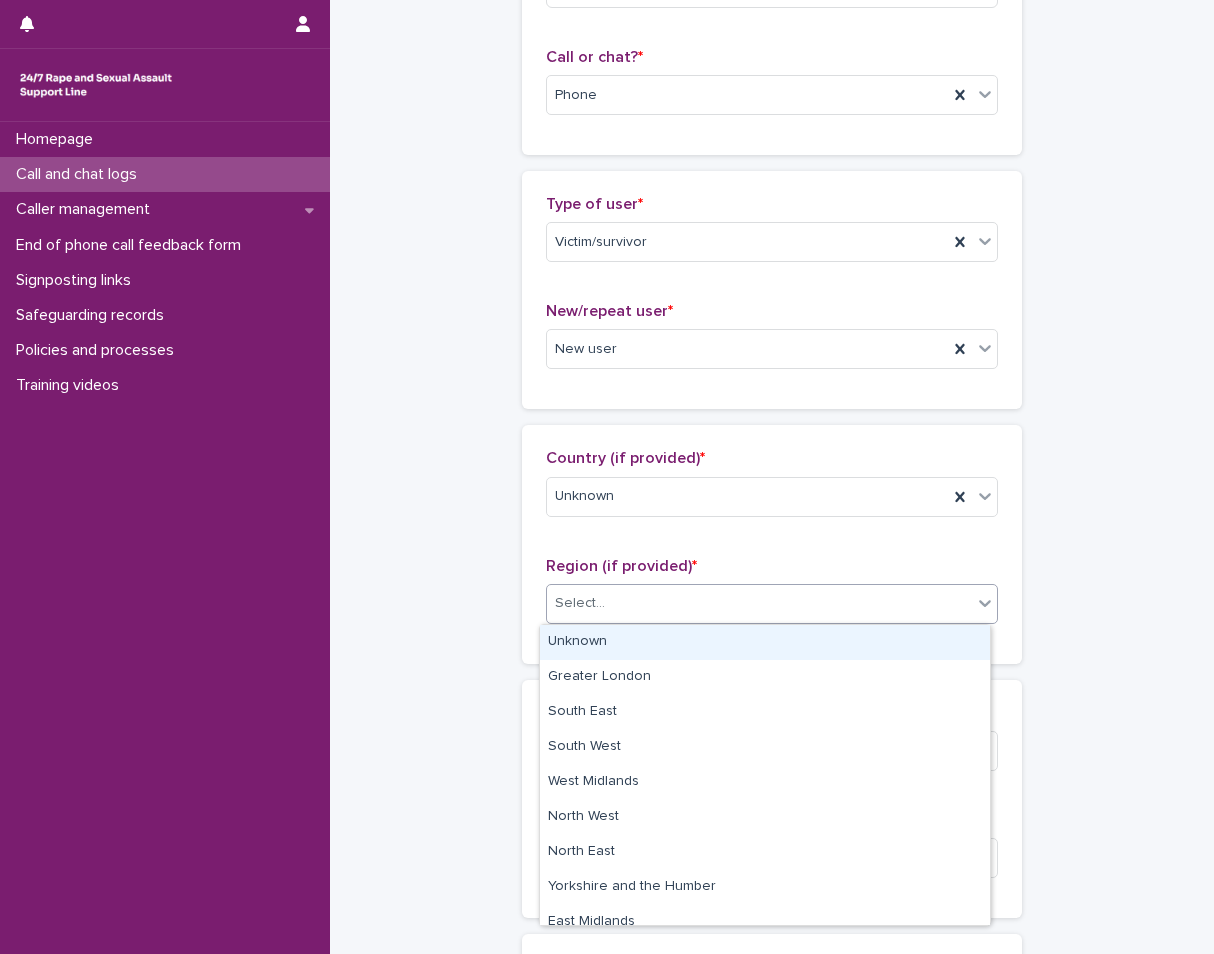 click on "Select..." at bounding box center (759, 603) 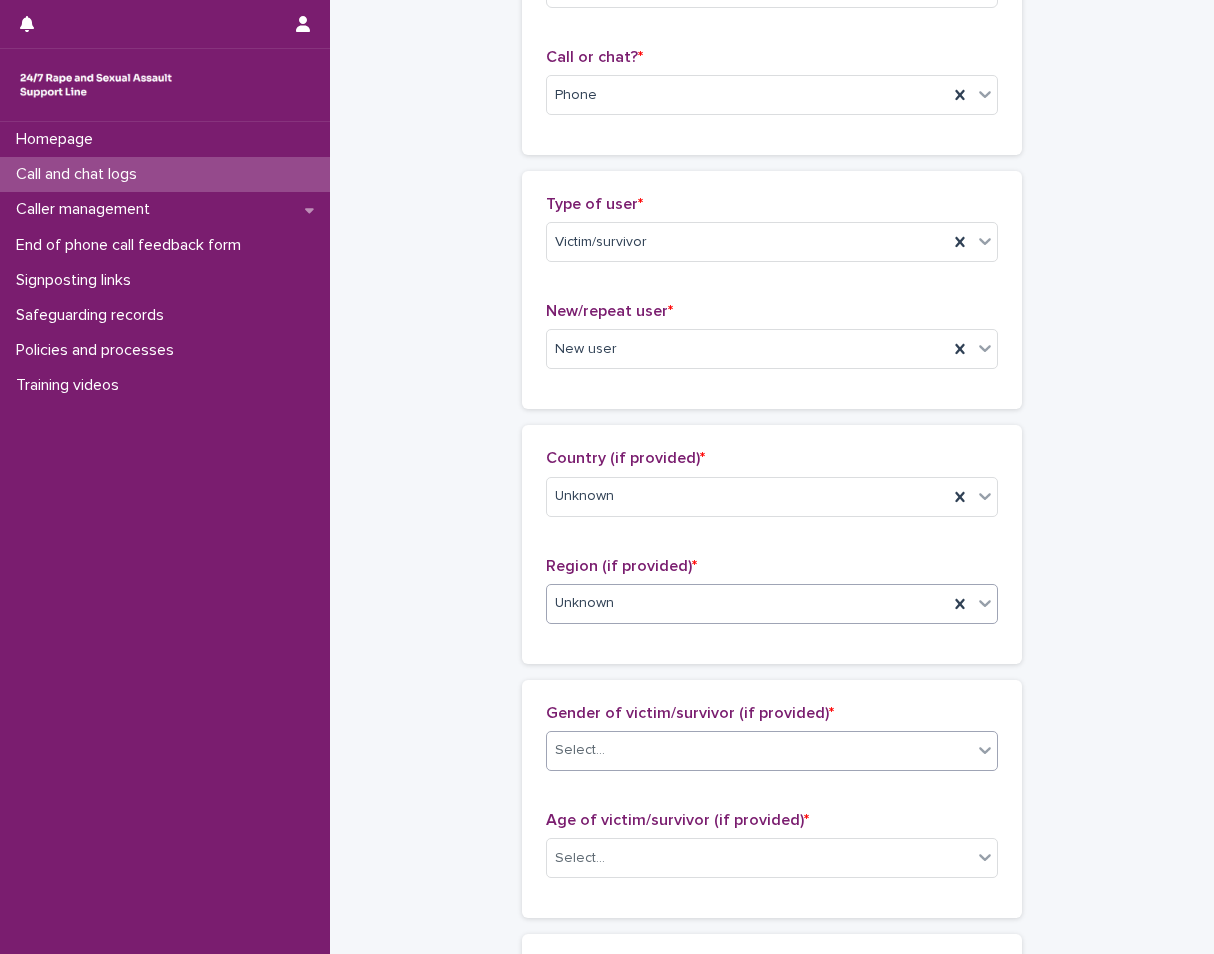 click on "Select..." at bounding box center [772, 751] 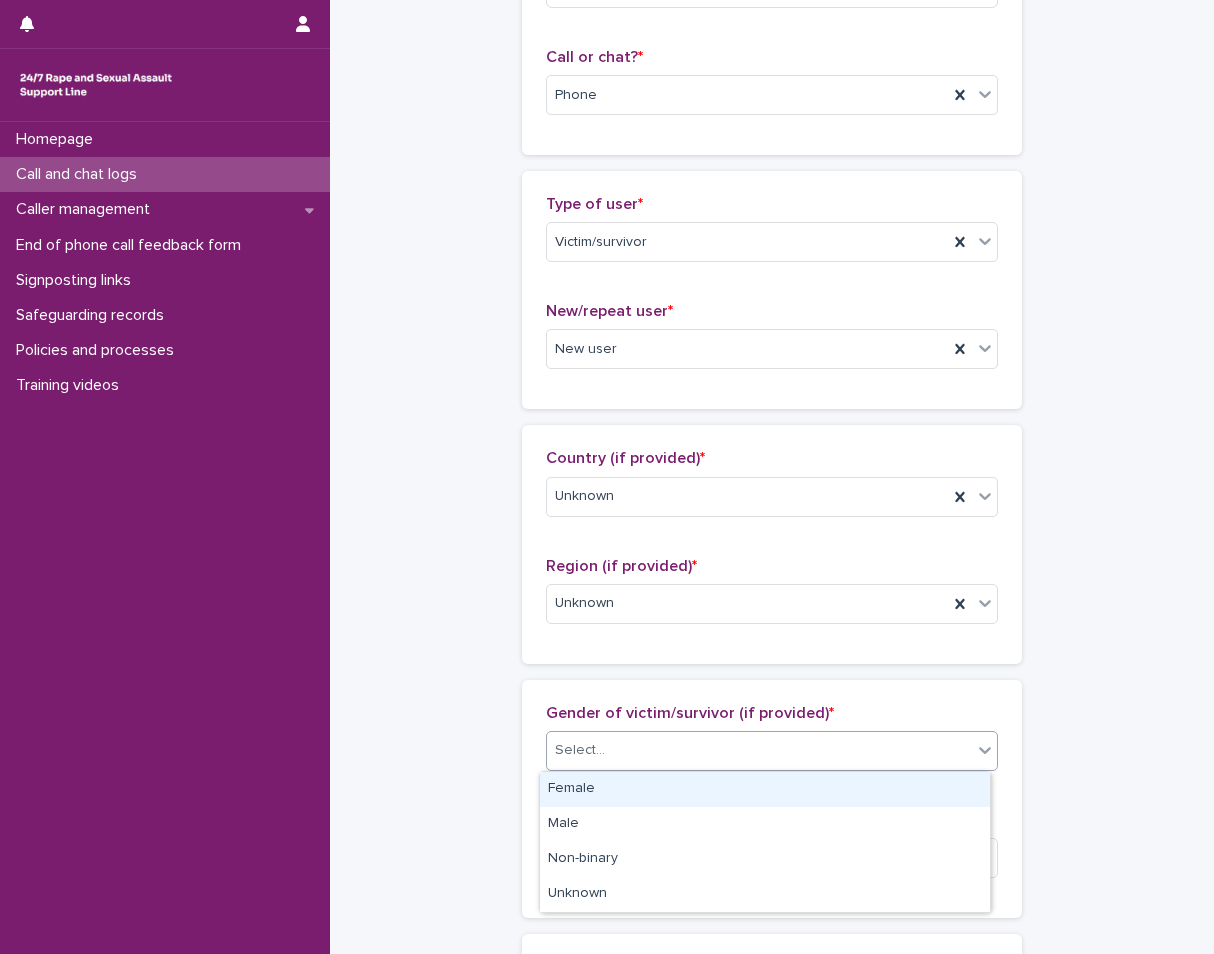 click on "Female" at bounding box center (765, 789) 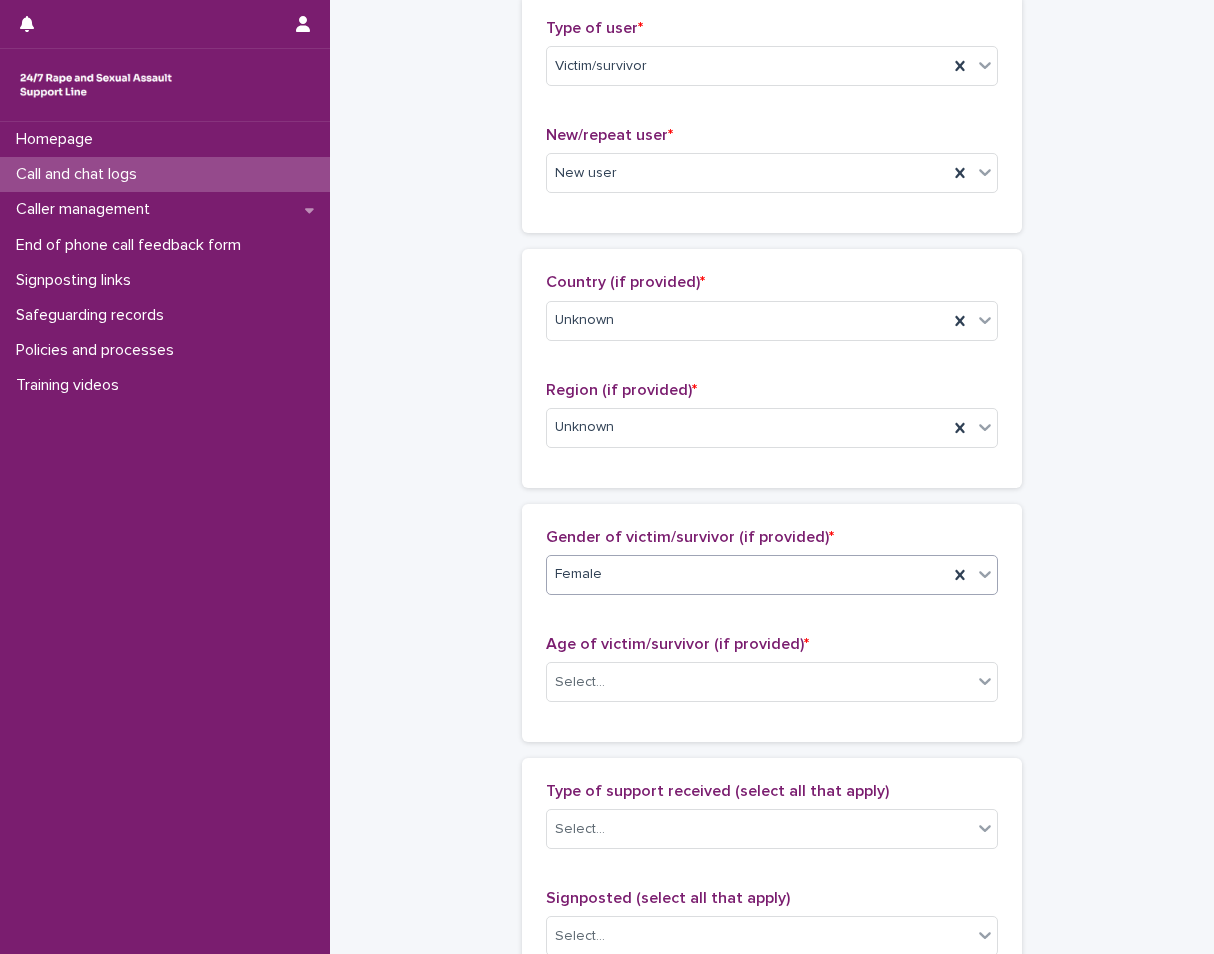 scroll, scrollTop: 500, scrollLeft: 0, axis: vertical 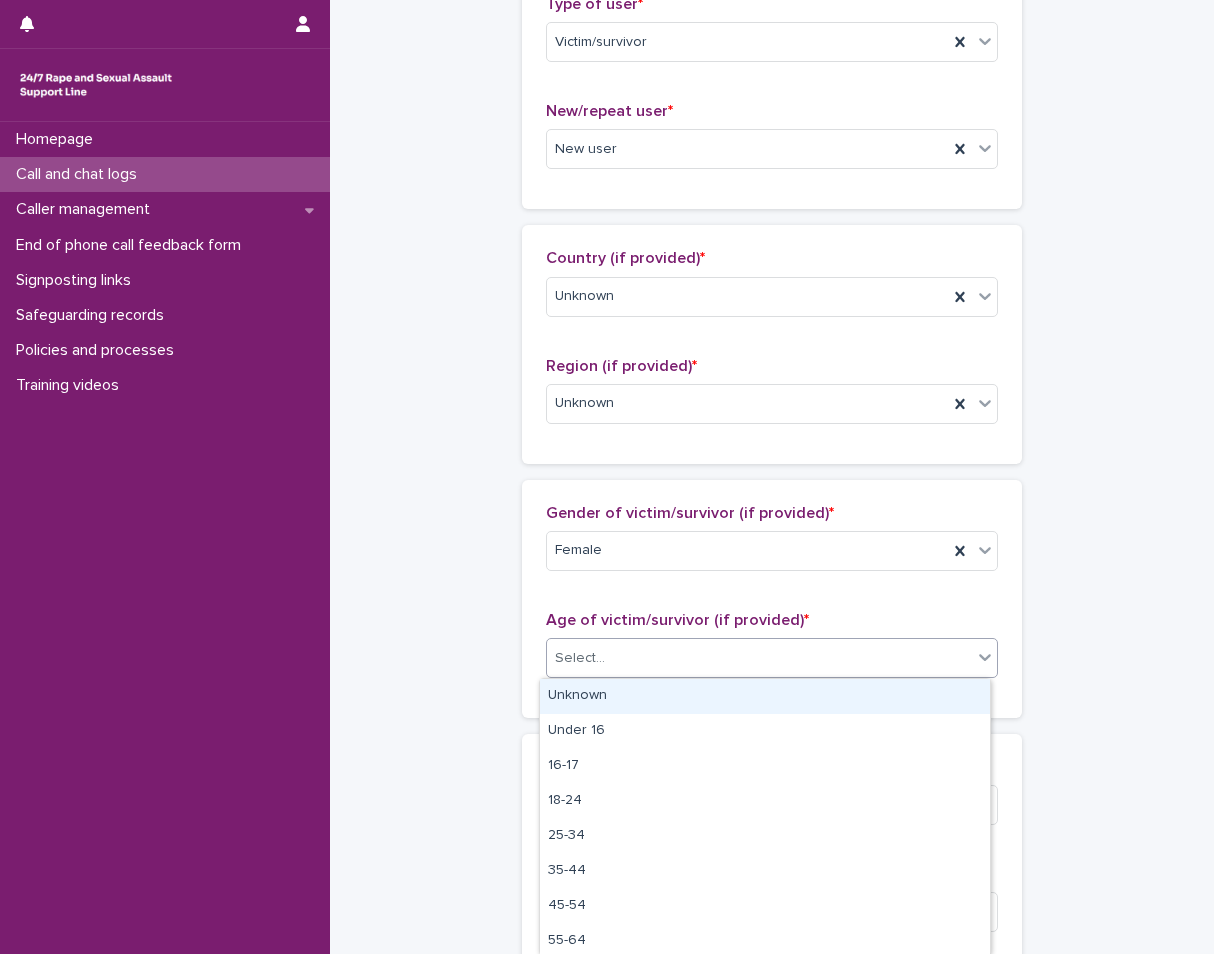 click on "Select..." at bounding box center [759, 658] 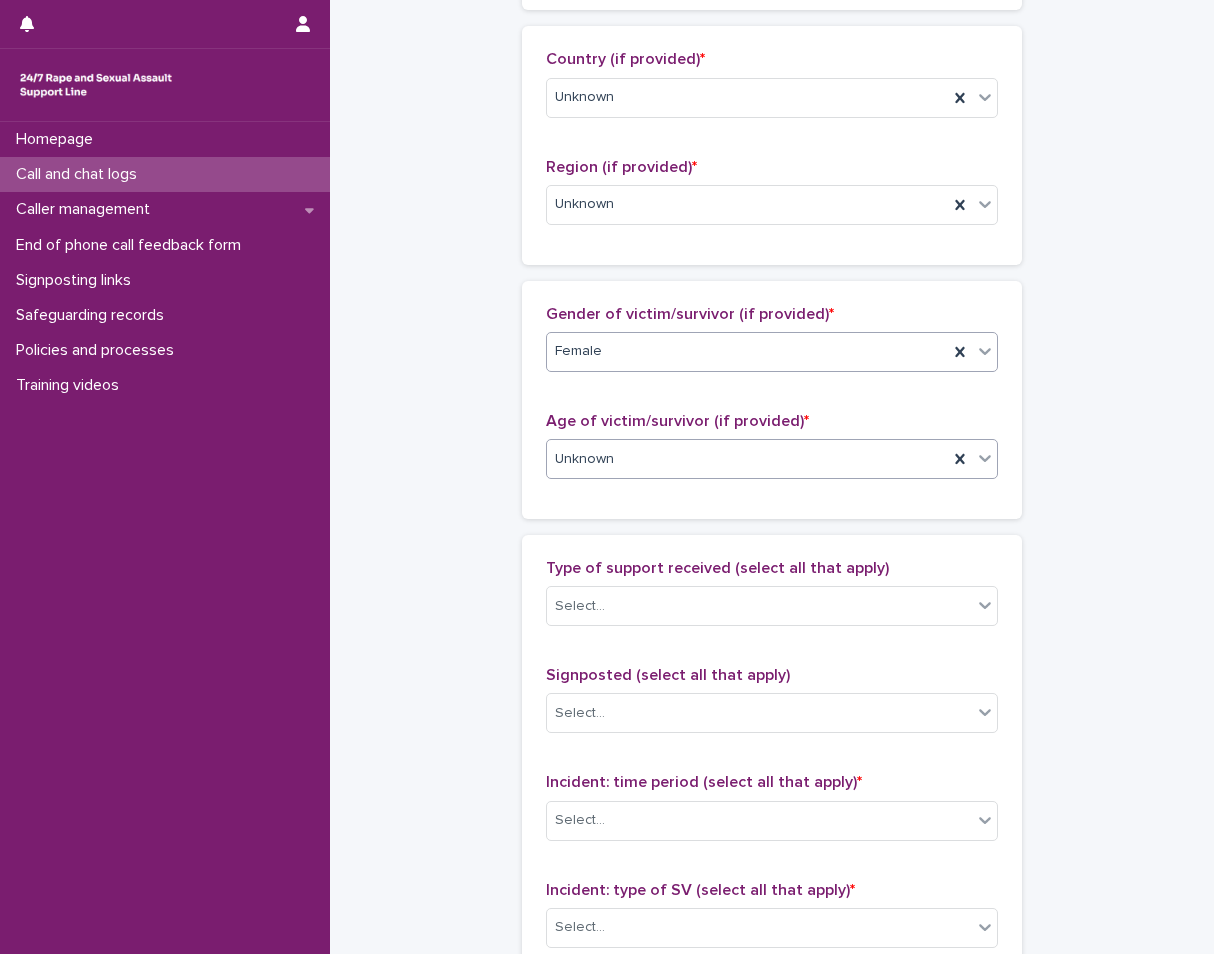 scroll, scrollTop: 700, scrollLeft: 0, axis: vertical 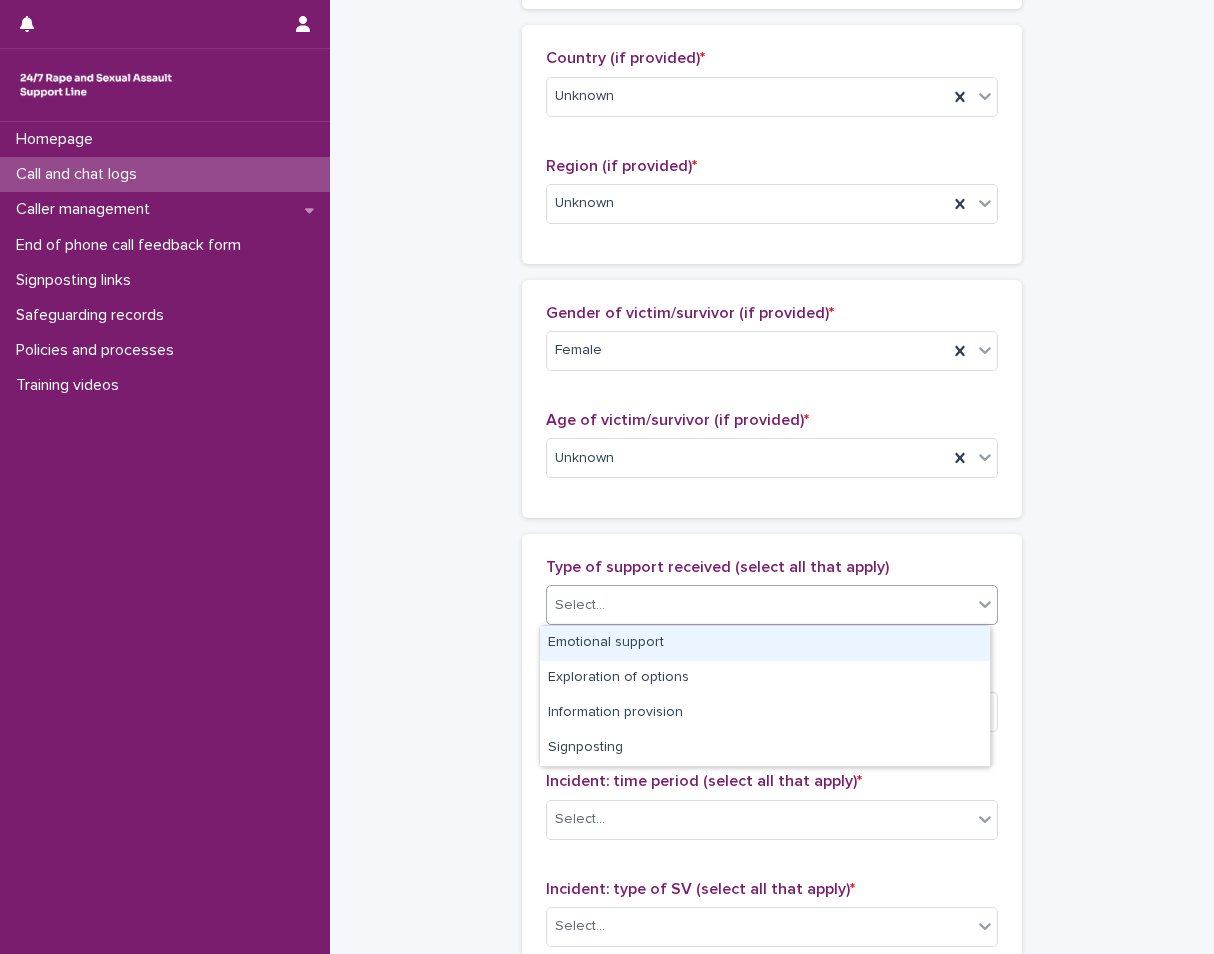 click on "Select..." at bounding box center (759, 605) 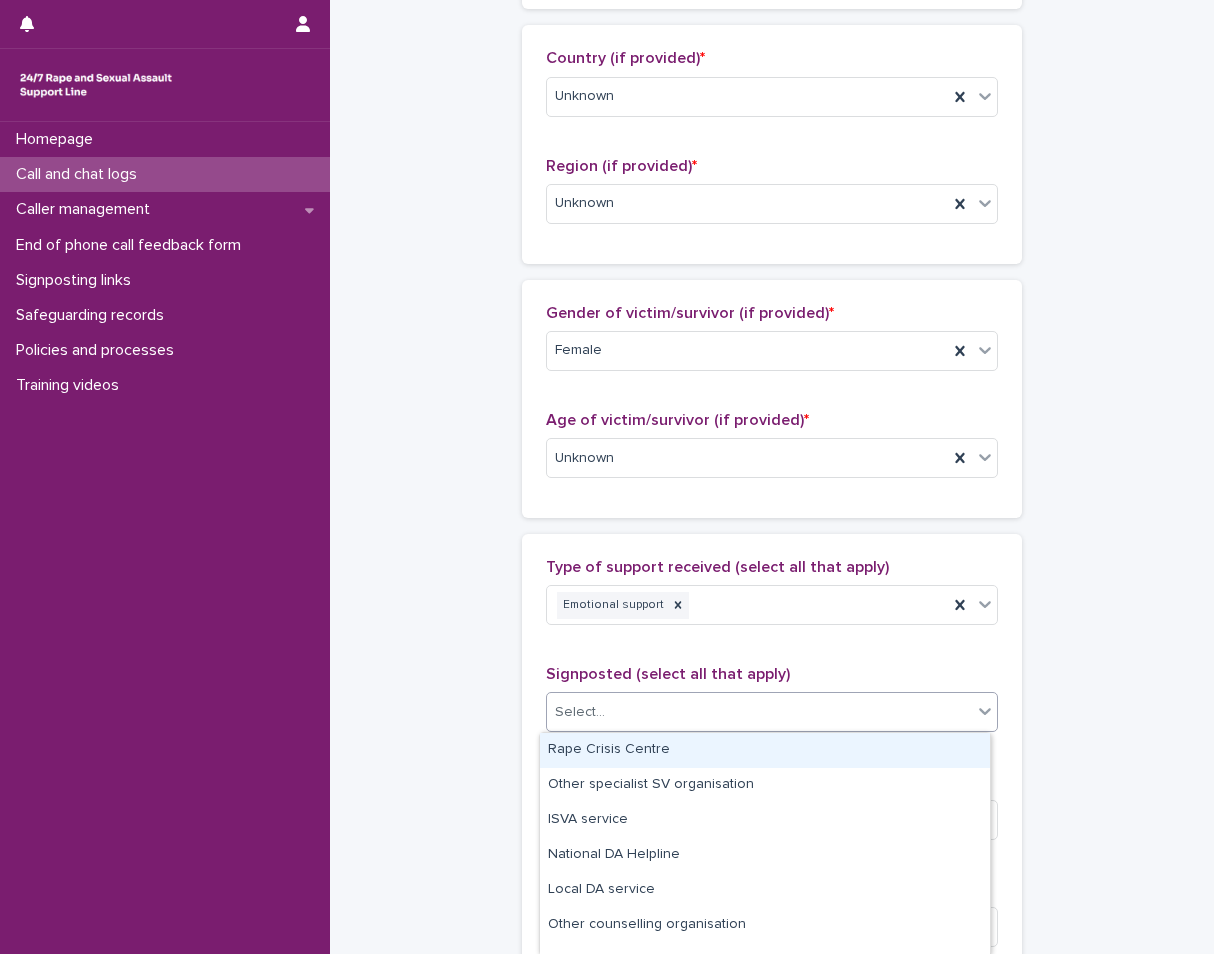 click on "Select..." at bounding box center (759, 712) 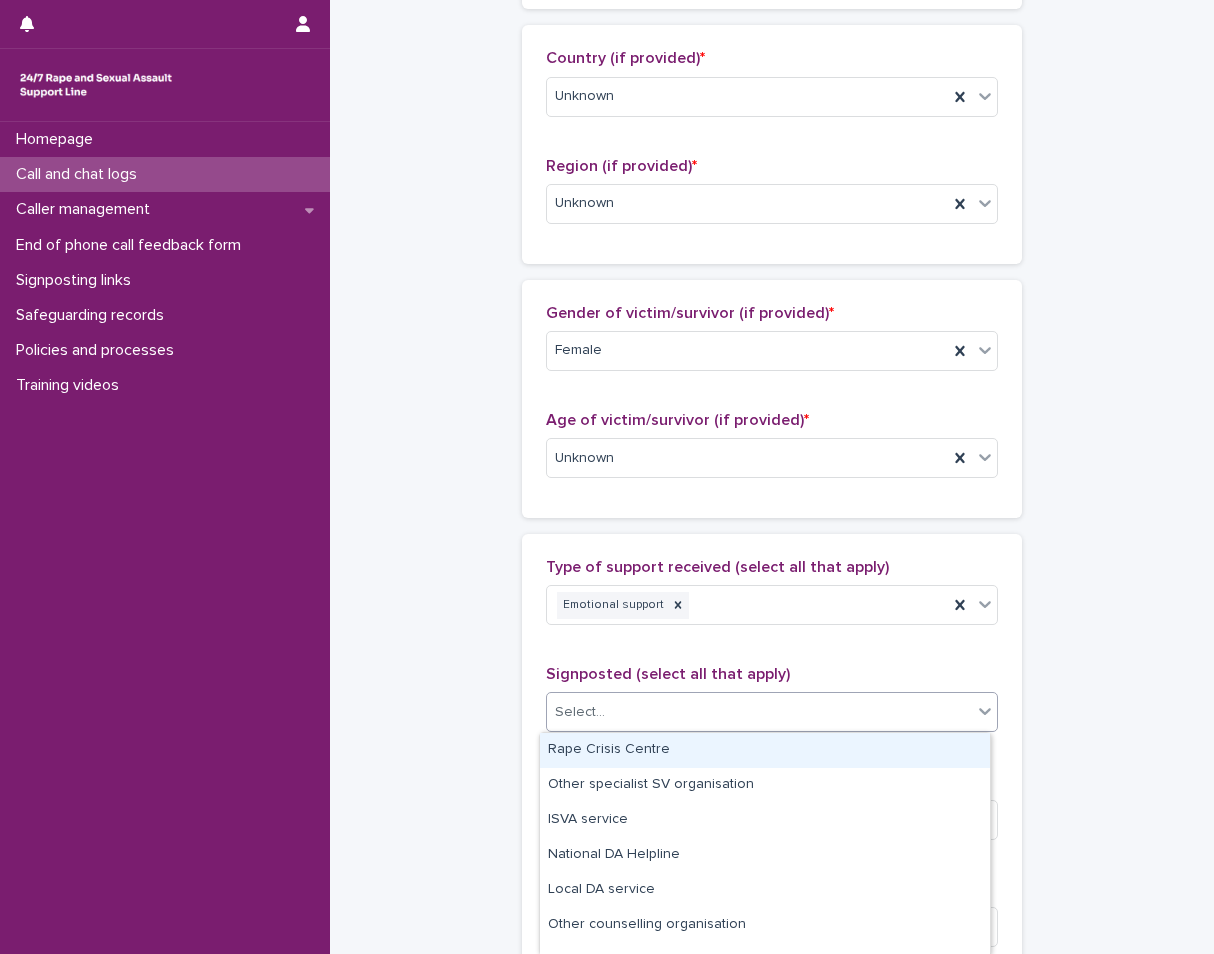 click on "[DATE] [TIME] Duration (in minutes) ** Call or chat? Phone Type of user Victim/survivor New/repeat user New user Country (if provided) Unknown Region (if provided) Unknown Gender of victim/survivor (if provided) Female Age of victim/survivor (if provided) Unknown Type of support received (select all that apply) Emotional support Signposted (select all that apply) option Rape Crisis Centre focused, 1 of 12. 12 results available. Use Up and Down to choose options, press Enter to select the currently focused option, press Escape to exit the menu, press Tab to select the option and exit the menu. Select... Incident: time period (select all that apply) Select... Incident: type of SV (select all that apply) Select... Select... Select... Flags Save" at bounding box center (772, 384) 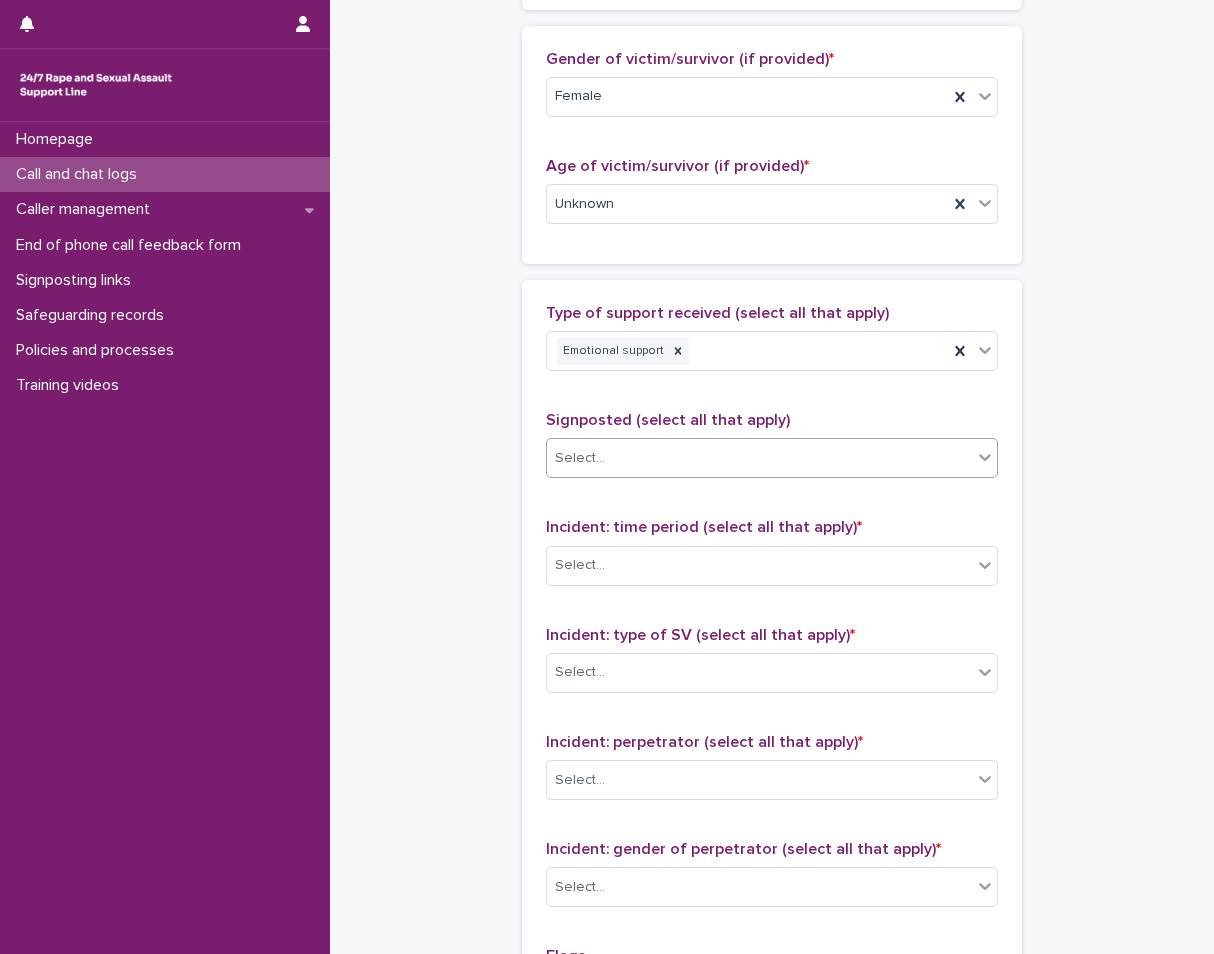 scroll, scrollTop: 1000, scrollLeft: 0, axis: vertical 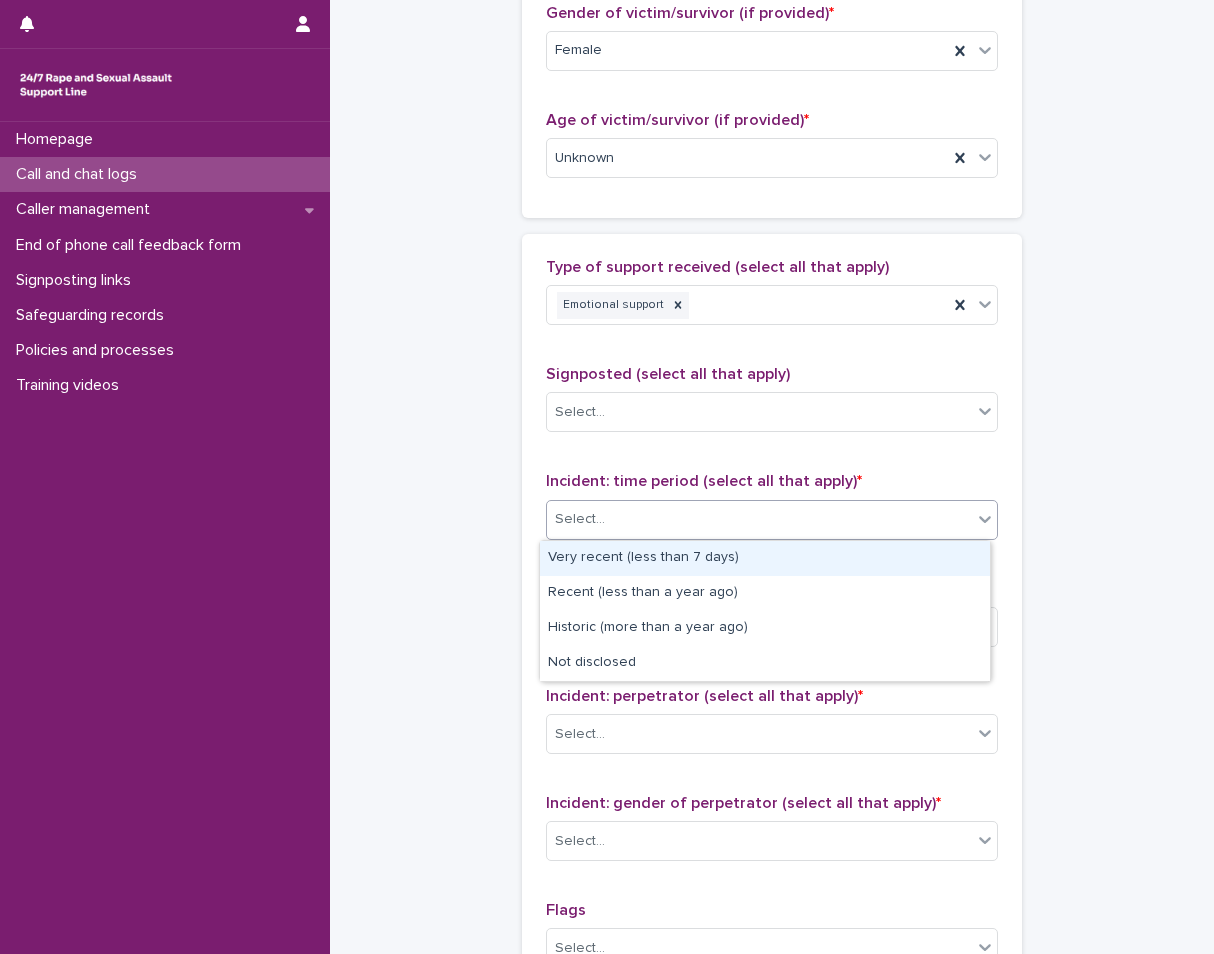 click on "Select..." at bounding box center [772, 520] 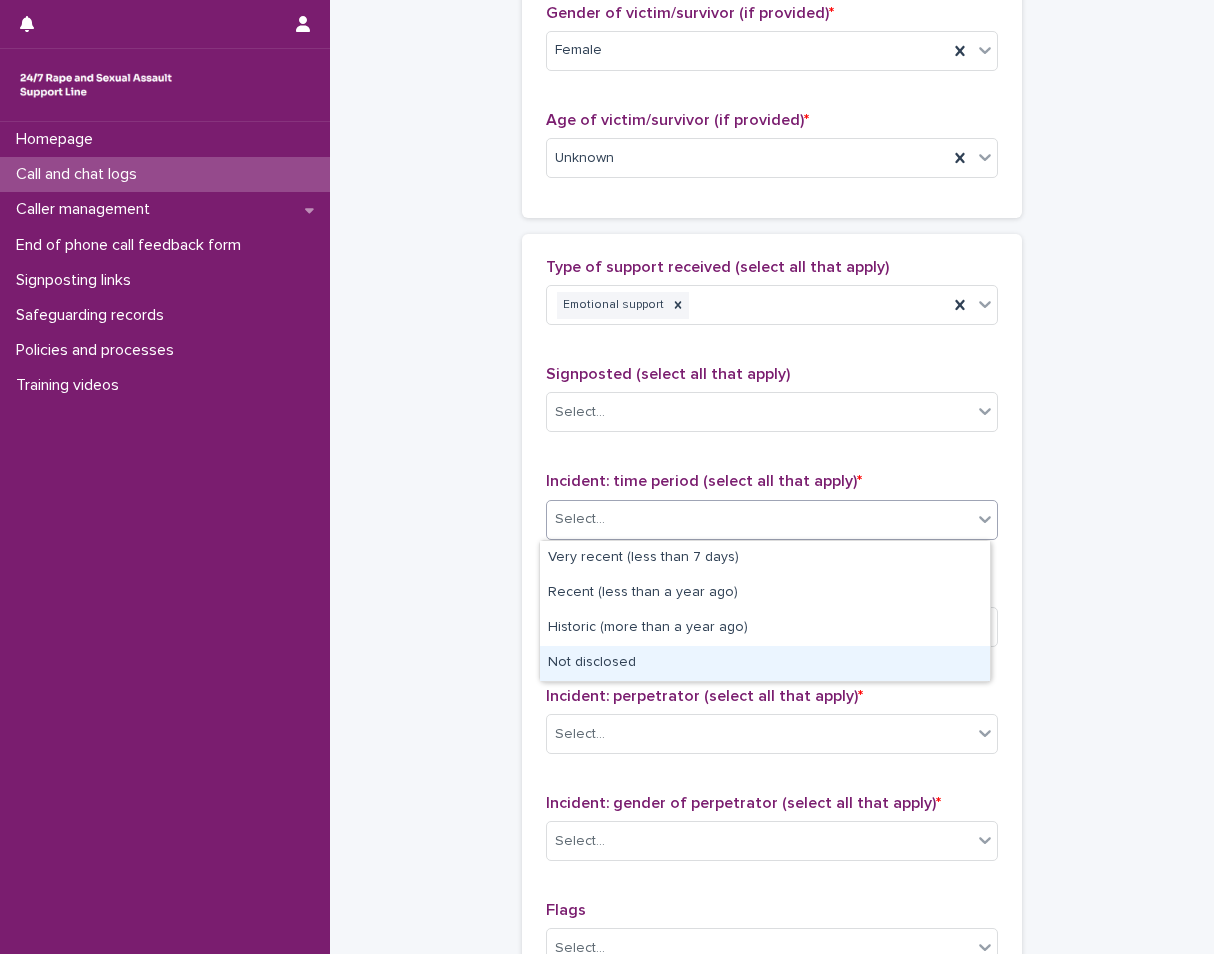 click on "Not disclosed" at bounding box center (765, 663) 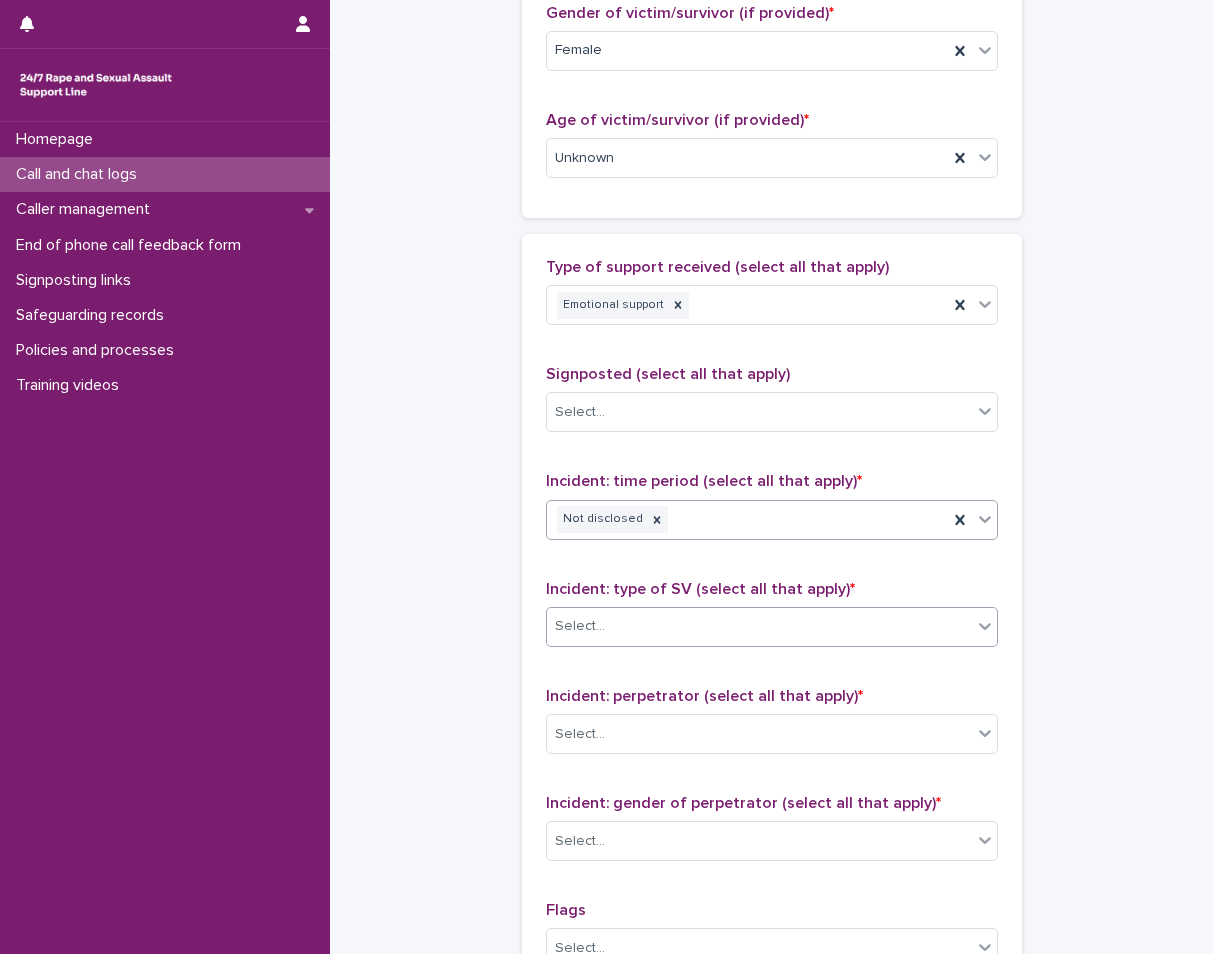 click on "Select..." at bounding box center (759, 626) 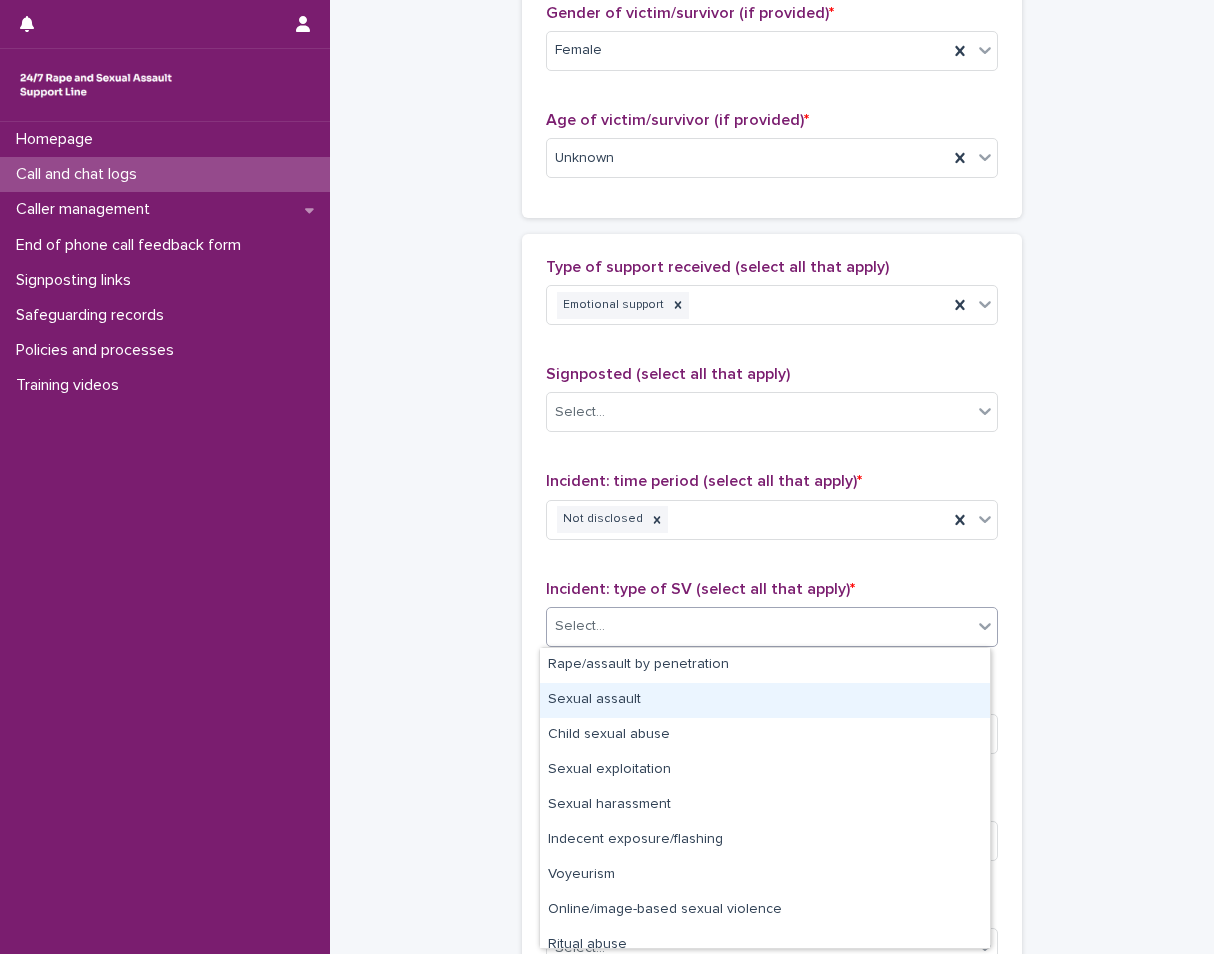 scroll, scrollTop: 50, scrollLeft: 0, axis: vertical 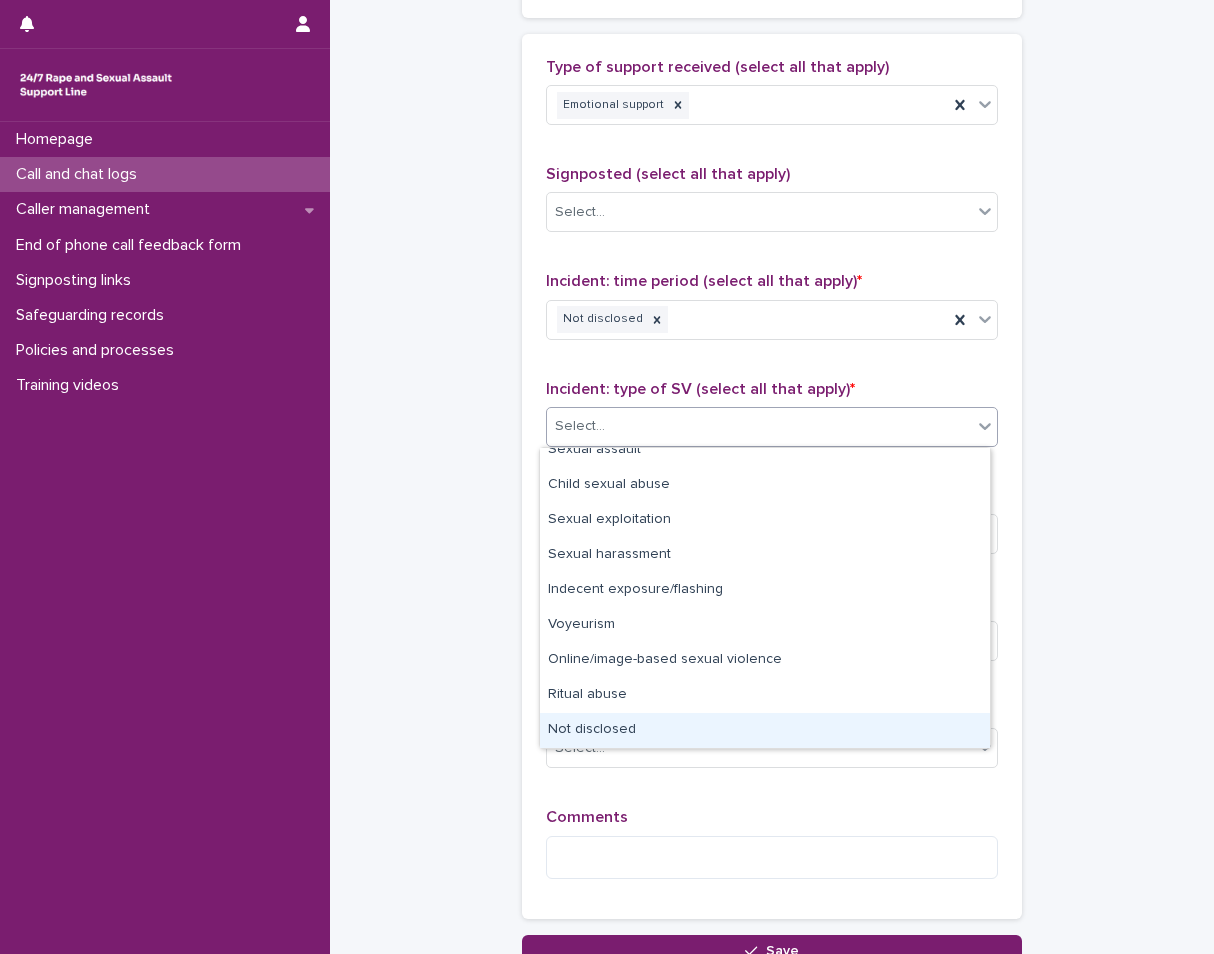 click on "Not disclosed" at bounding box center (765, 730) 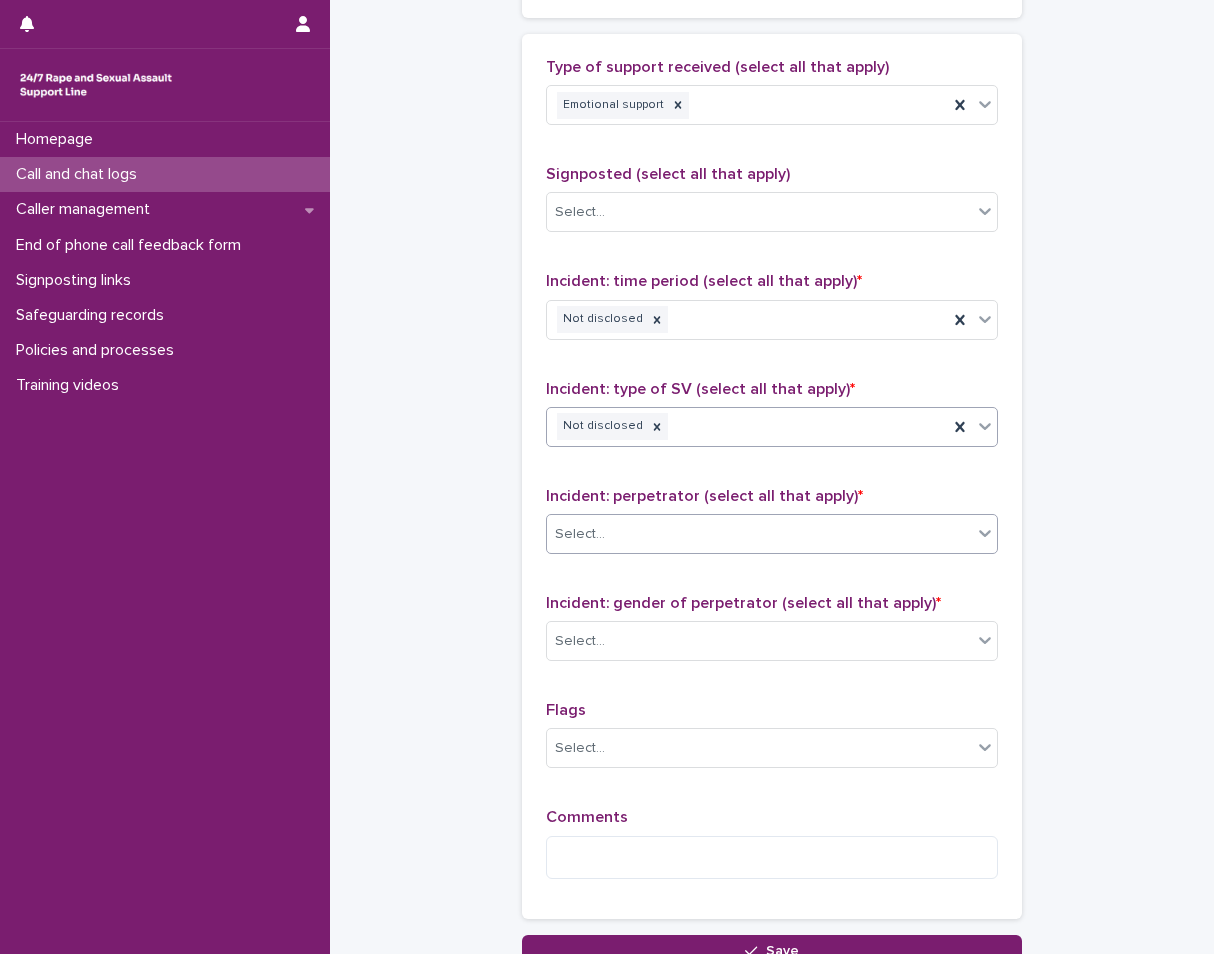 click on "Select..." at bounding box center [759, 534] 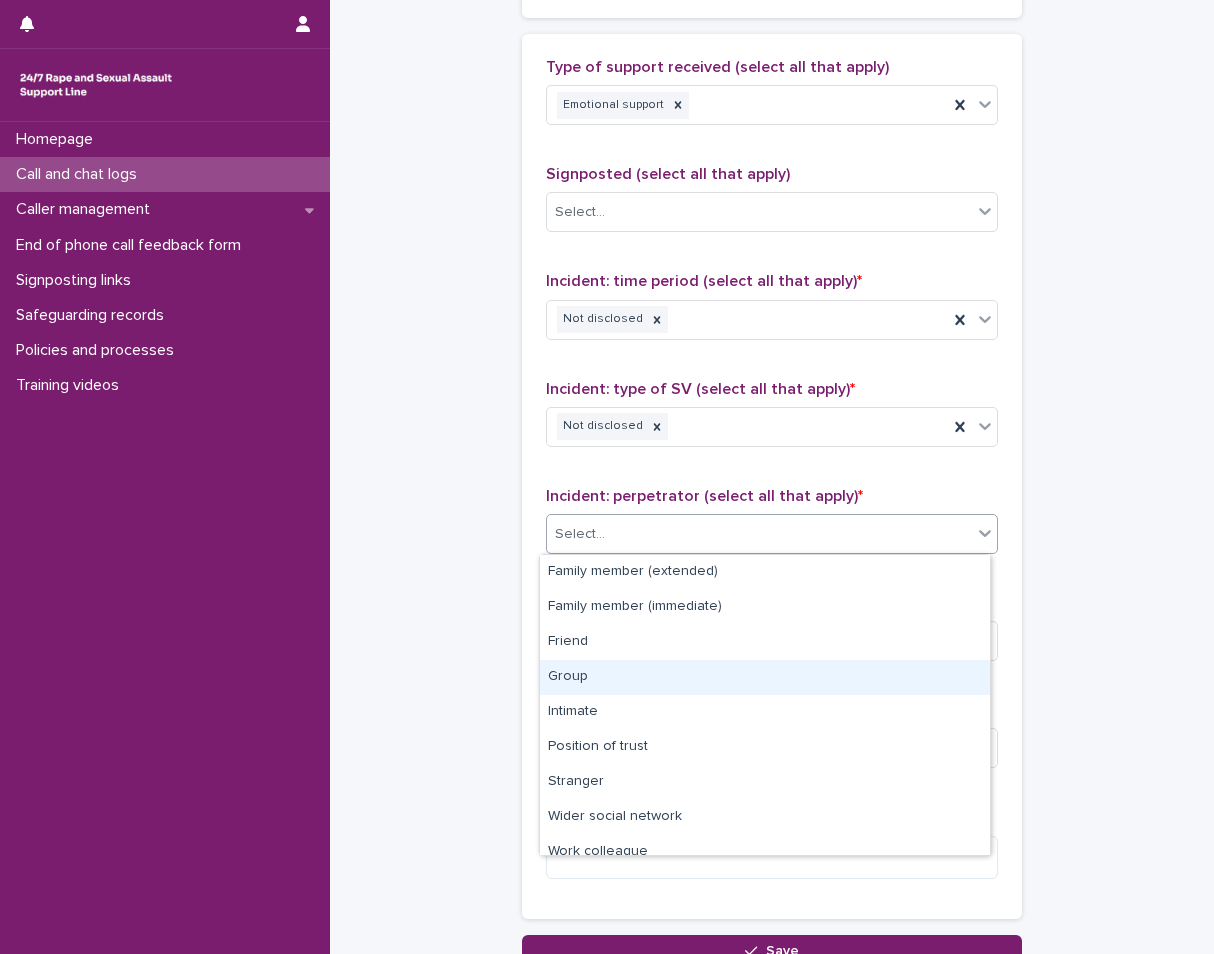 scroll, scrollTop: 85, scrollLeft: 0, axis: vertical 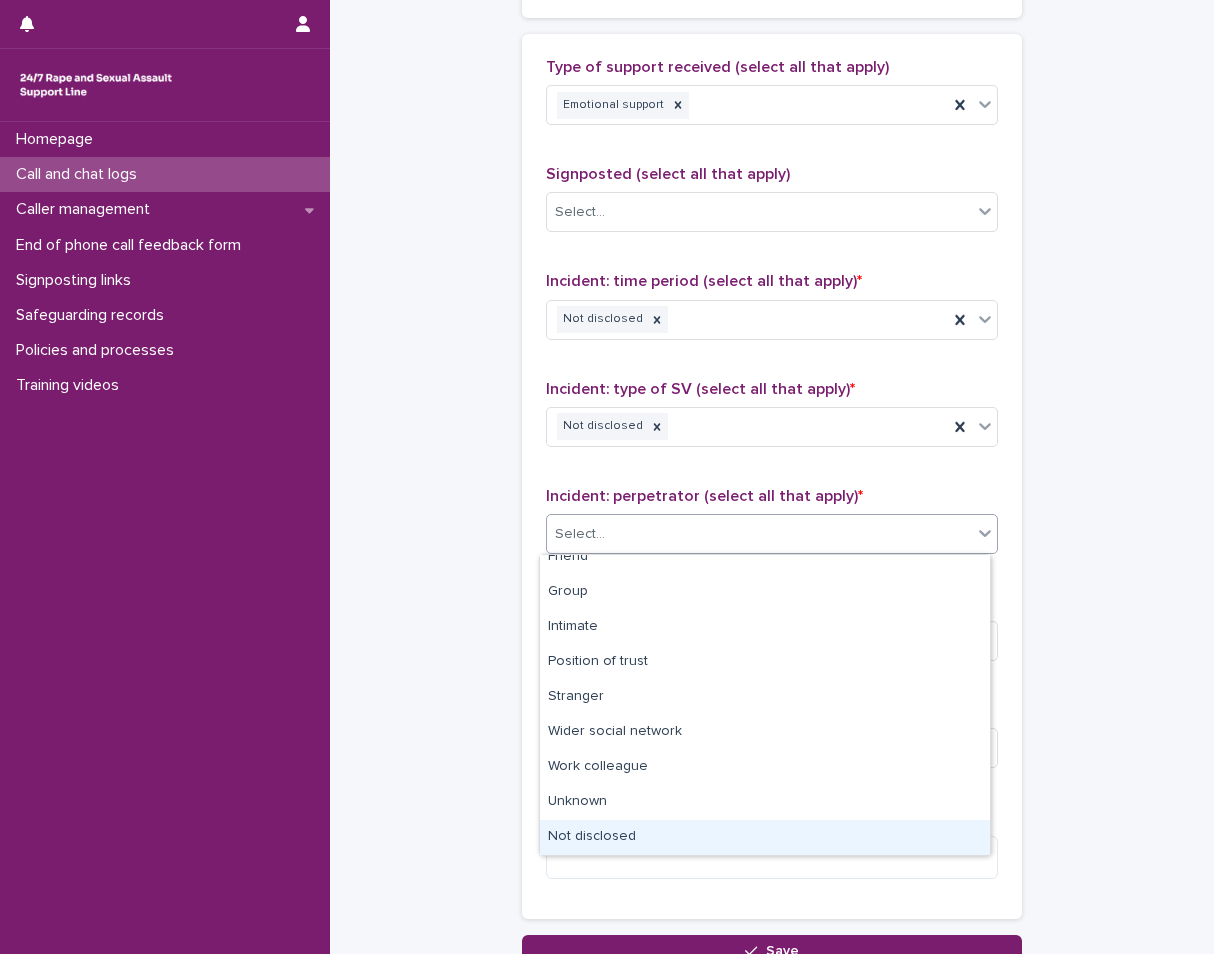 click on "Not disclosed" at bounding box center [765, 837] 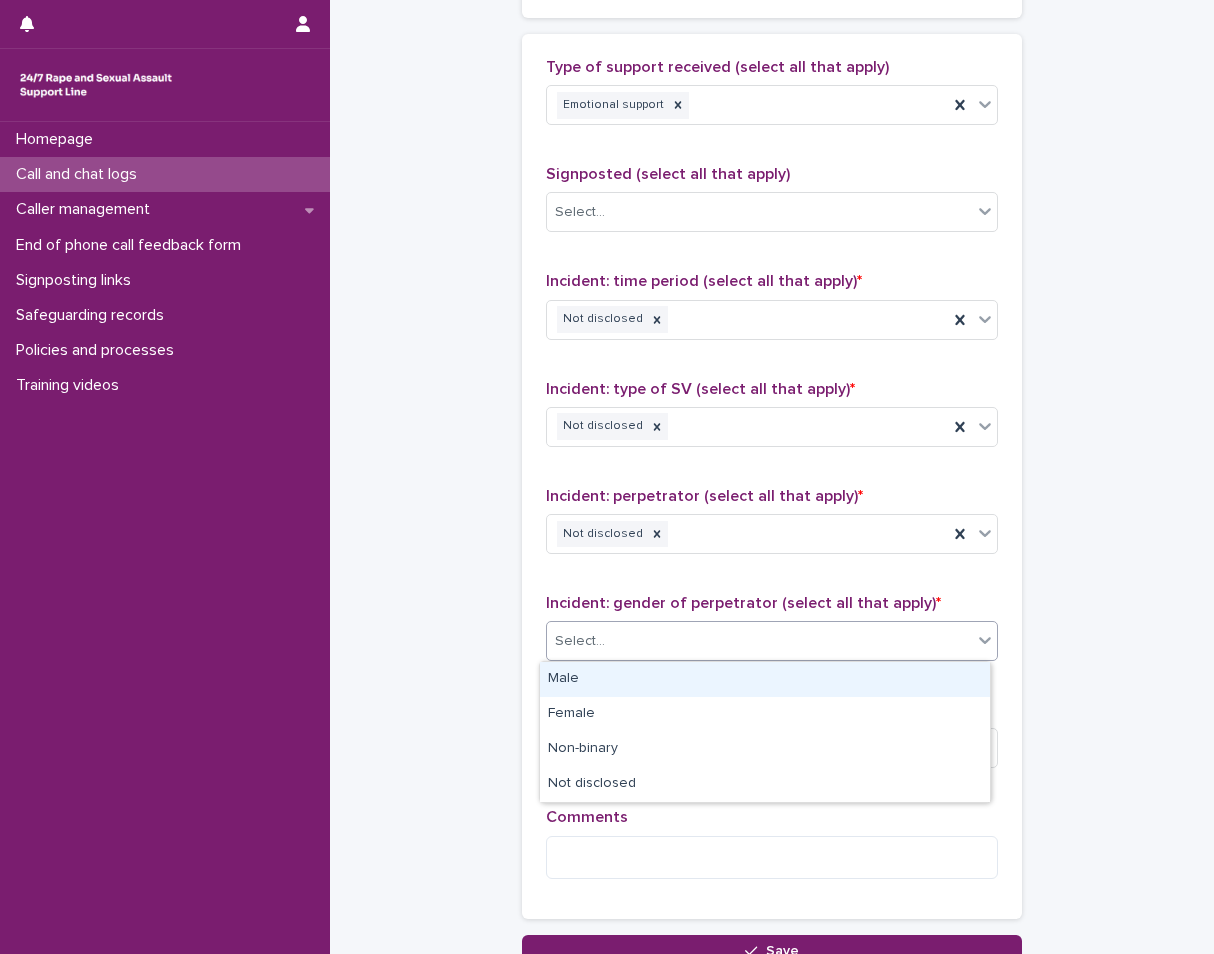 click on "Select..." at bounding box center (759, 641) 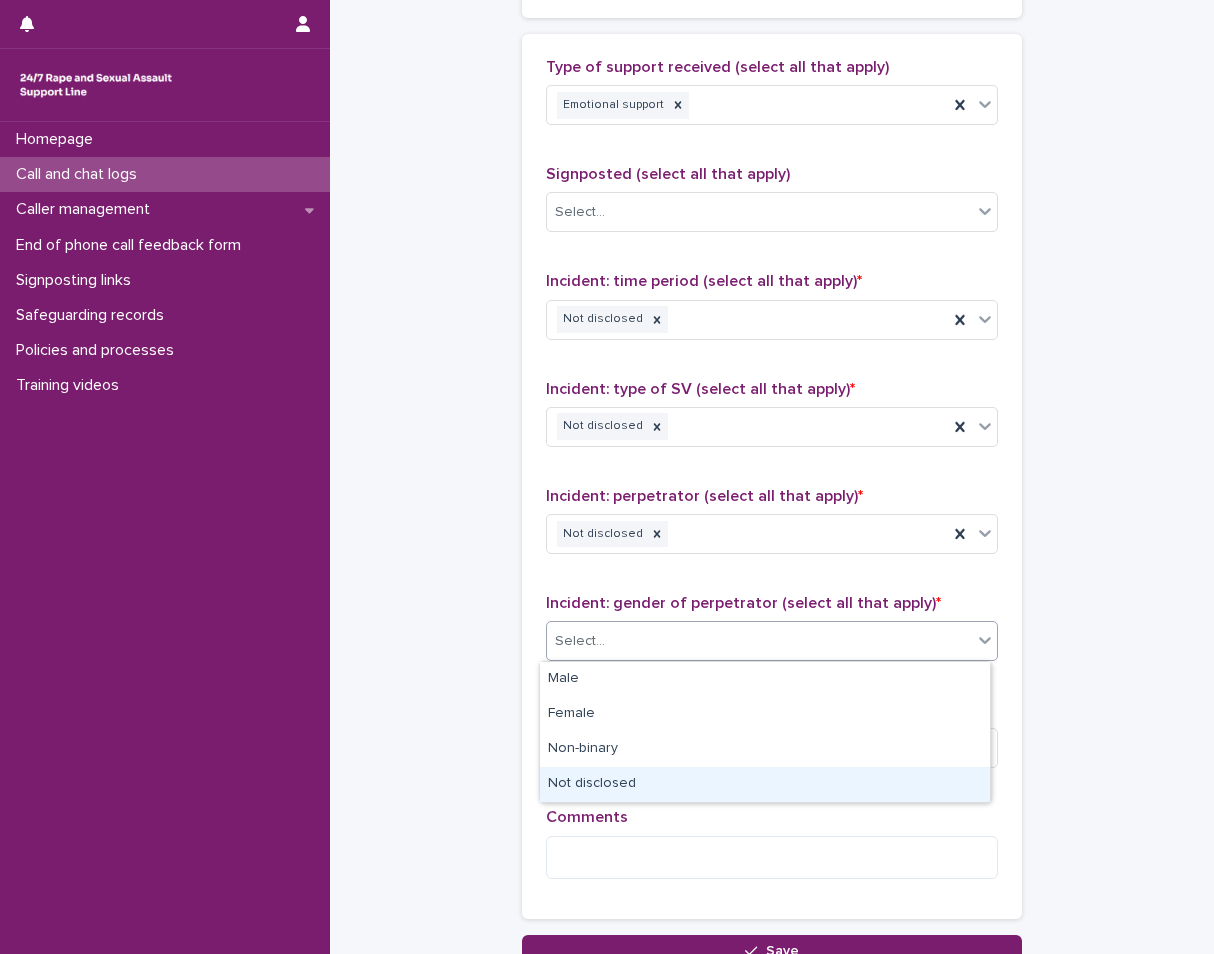 click on "Not disclosed" at bounding box center (765, 784) 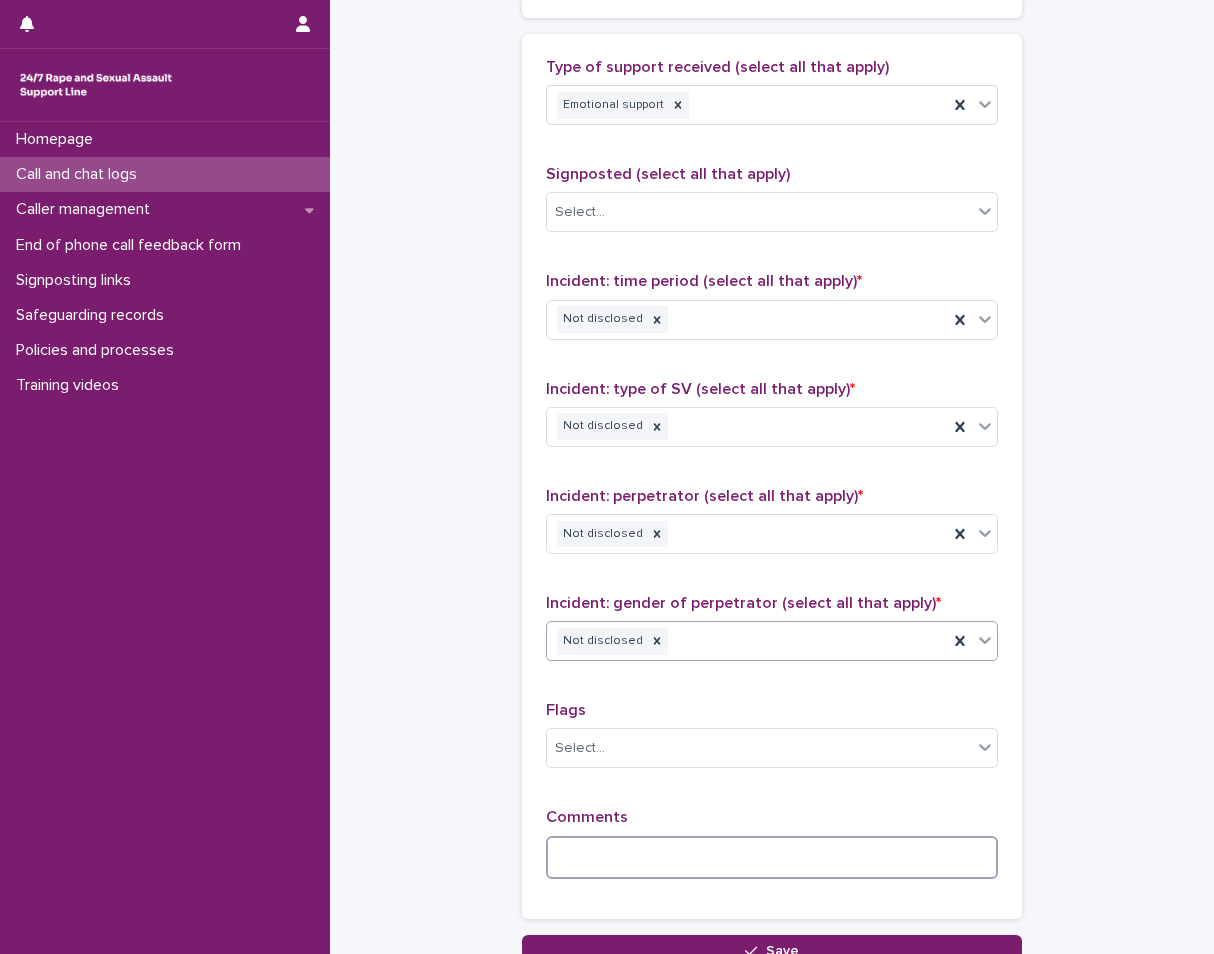 click at bounding box center [772, 857] 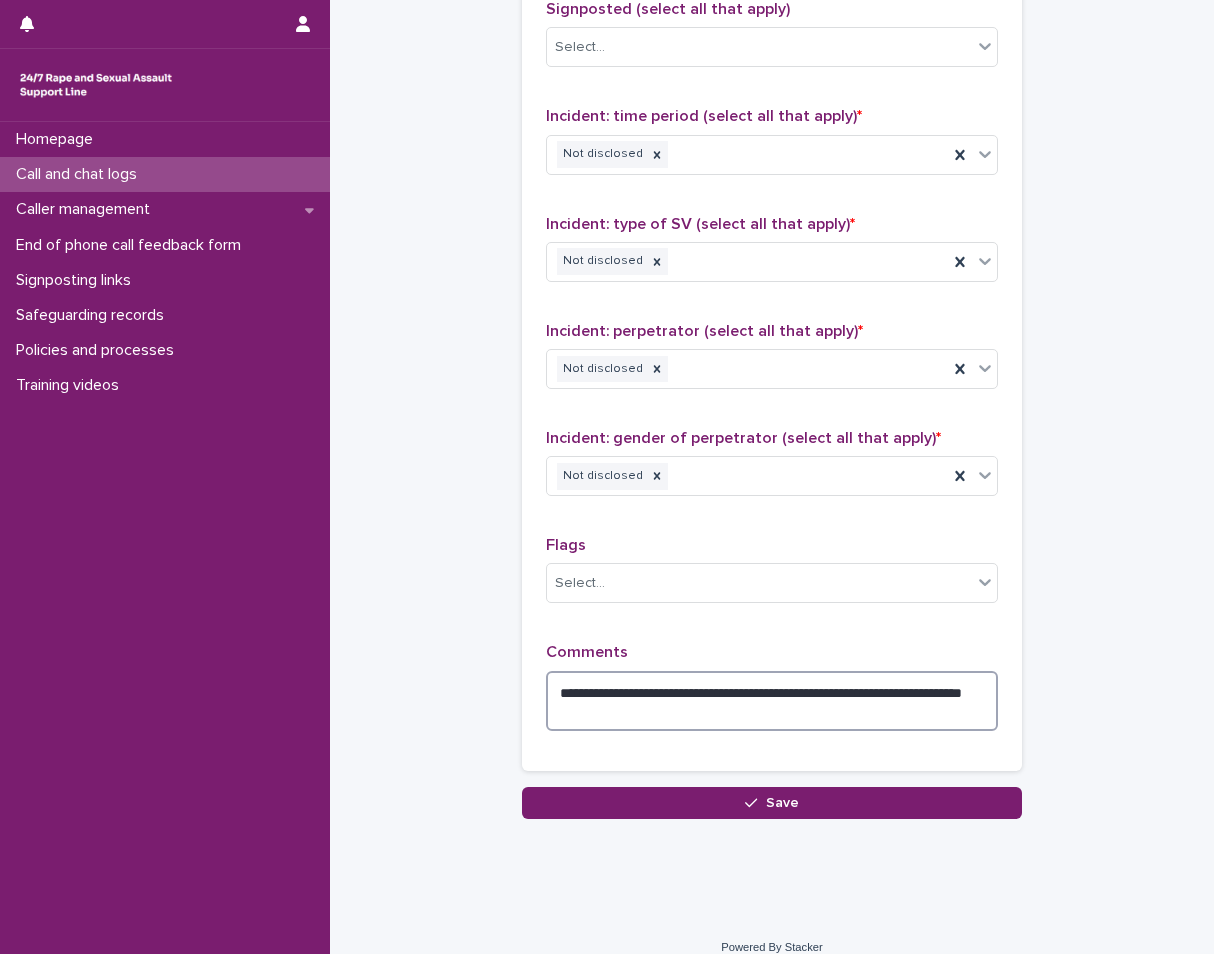 scroll, scrollTop: 1386, scrollLeft: 0, axis: vertical 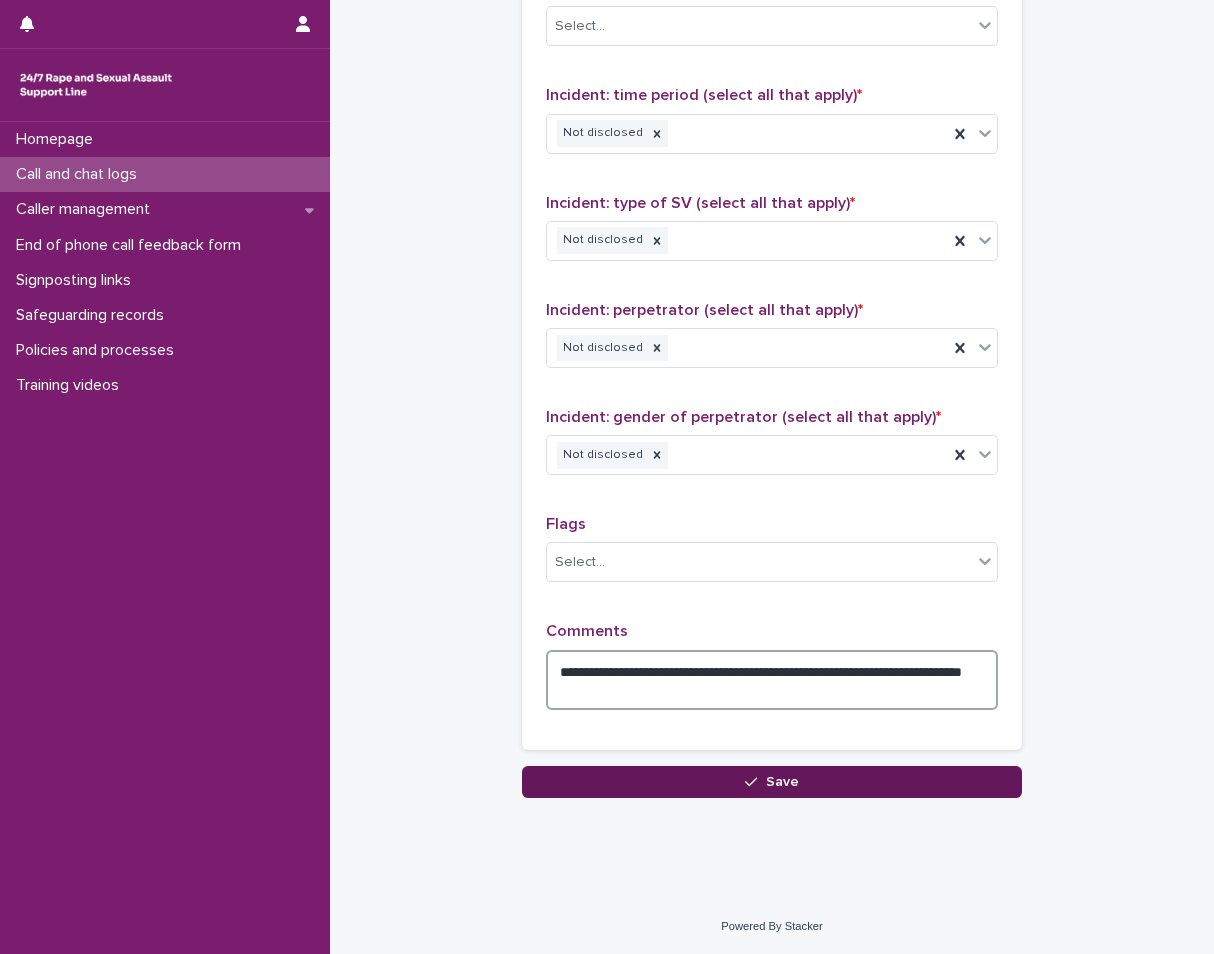 type on "**********" 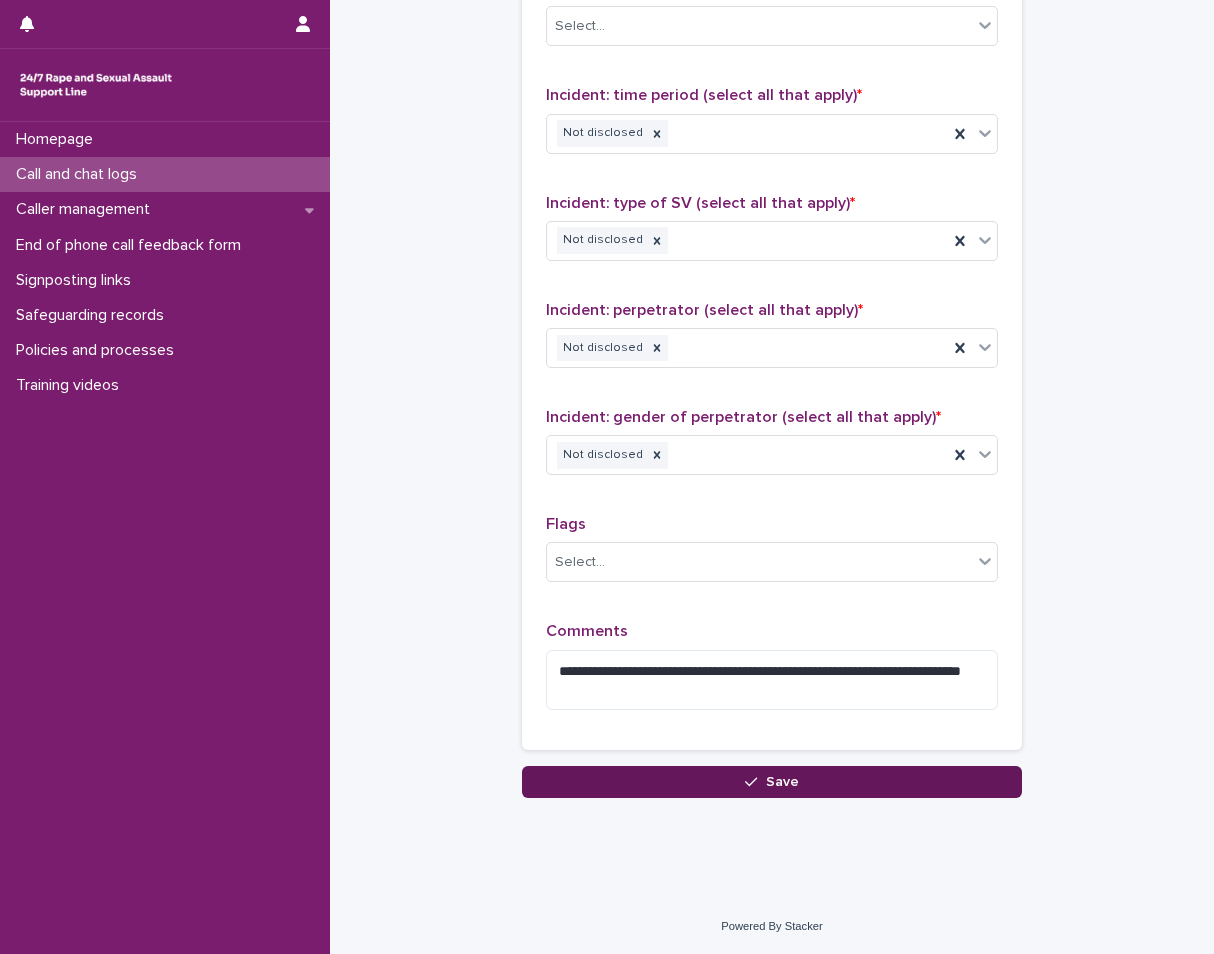 click on "Save" at bounding box center [772, 782] 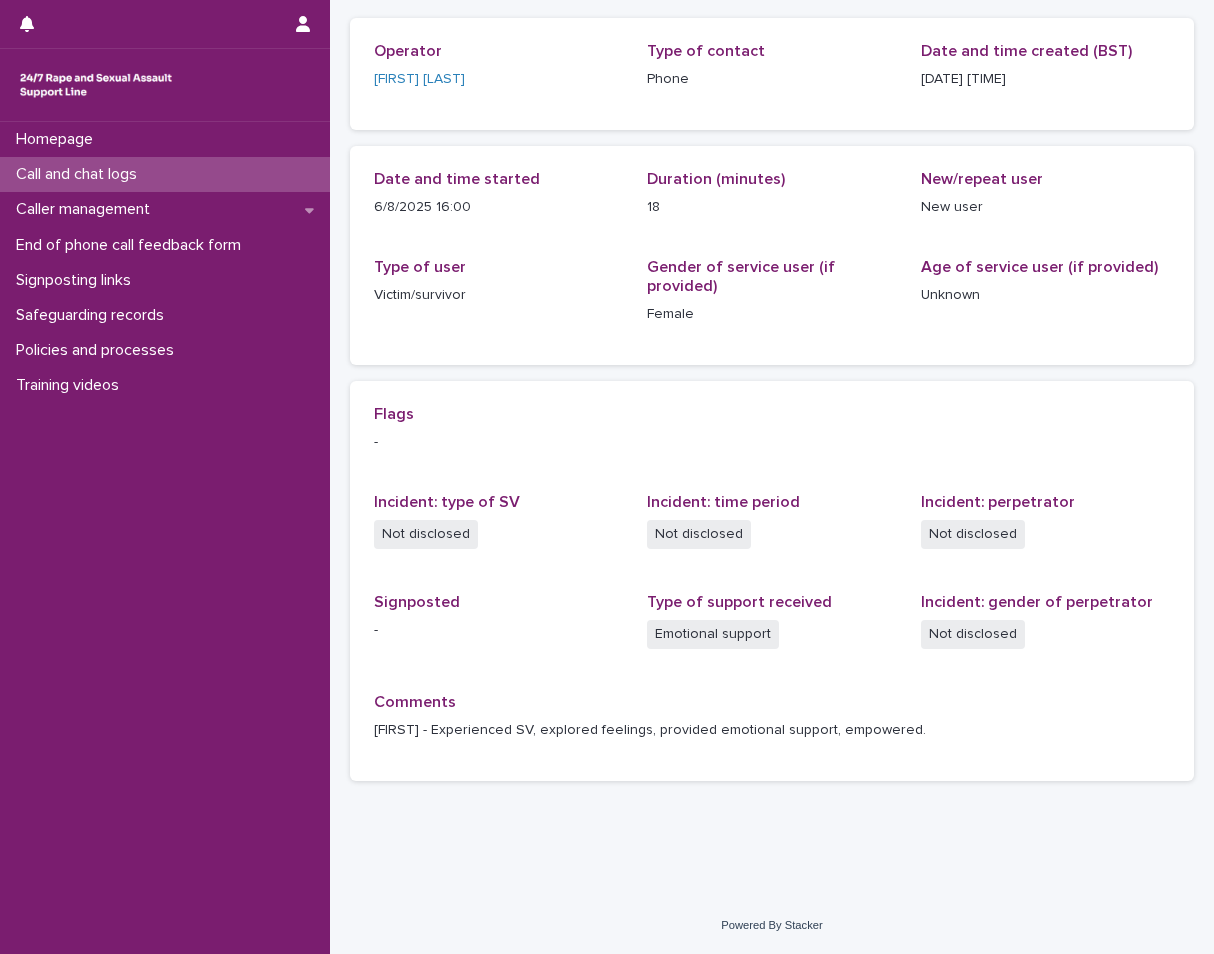 scroll, scrollTop: 0, scrollLeft: 0, axis: both 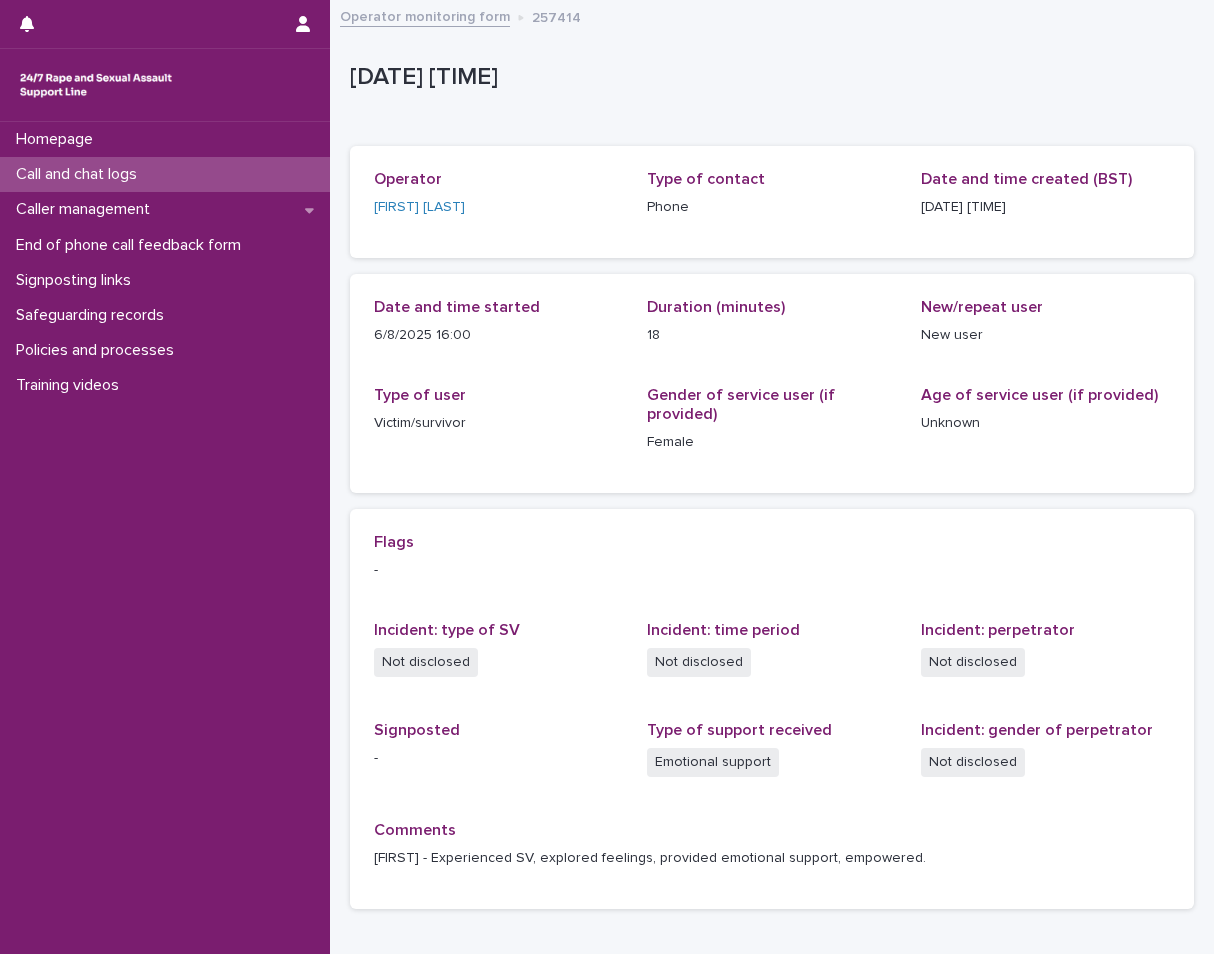 click on "Call and chat logs" at bounding box center [165, 174] 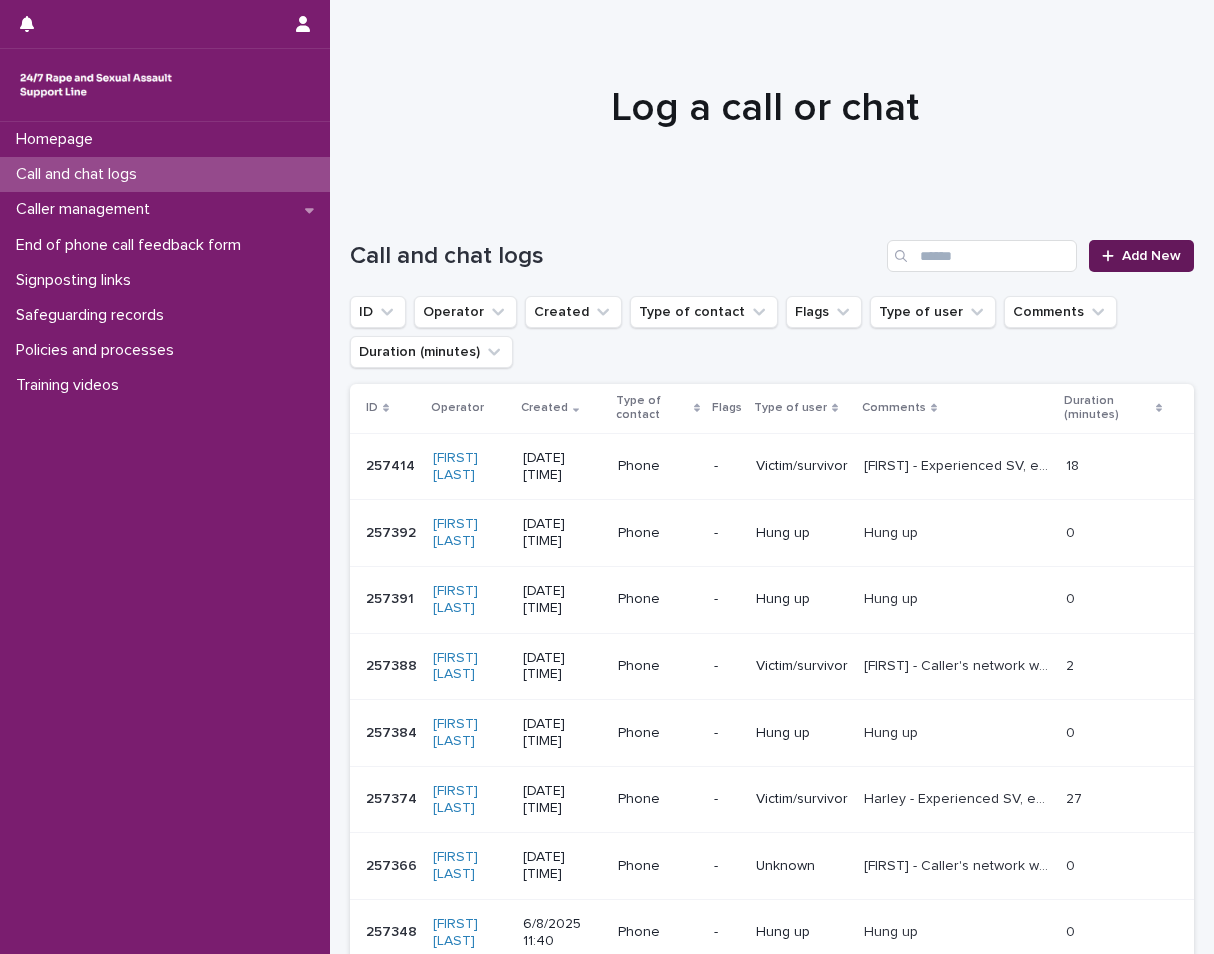 click on "Add New" at bounding box center [1151, 256] 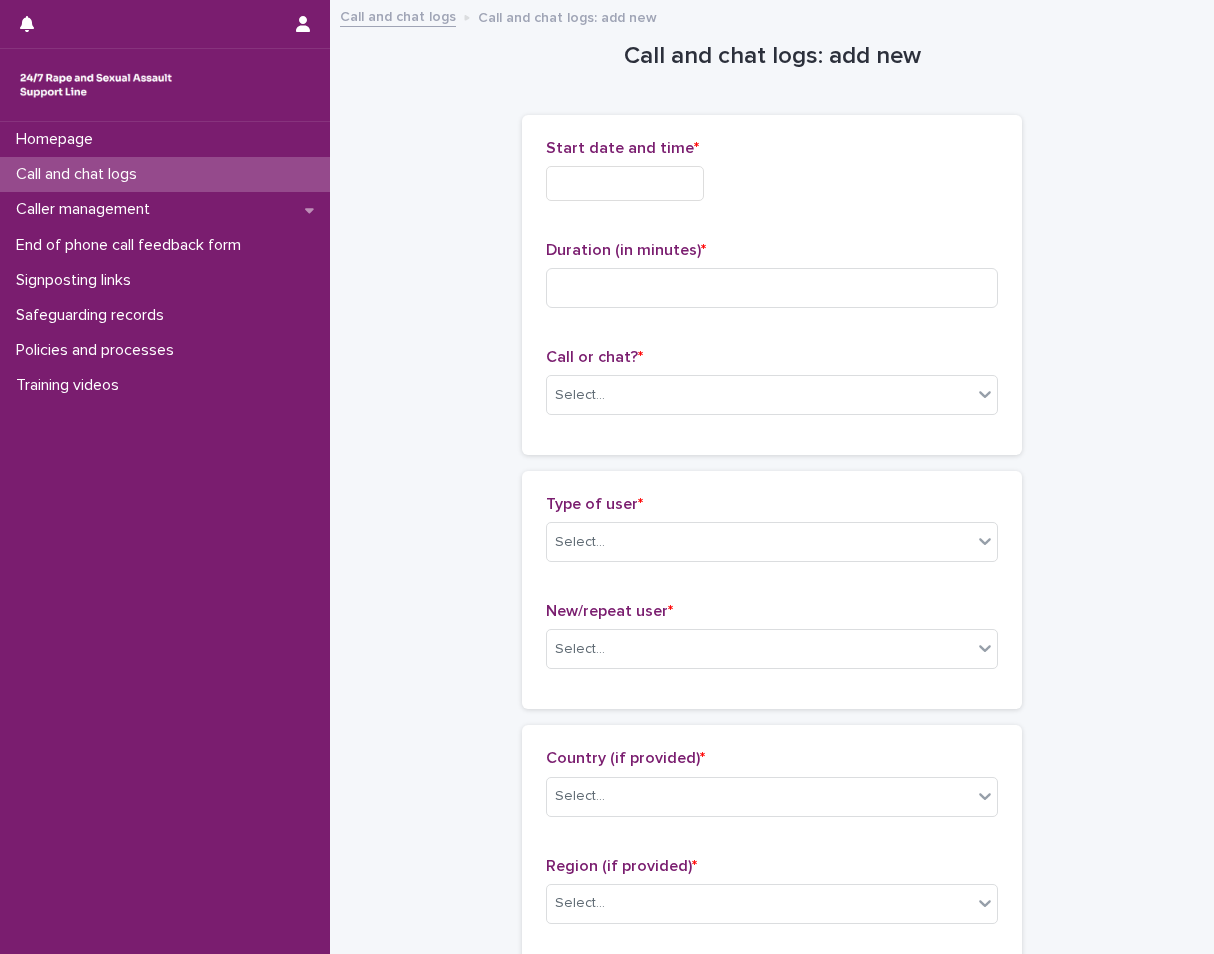 click at bounding box center [625, 183] 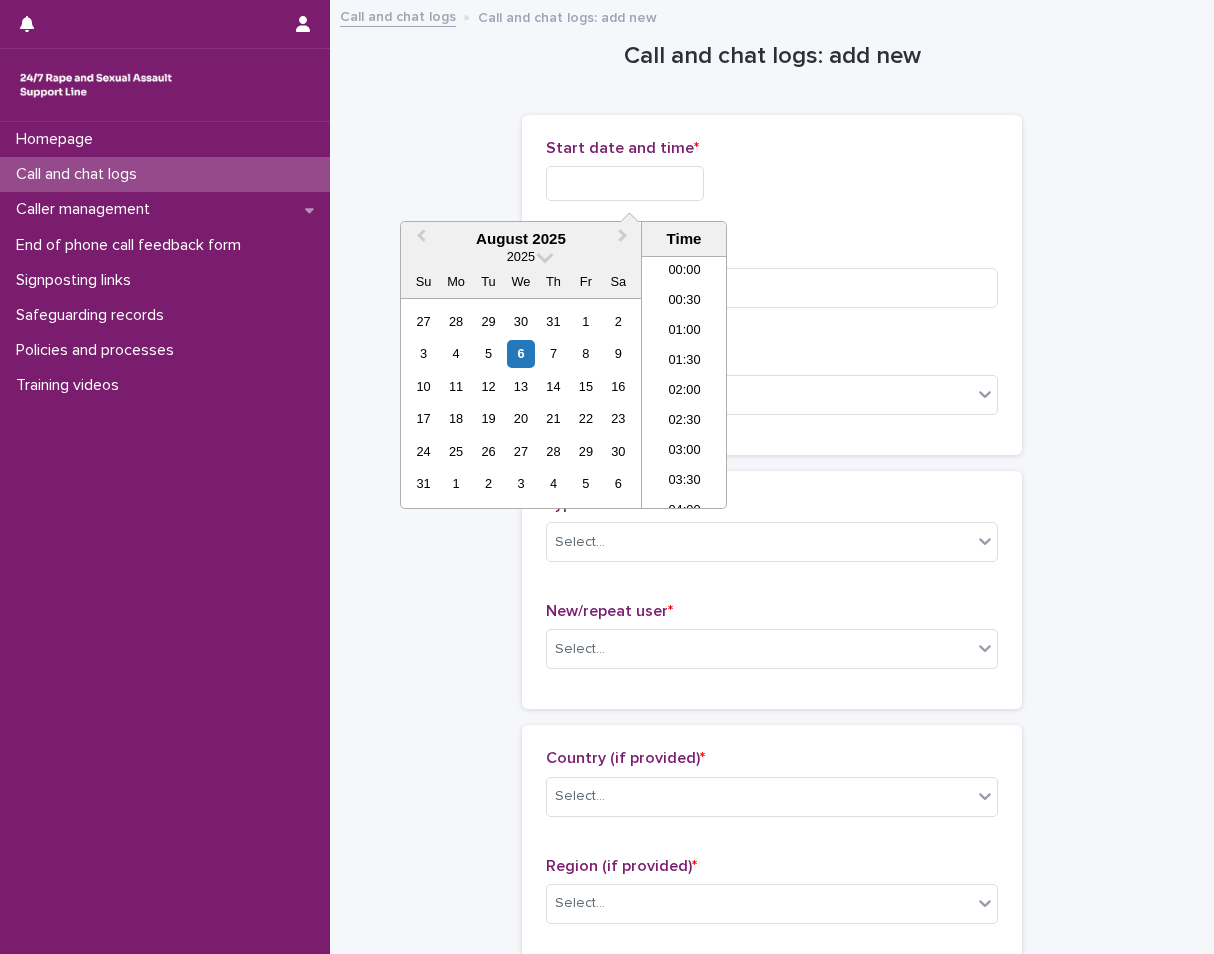 scroll, scrollTop: 850, scrollLeft: 0, axis: vertical 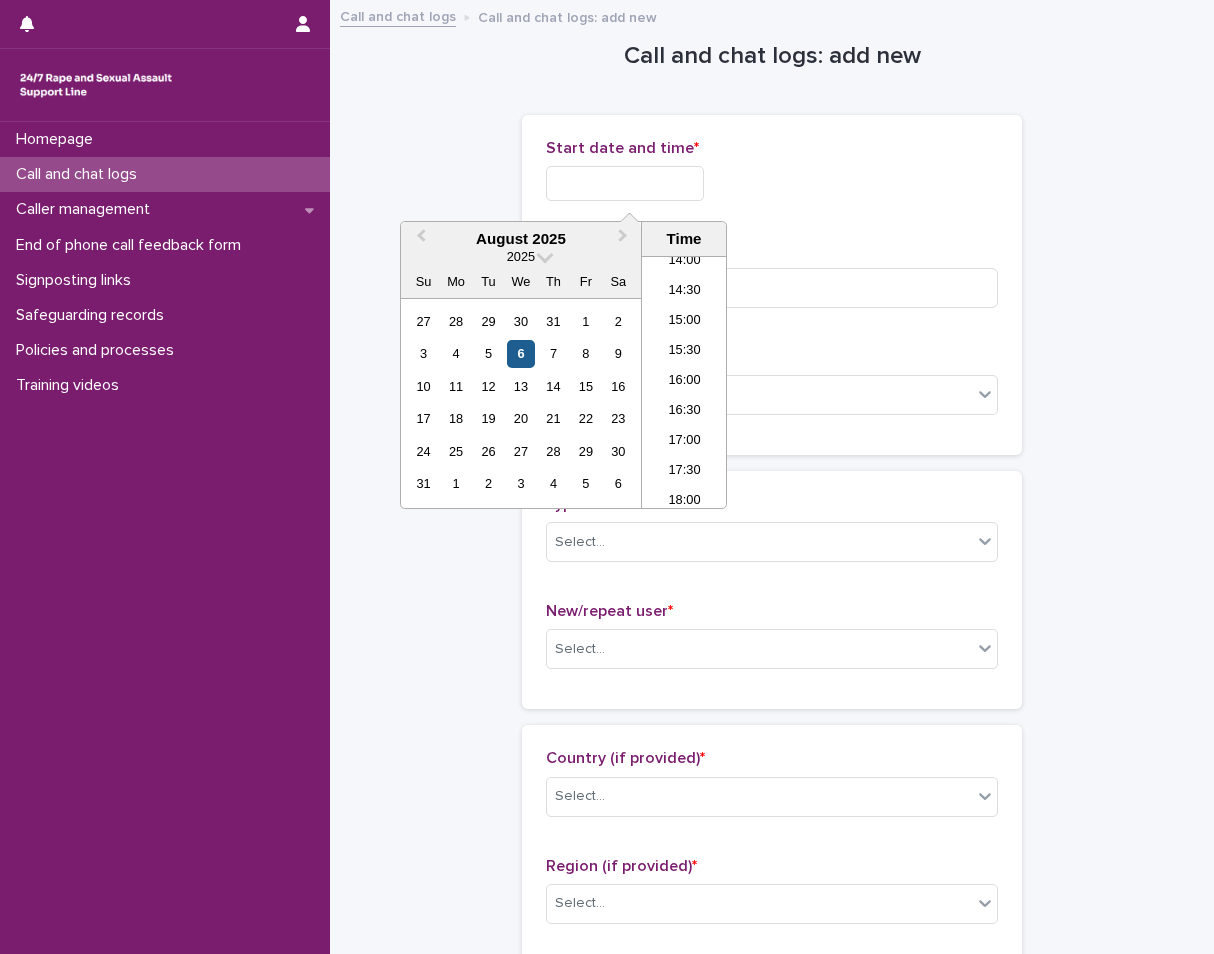 click on "6" at bounding box center (520, 353) 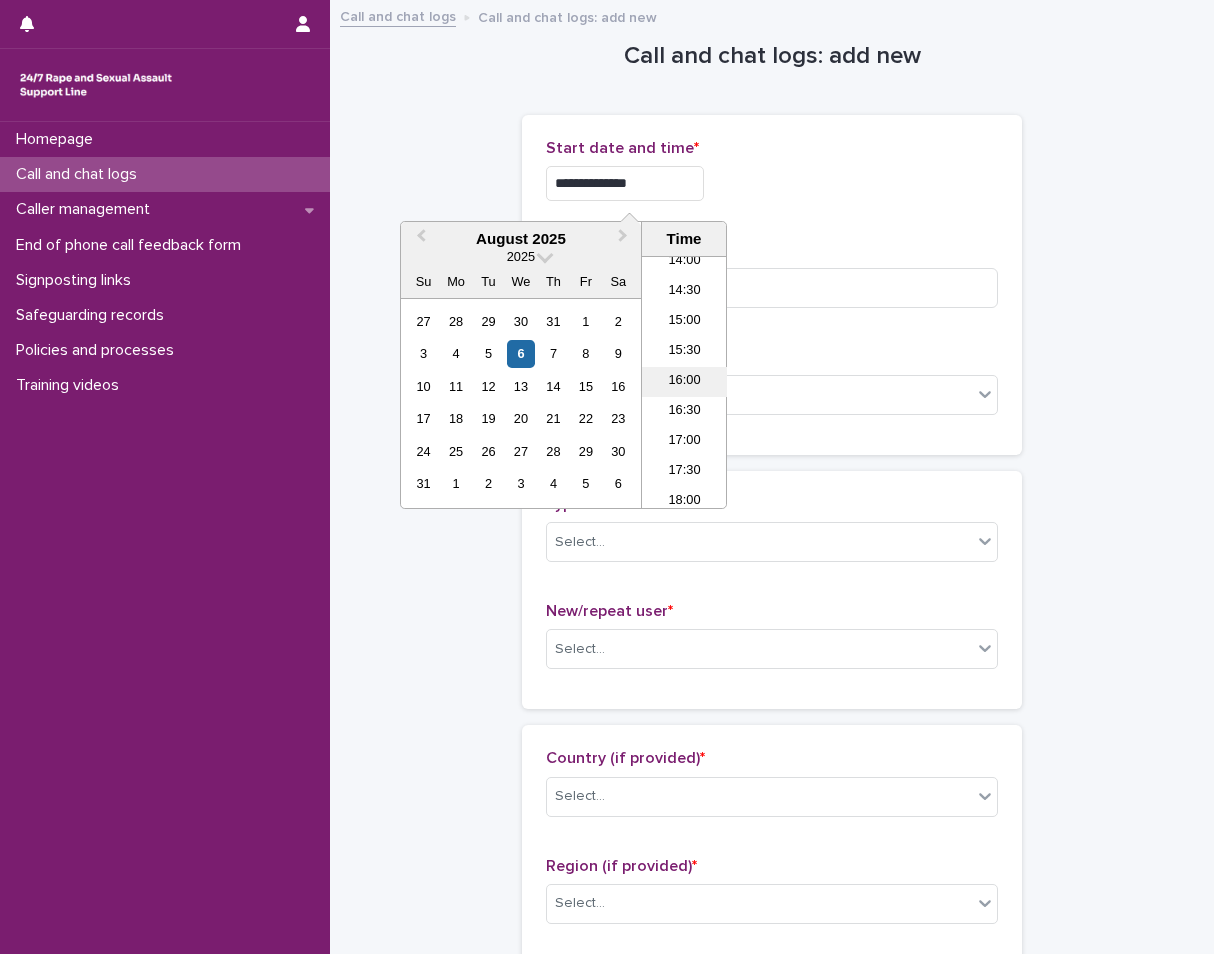 click on "16:00" at bounding box center [684, 382] 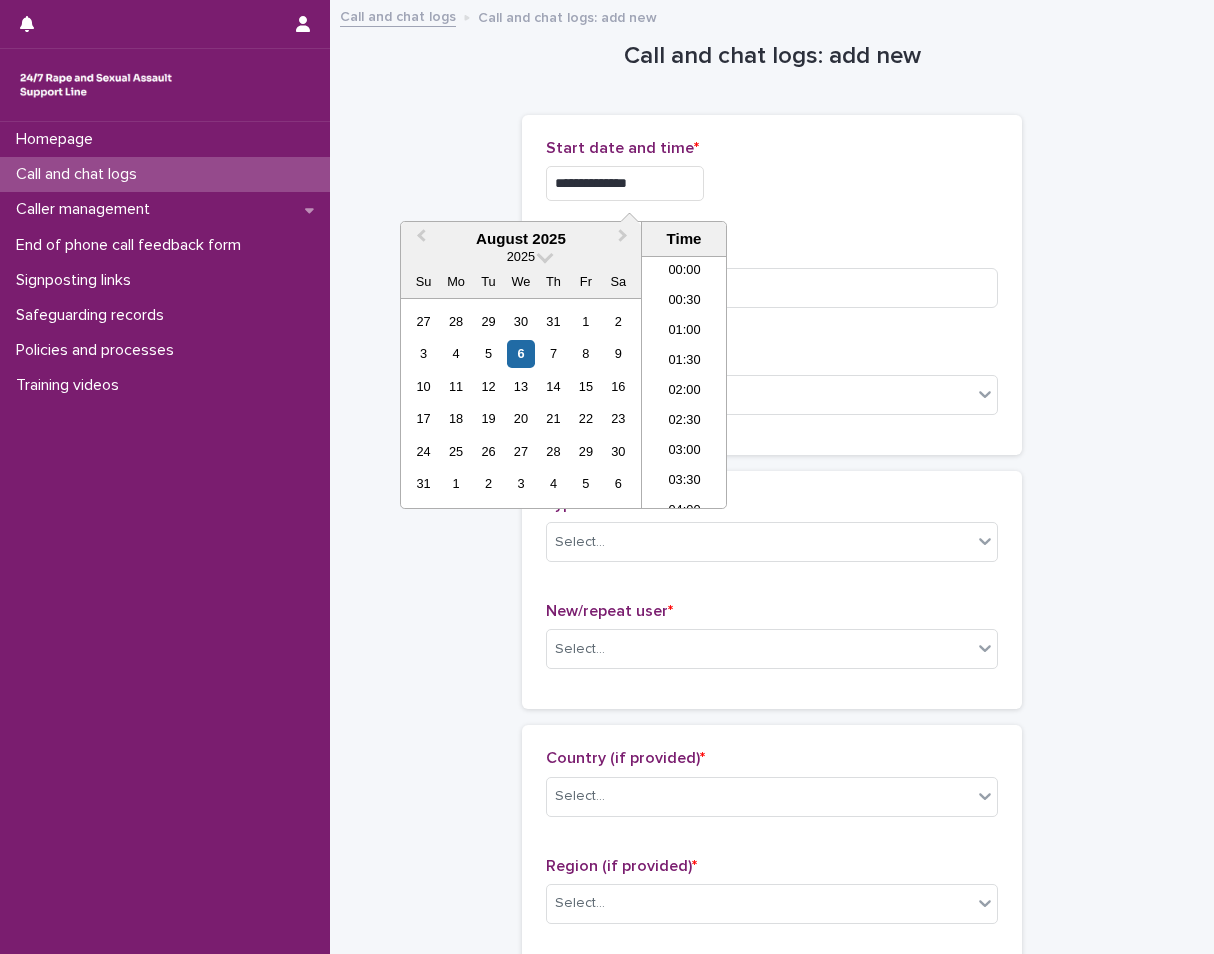 click on "**********" at bounding box center (625, 183) 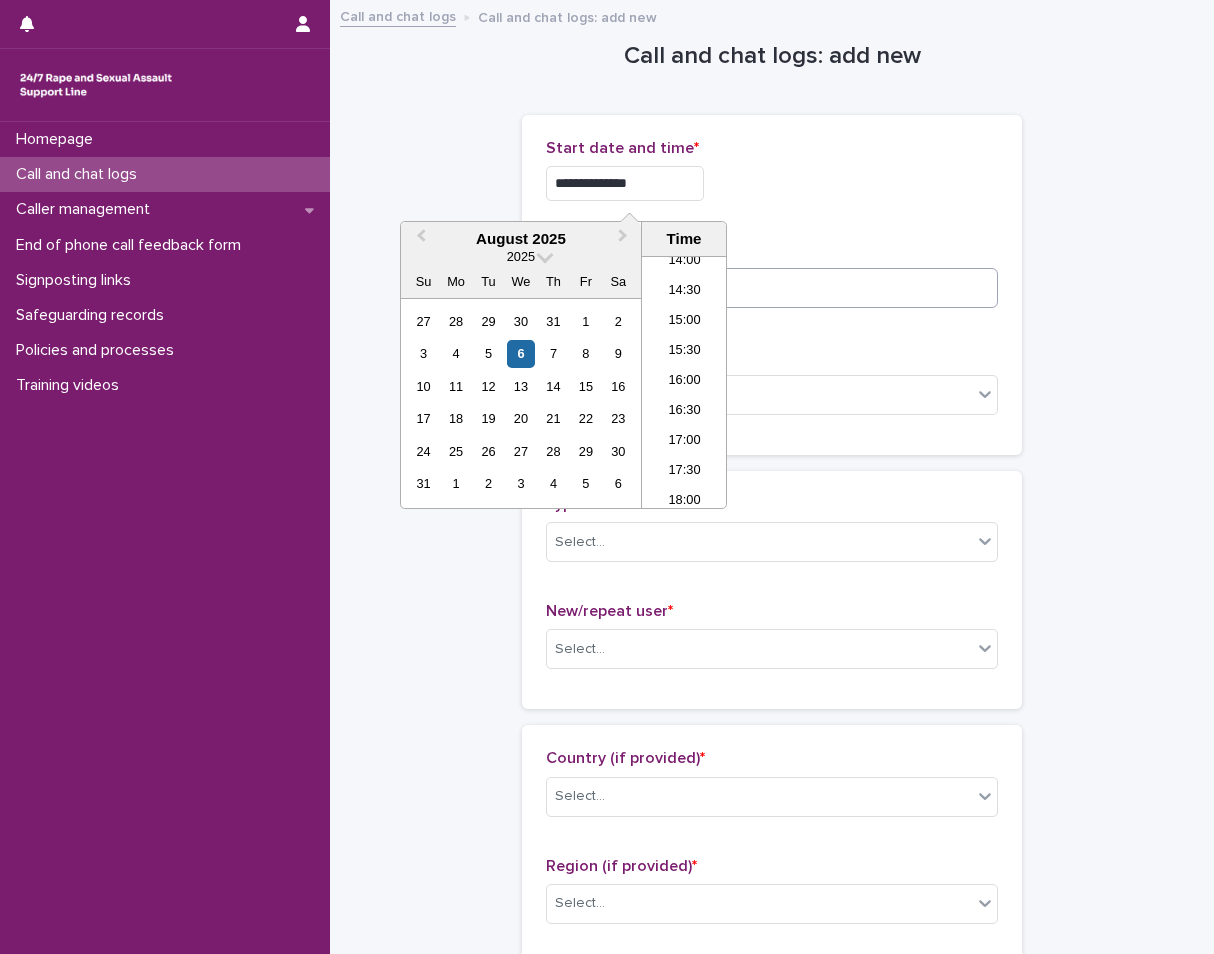 type on "**********" 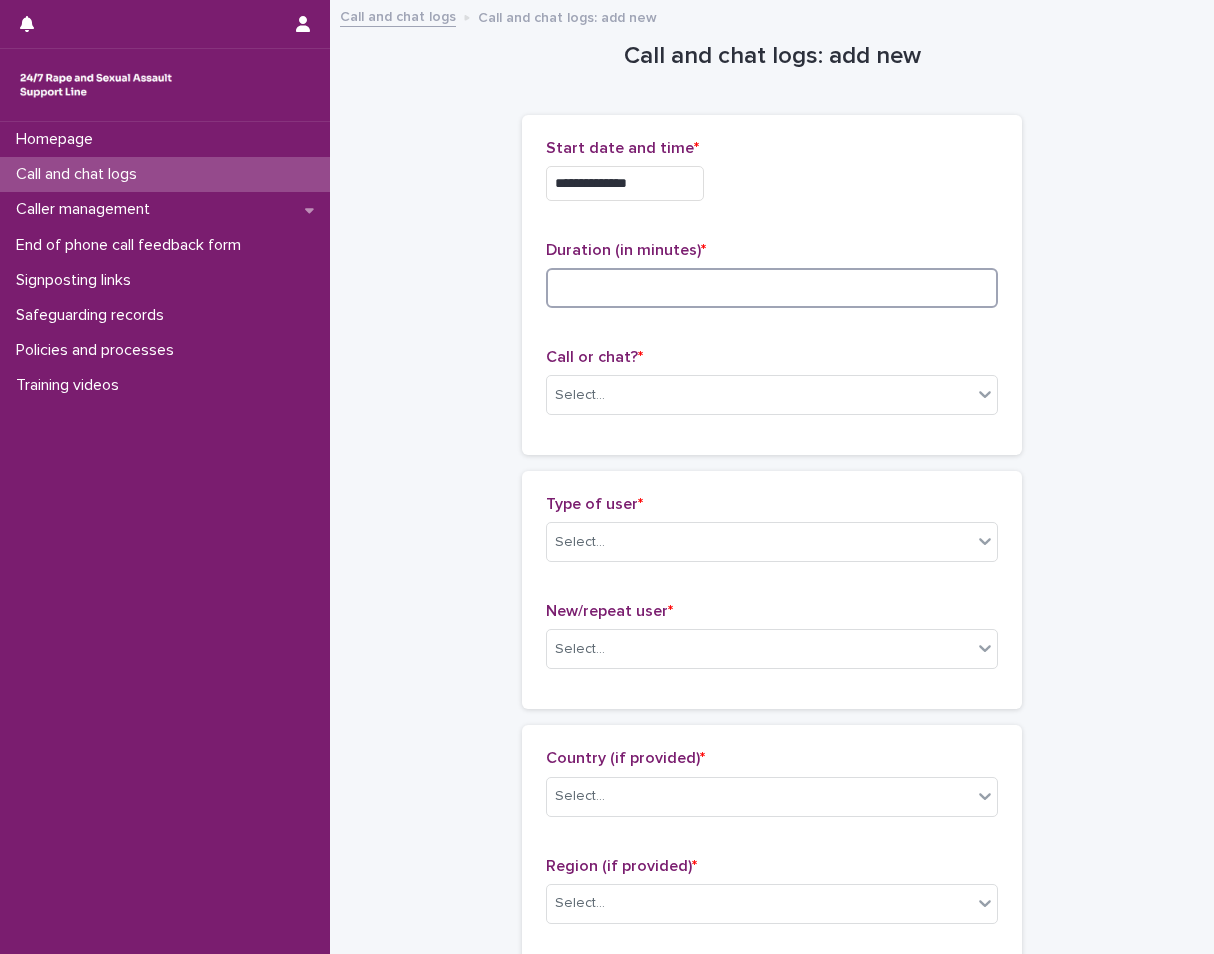 click at bounding box center [772, 288] 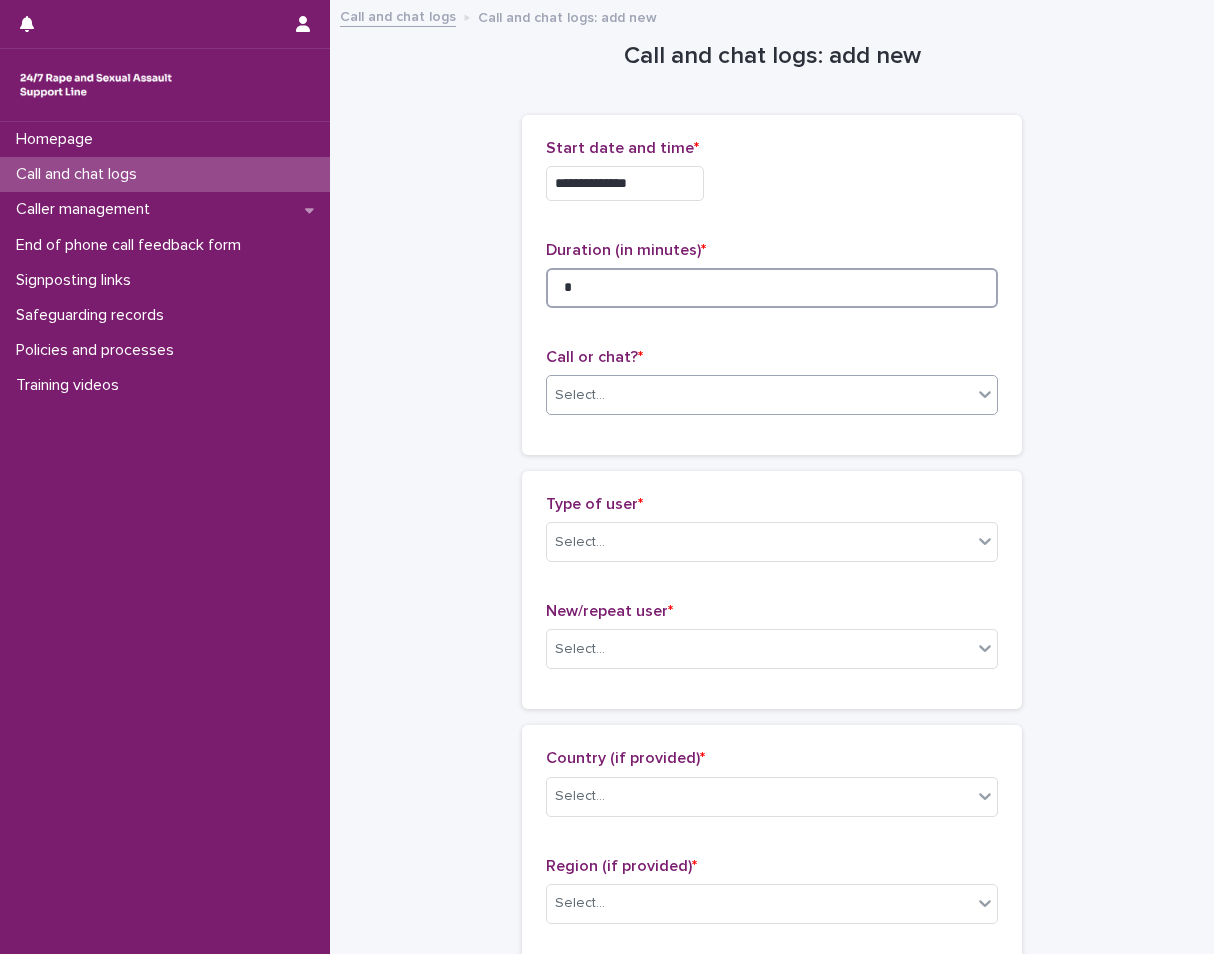 type on "*" 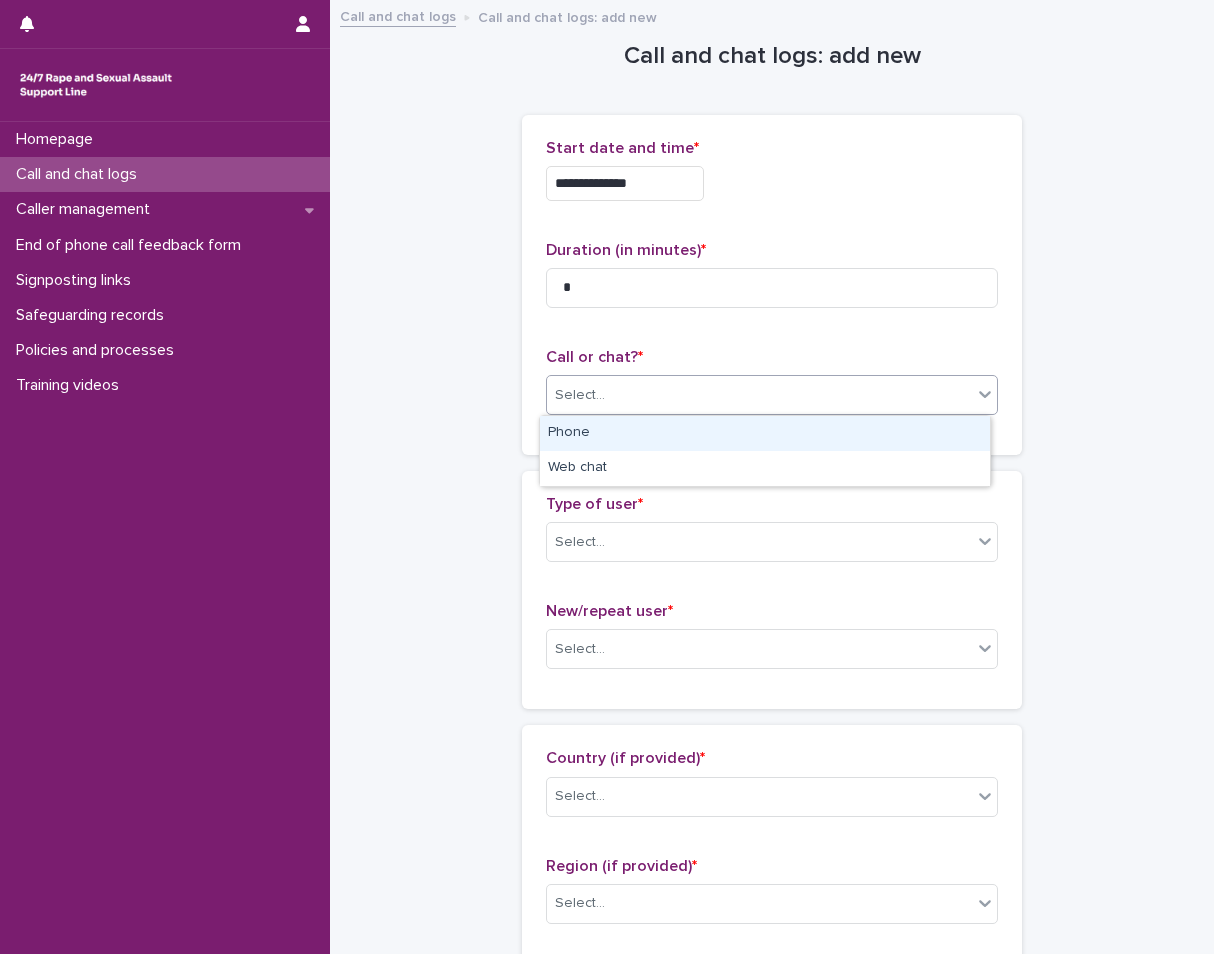 click on "Select..." at bounding box center (759, 395) 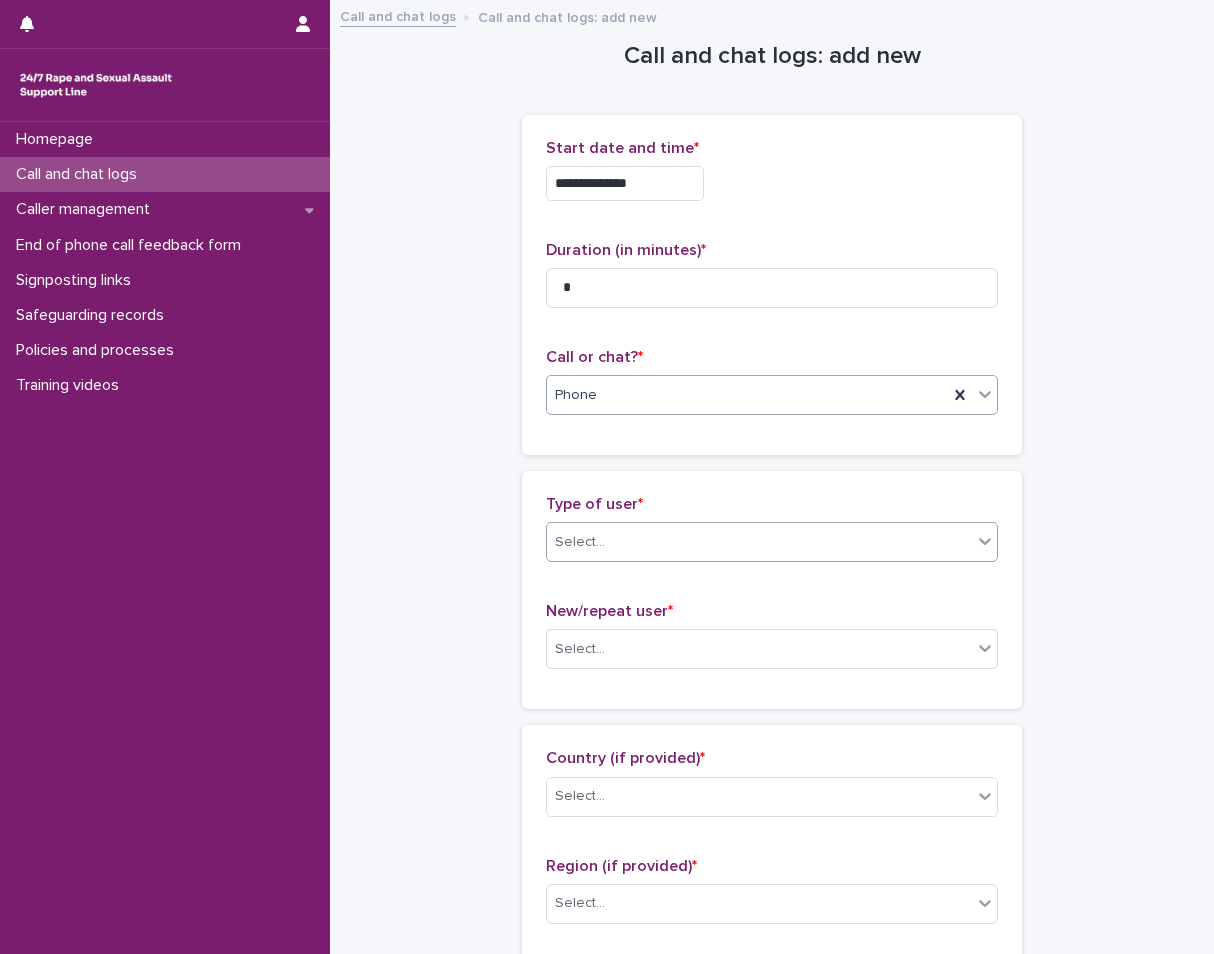 click on "Select..." at bounding box center [580, 542] 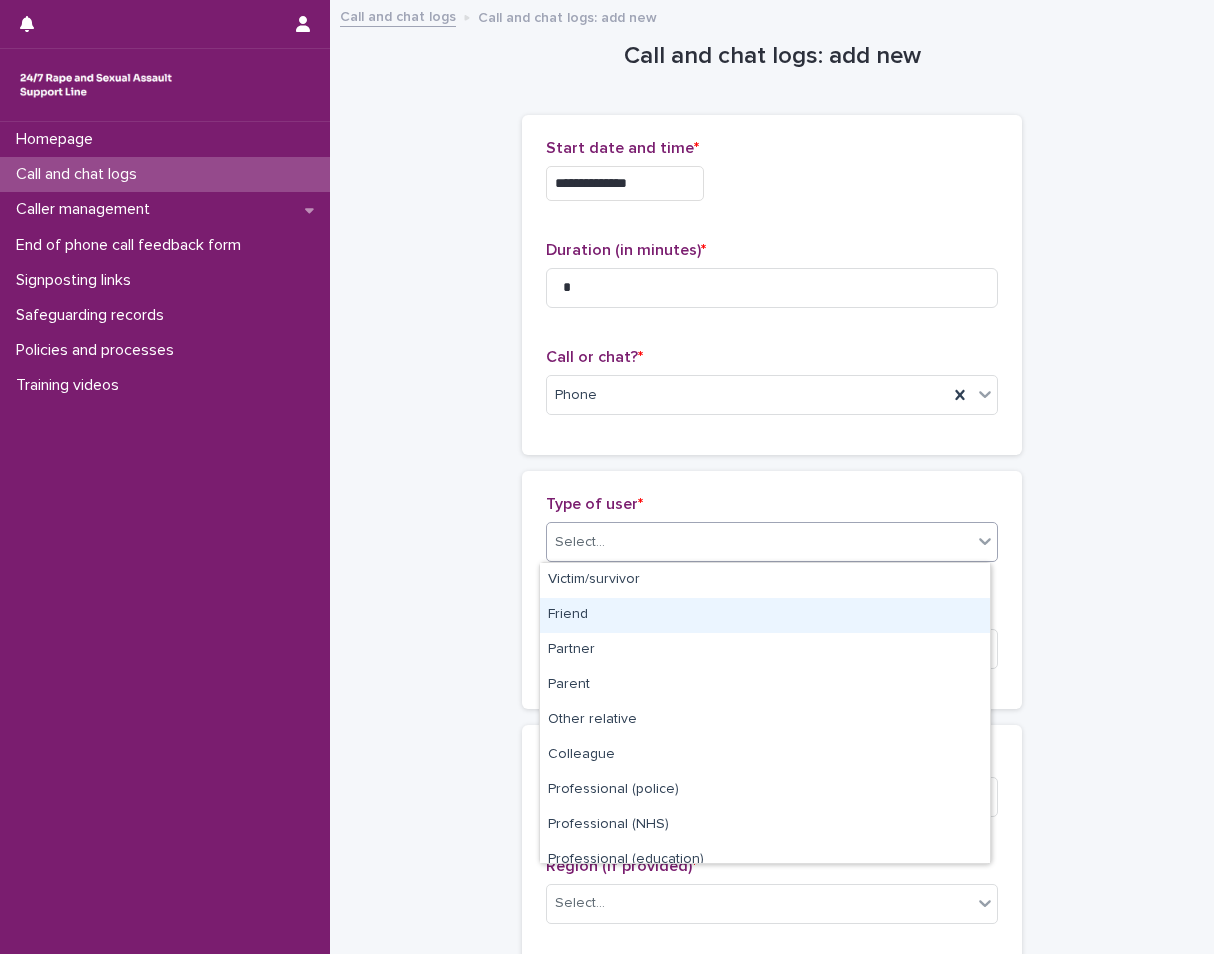 scroll, scrollTop: 225, scrollLeft: 0, axis: vertical 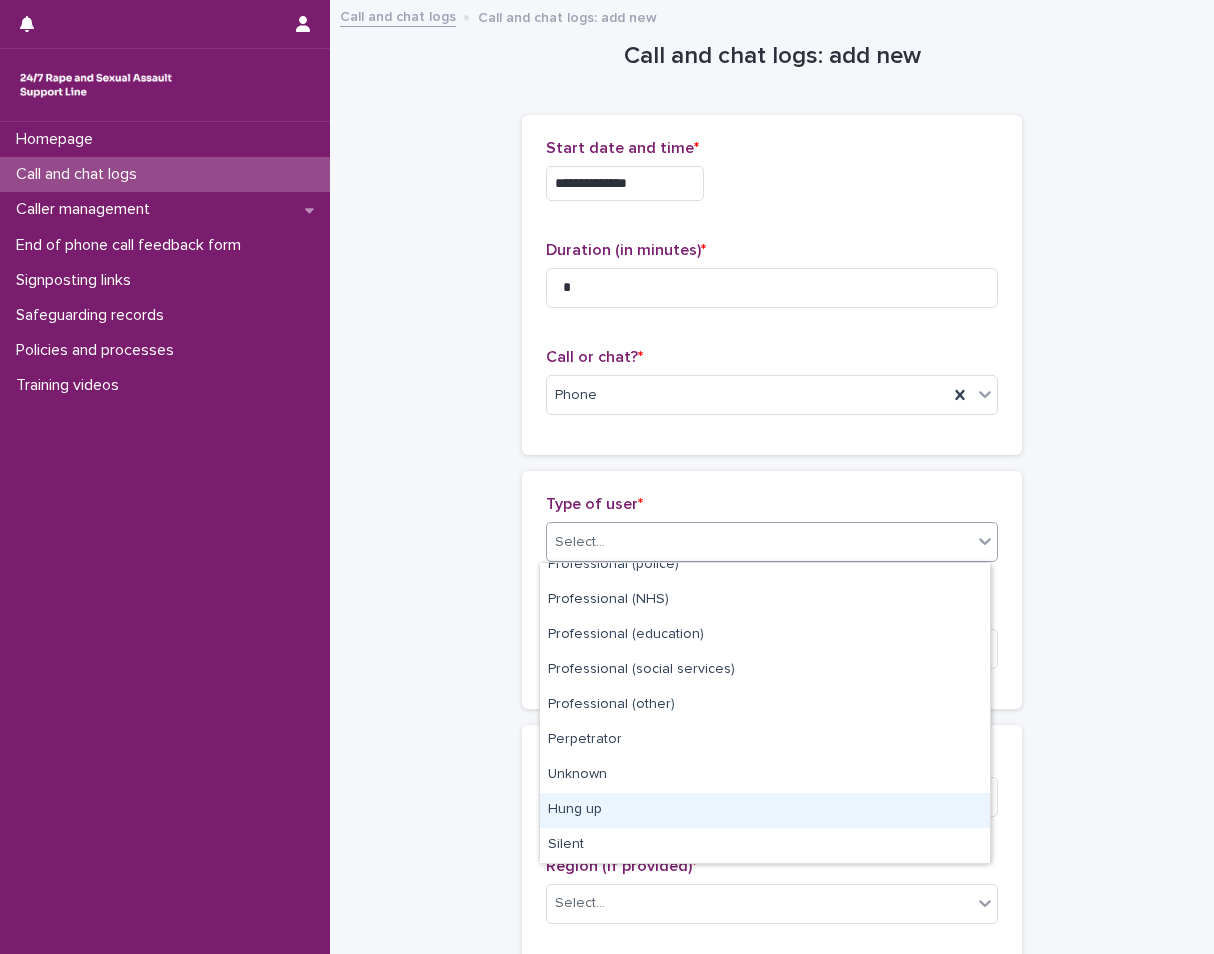 click on "Hung up" at bounding box center (765, 810) 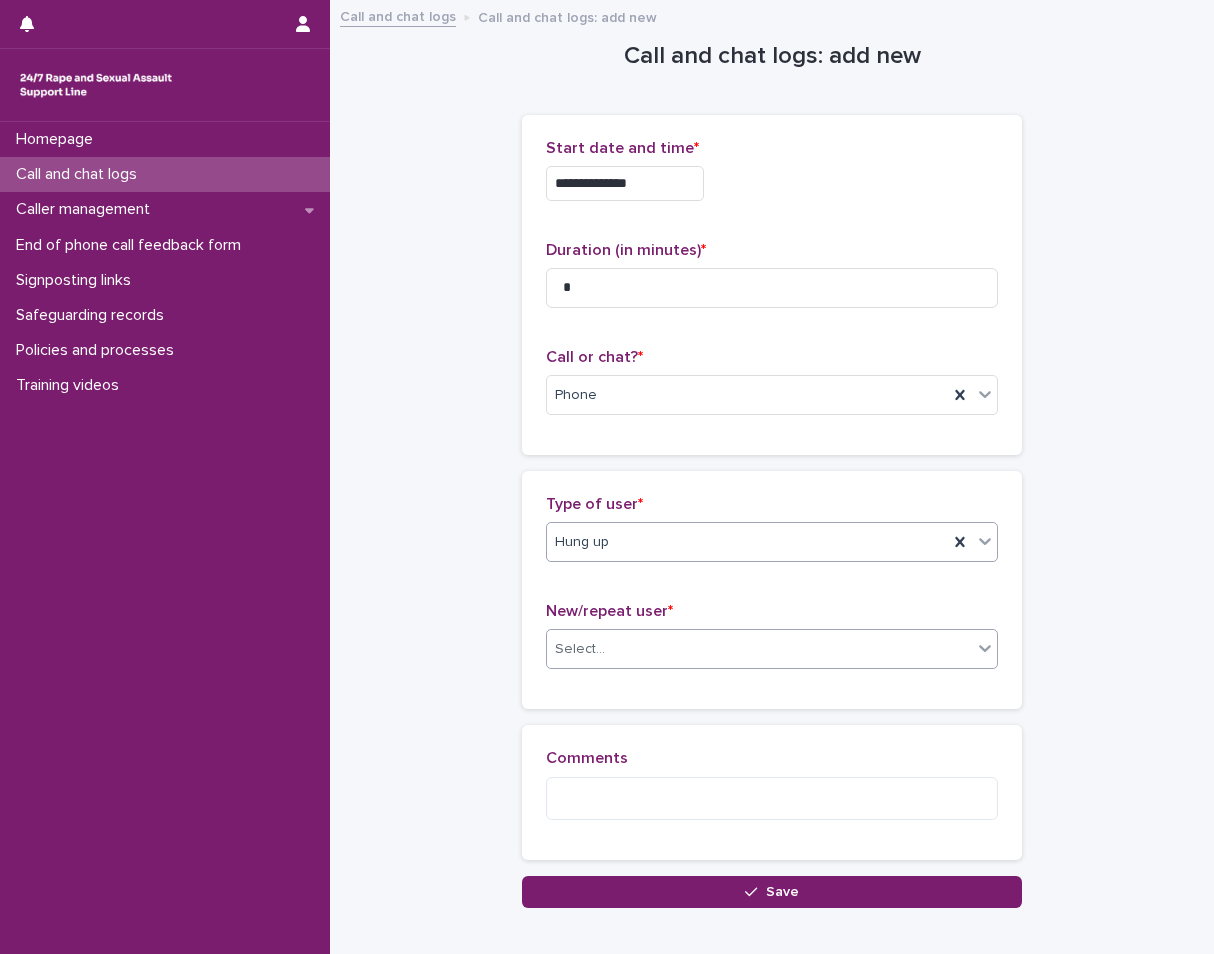 click on "Select..." at bounding box center (759, 649) 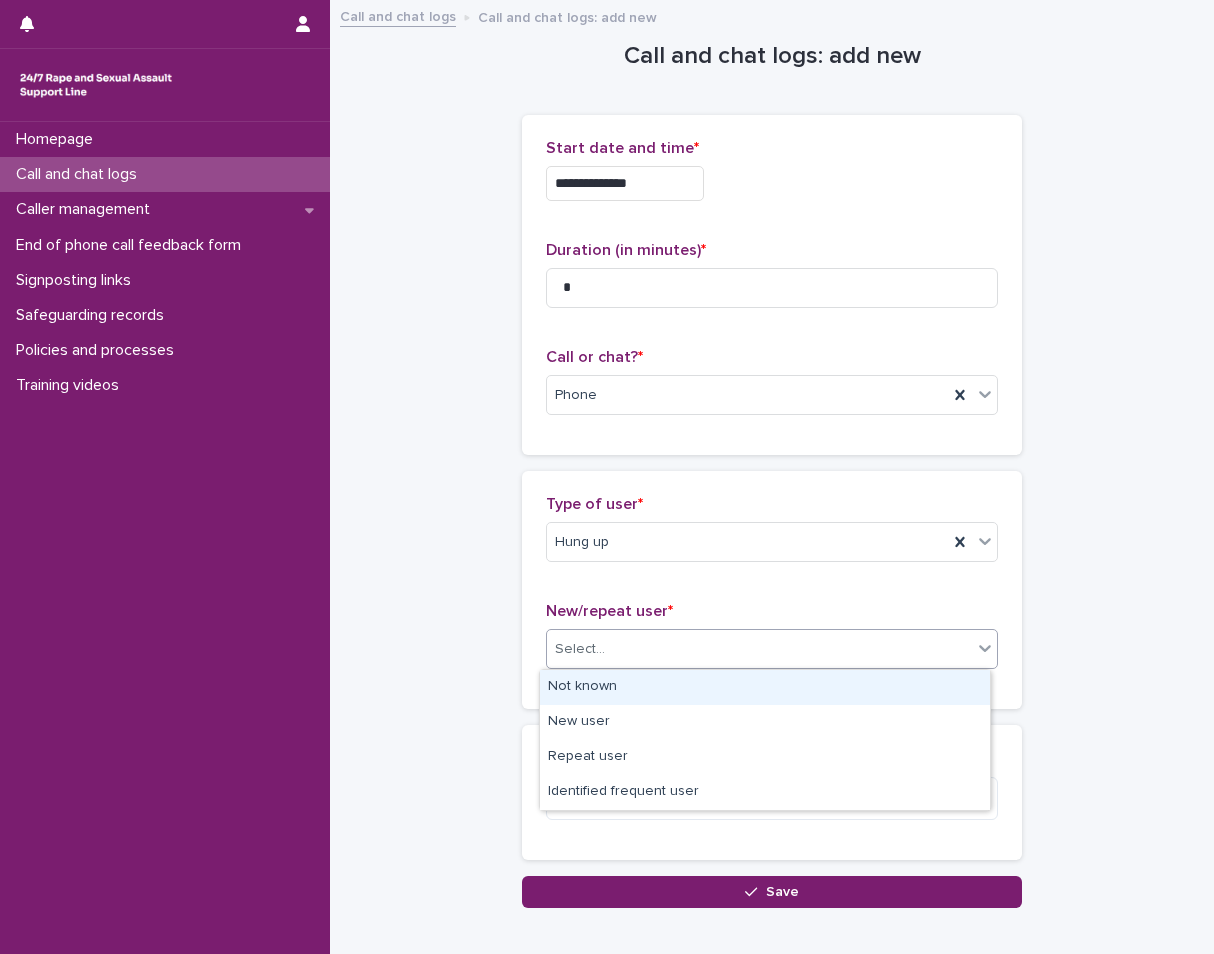 click on "Not known" at bounding box center (765, 687) 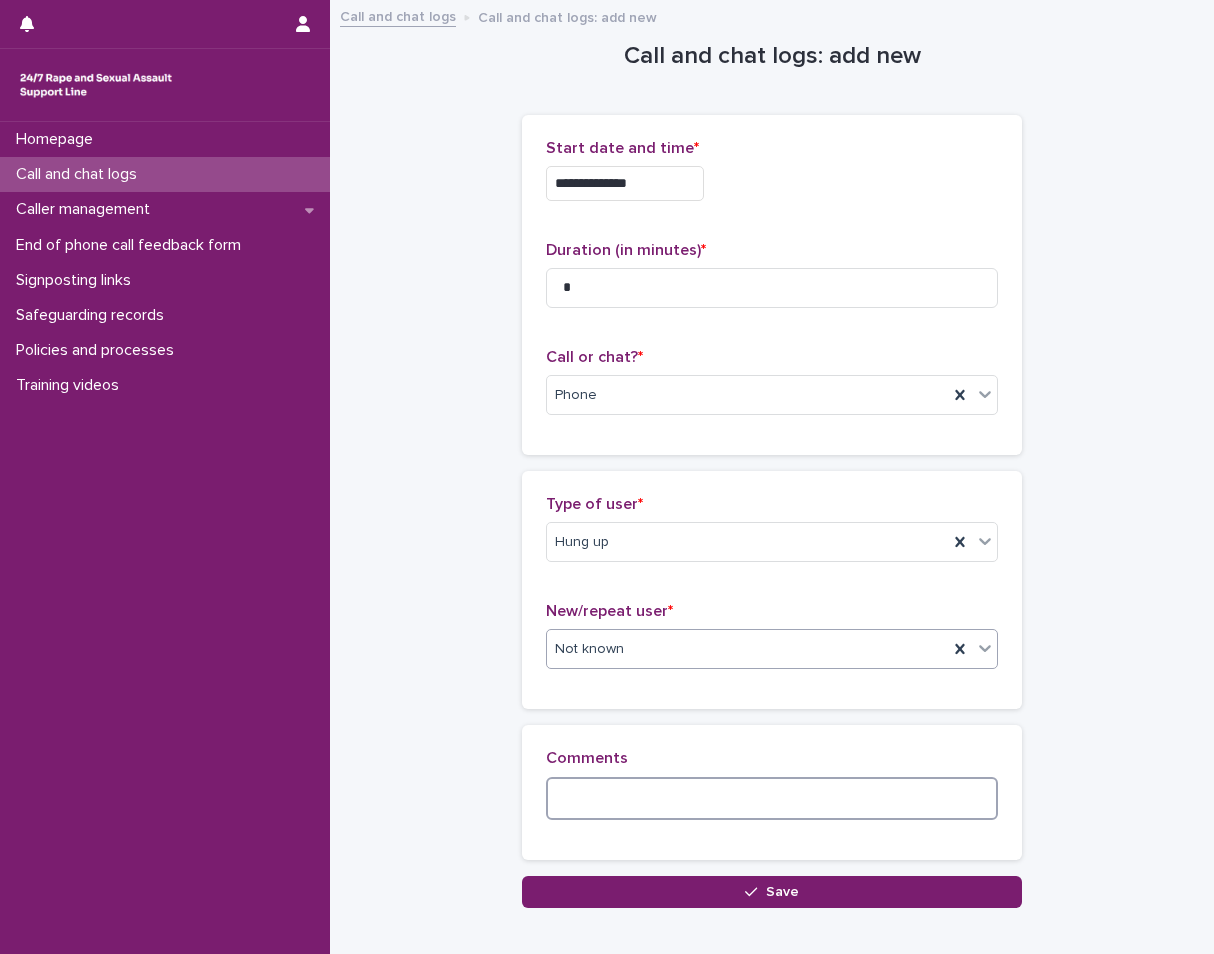 click at bounding box center (772, 798) 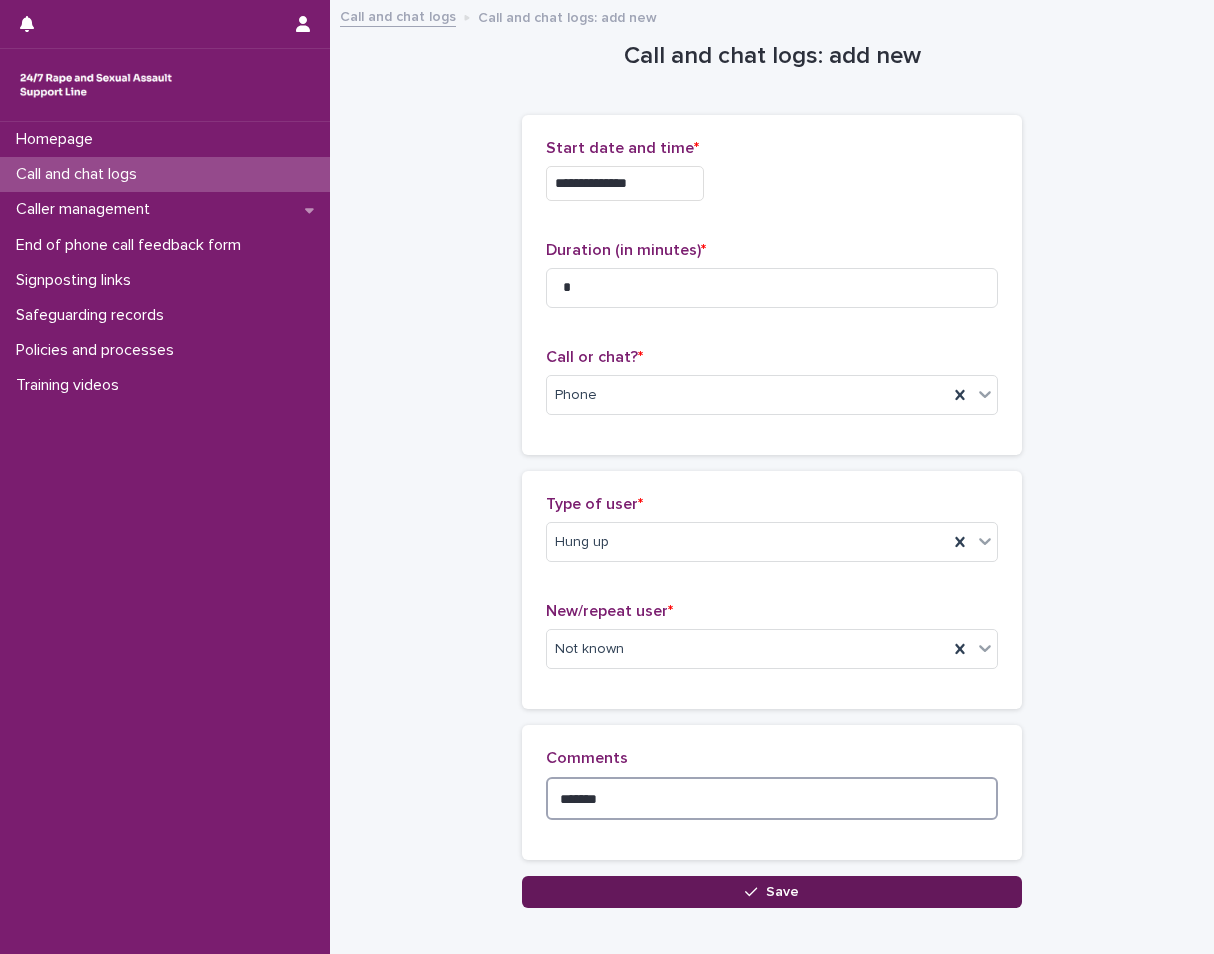type on "*******" 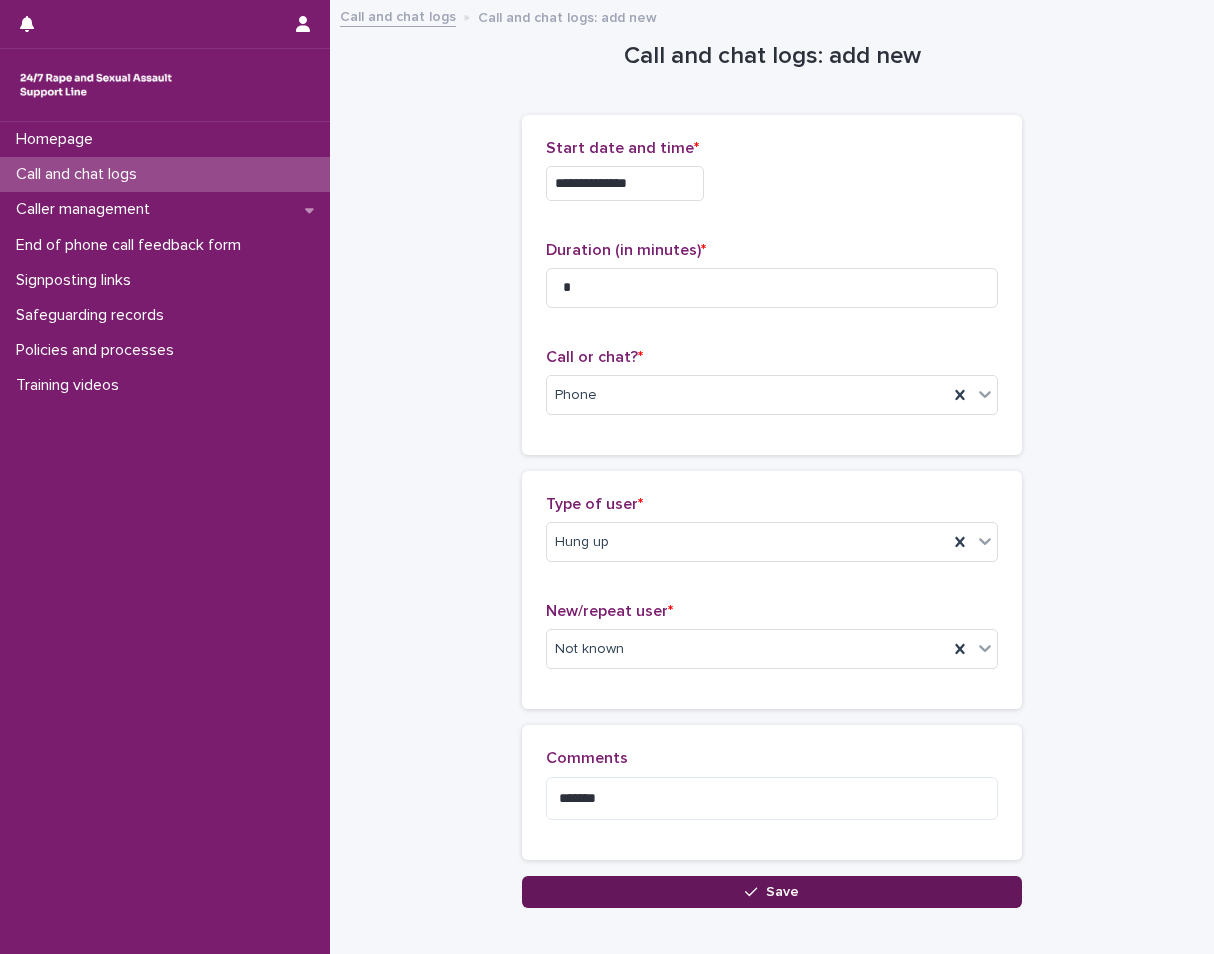 click on "Save" at bounding box center [772, 892] 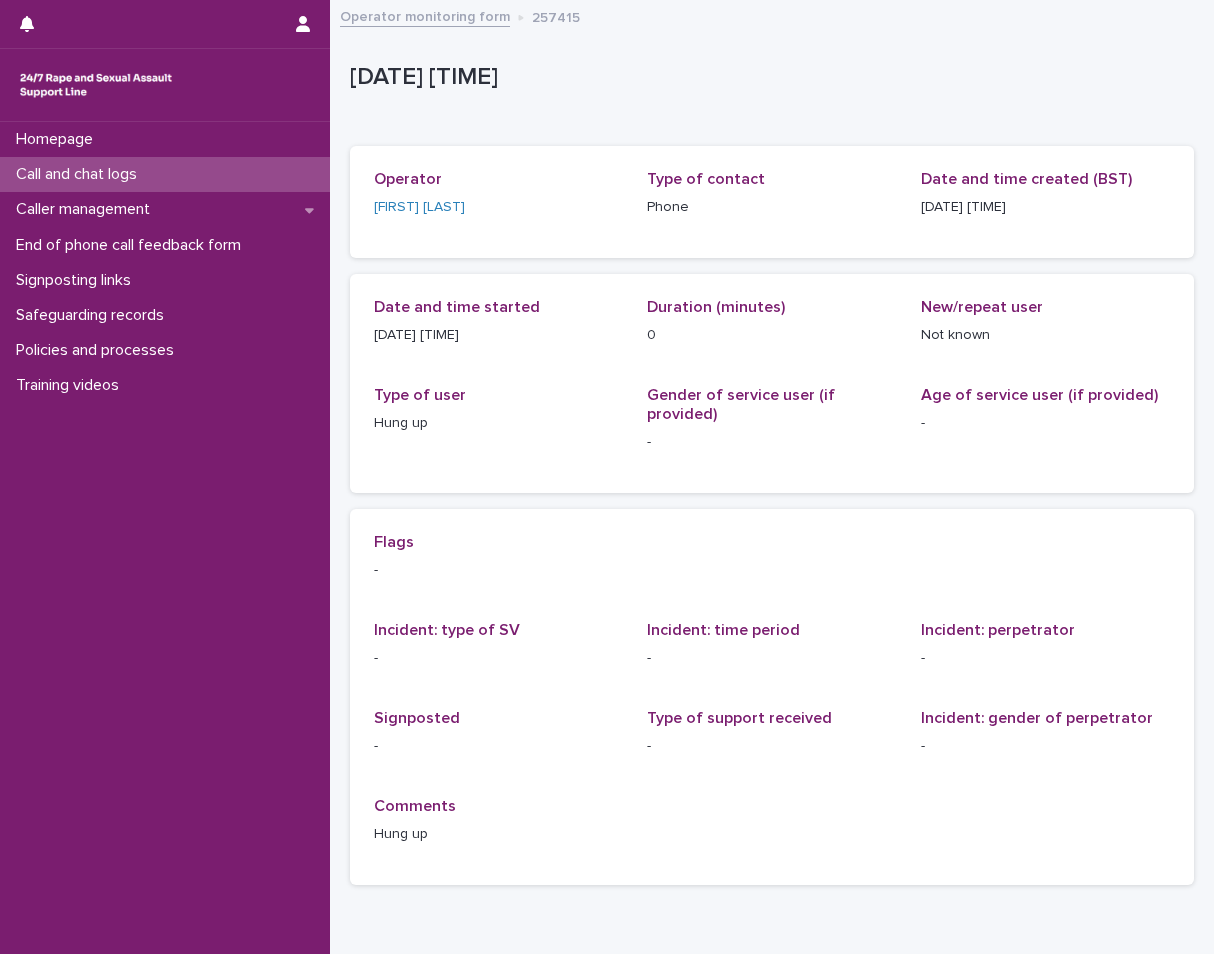 click on "Call and chat logs" at bounding box center [165, 174] 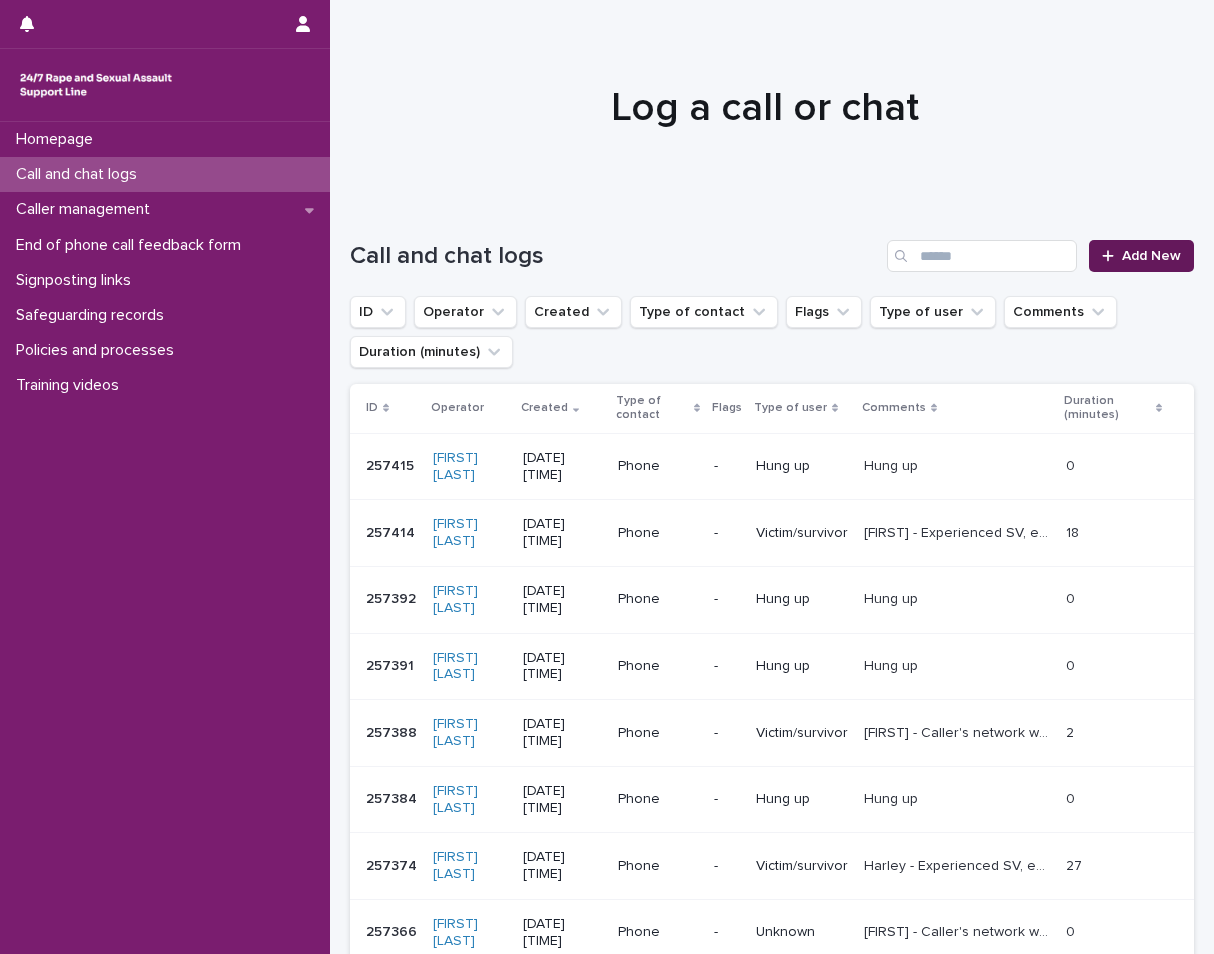 click on "Add New" at bounding box center (1151, 256) 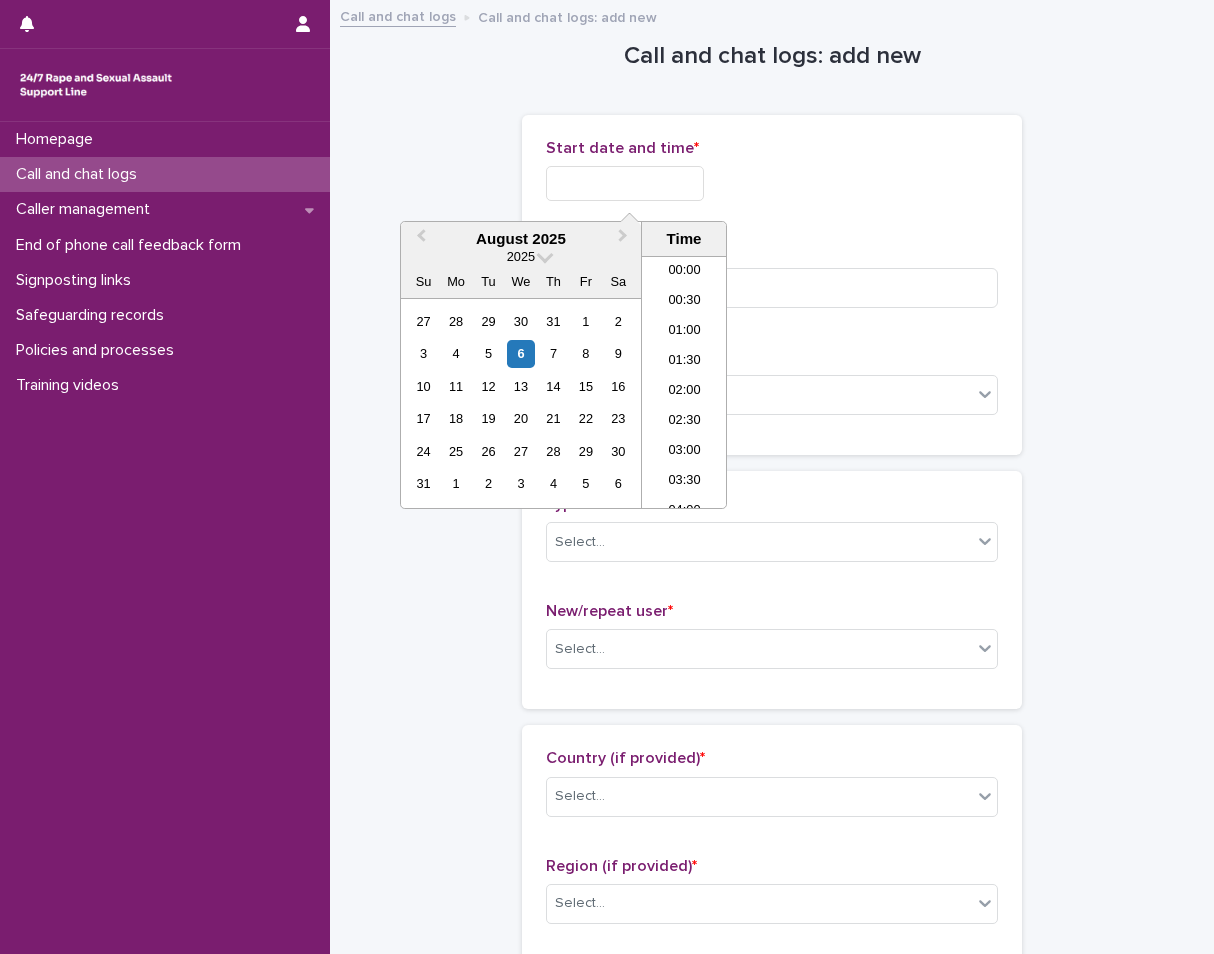 click at bounding box center [625, 183] 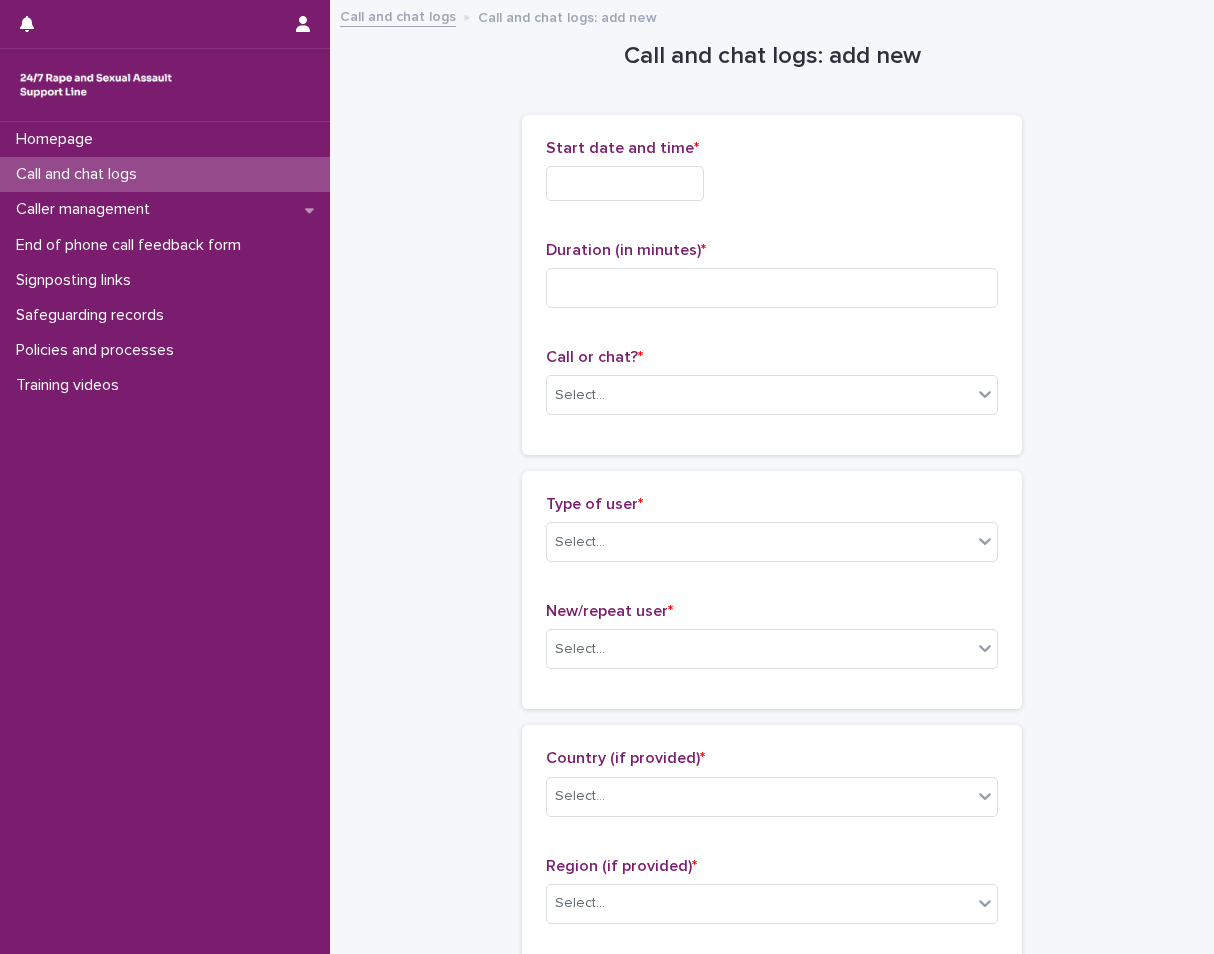 click on "Call and chat logs" at bounding box center [165, 174] 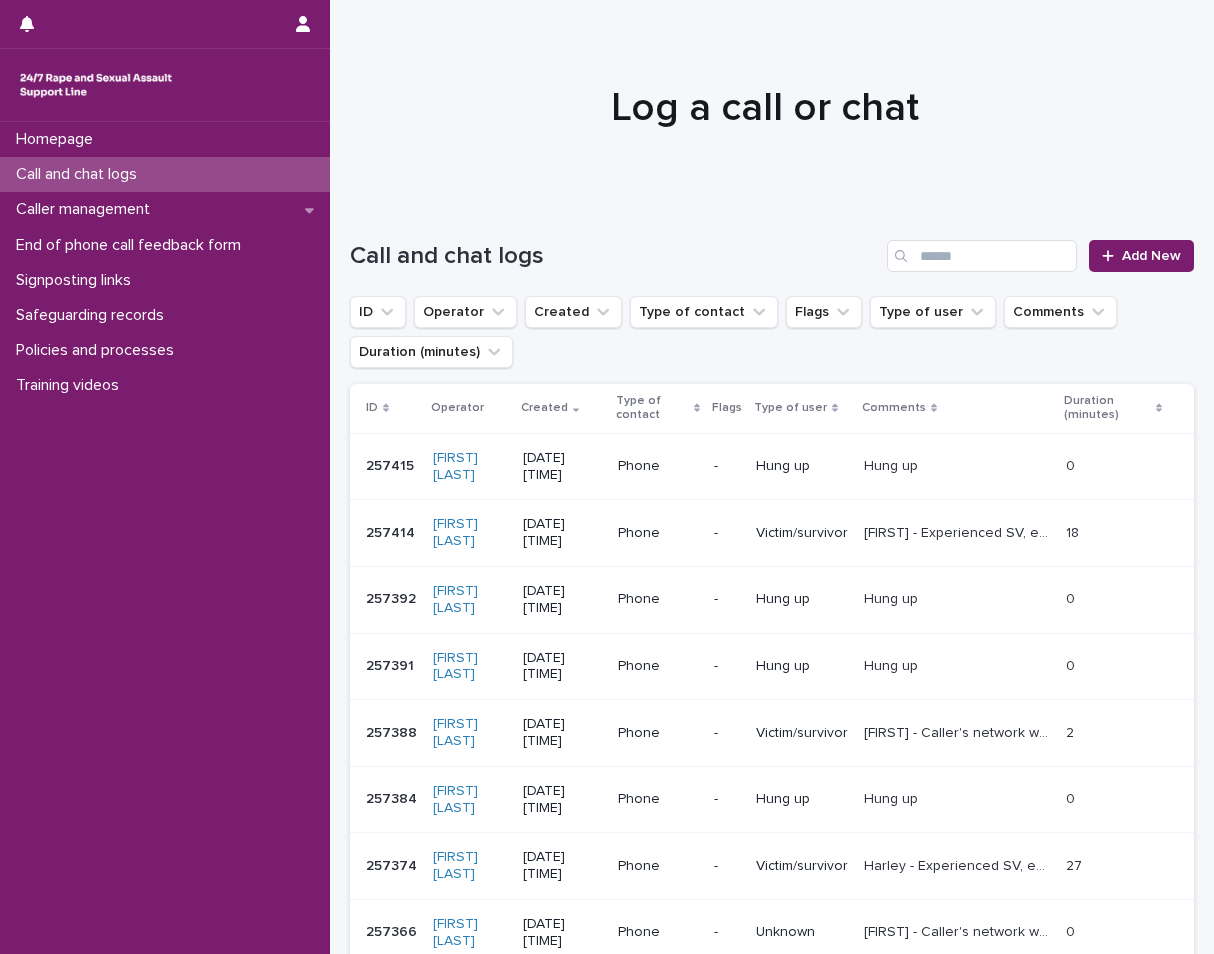 click on "Hung up Hung up" at bounding box center (957, 466) 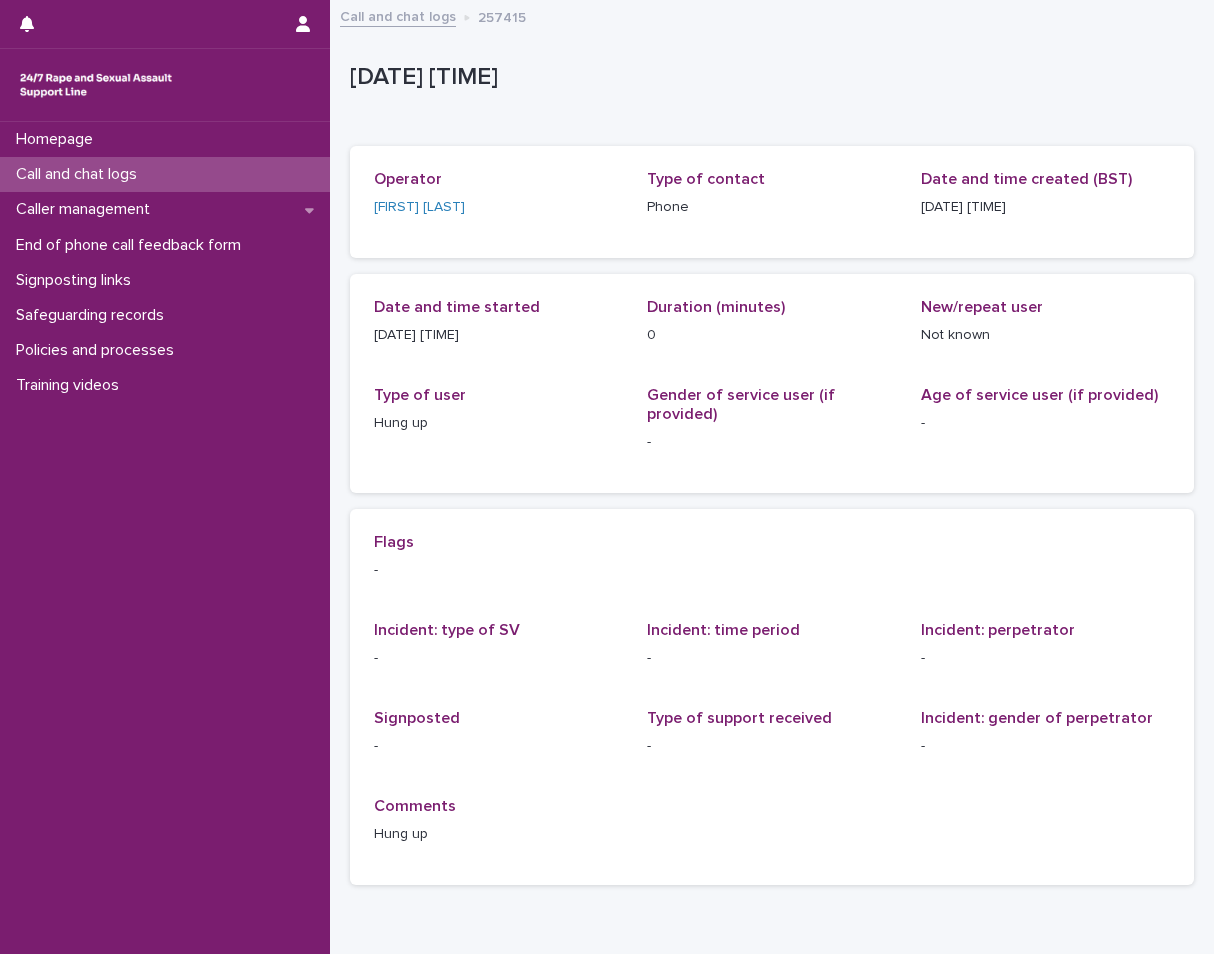 click on "Date and time started [DATE] [TIME] Duration (minutes) 0 New/repeat user Not known Type of user Hung up Gender of service user (if provided) - Age of service user (if provided) -" at bounding box center [772, 383] 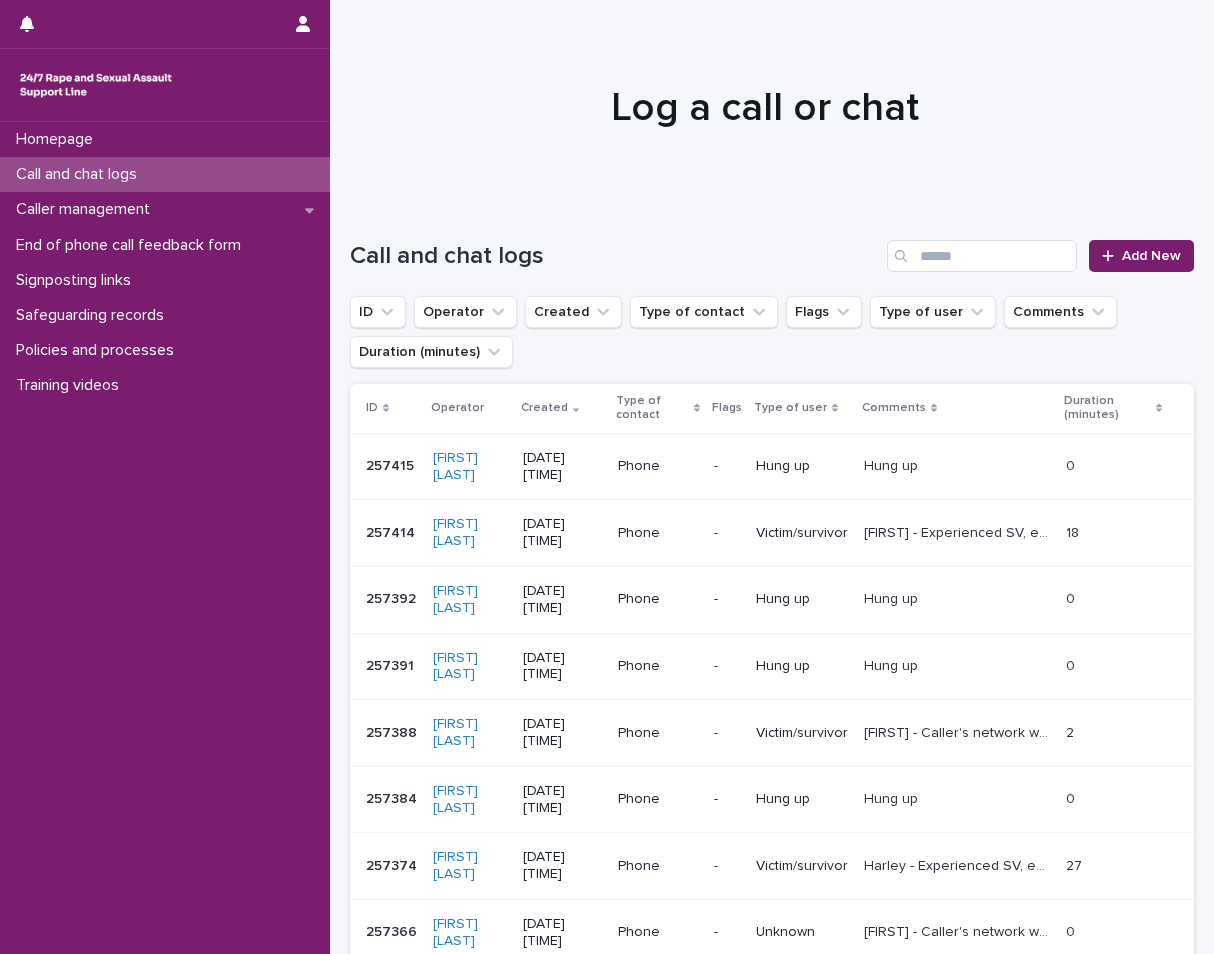 click on "-" at bounding box center (727, 533) 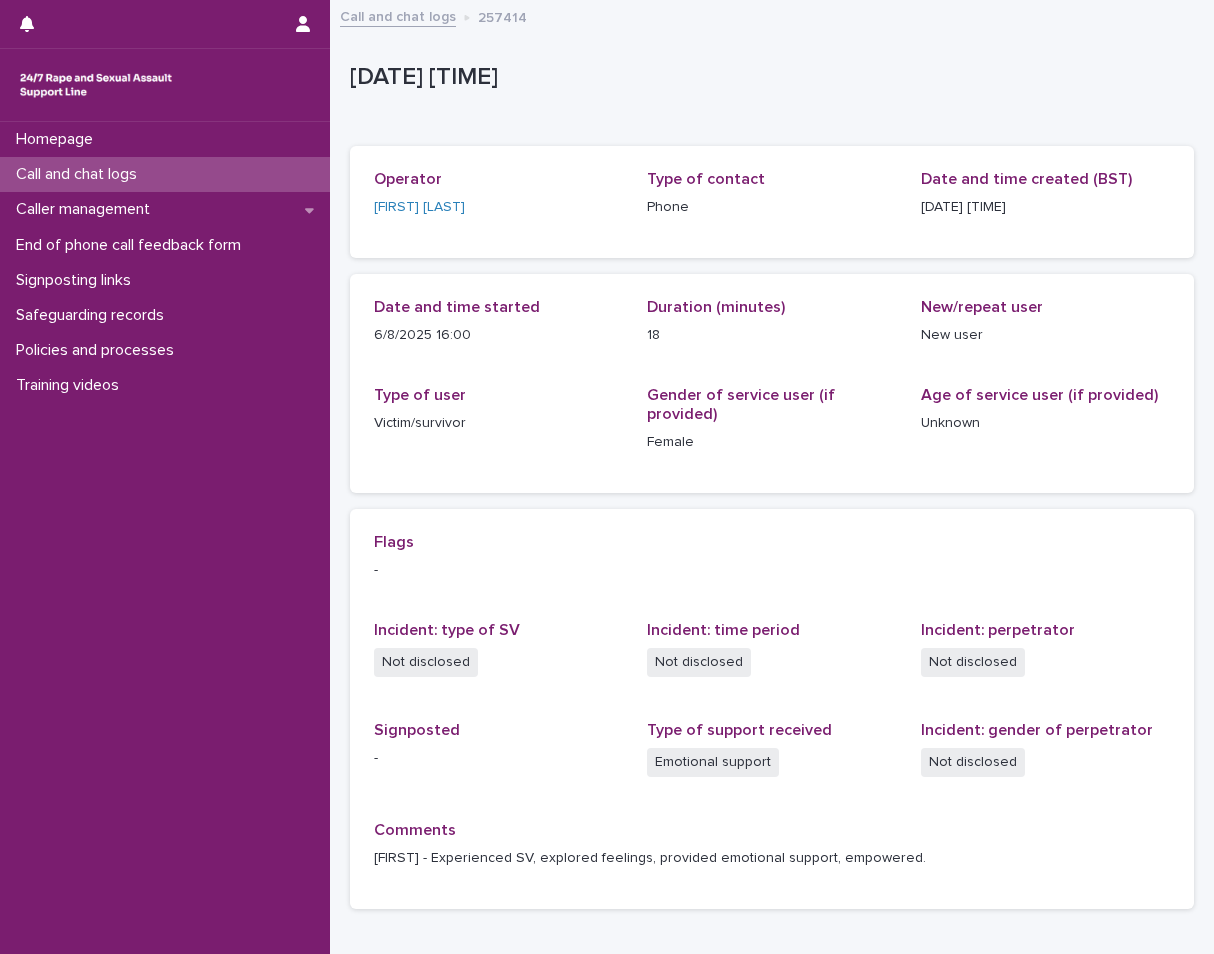 click on "Flags" at bounding box center (772, 542) 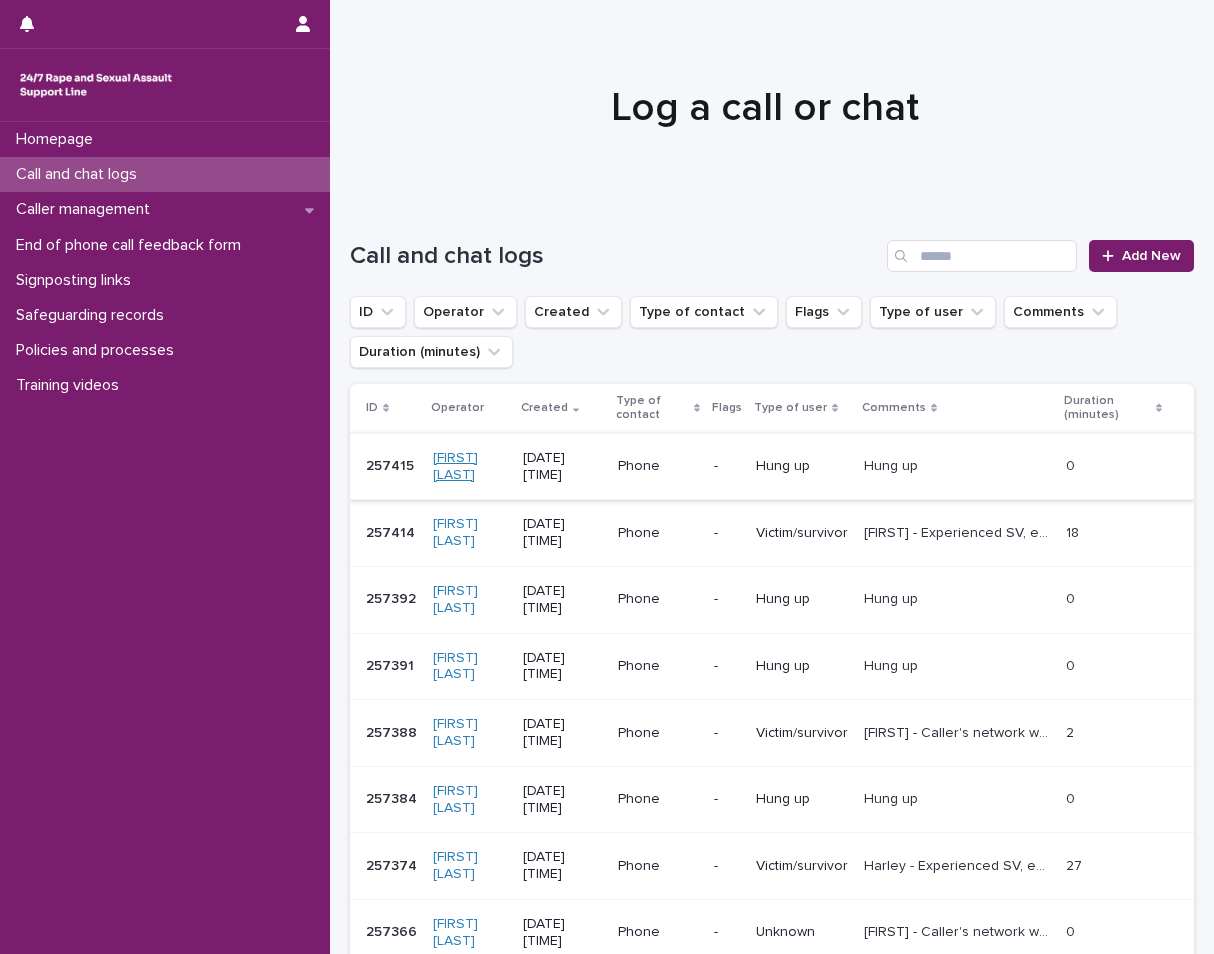 click on "[FIRST] [LAST]" at bounding box center (470, 467) 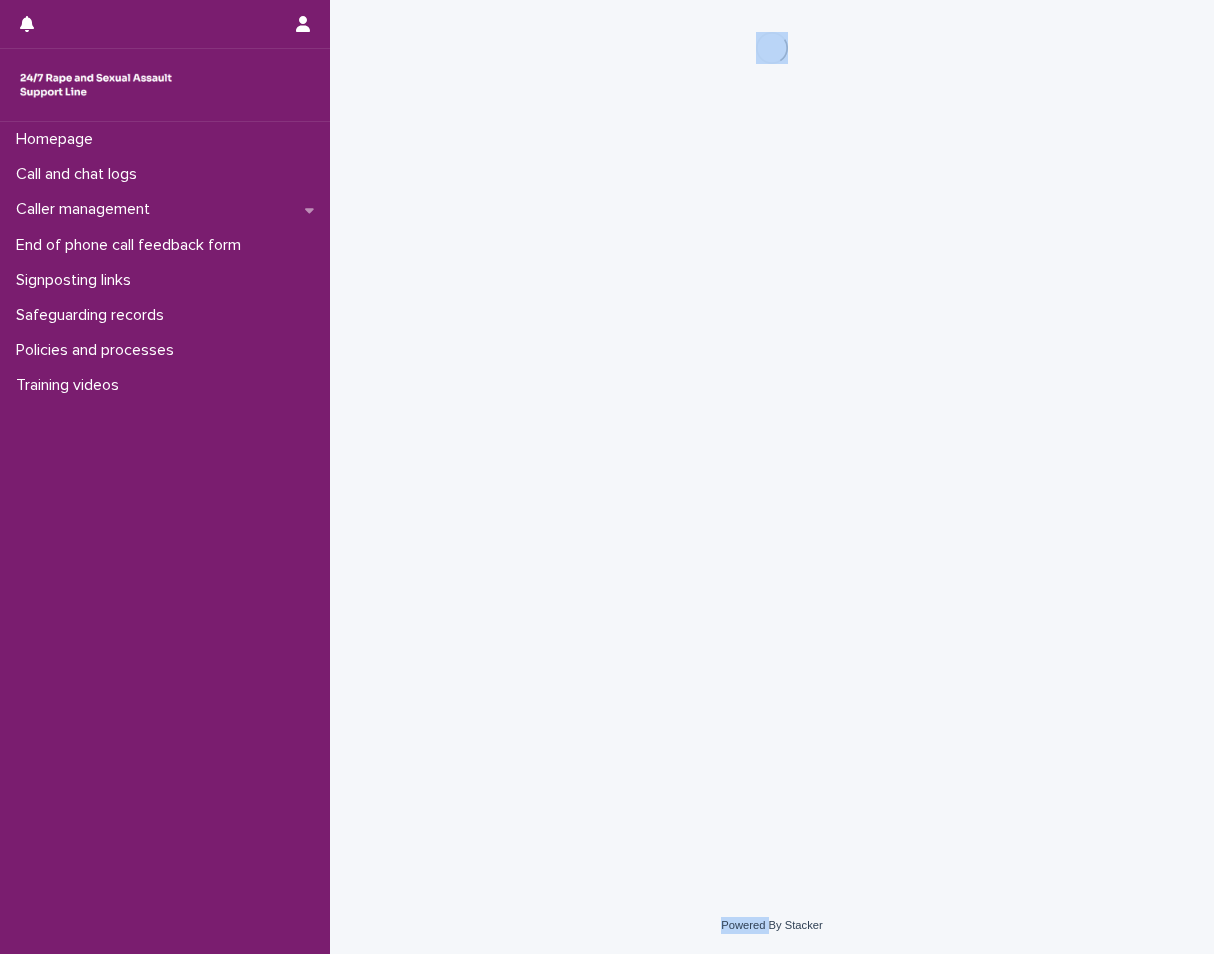 click on "Loading... Saving… Loading... Saving…" at bounding box center (772, 423) 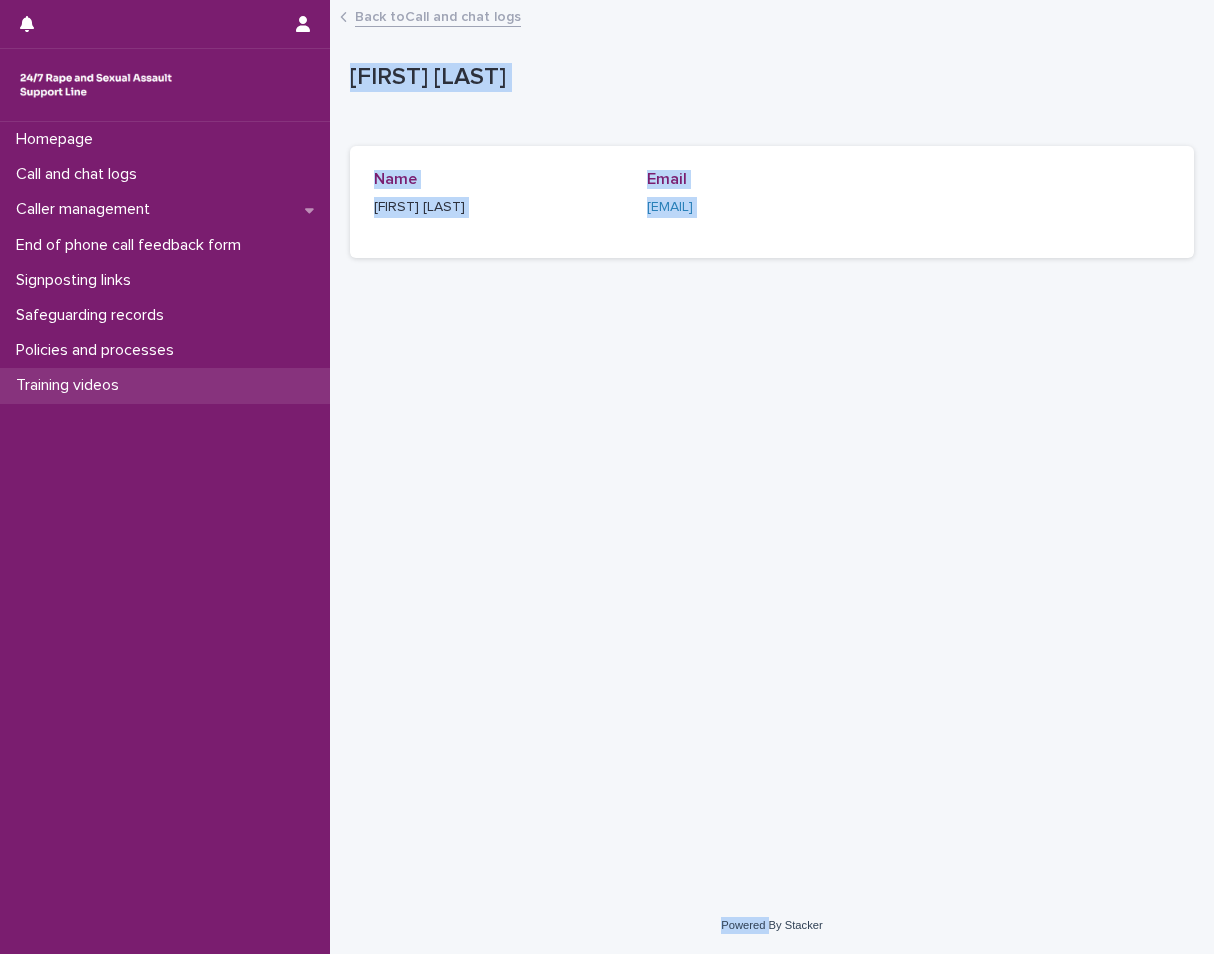 click on "Training videos" at bounding box center [165, 385] 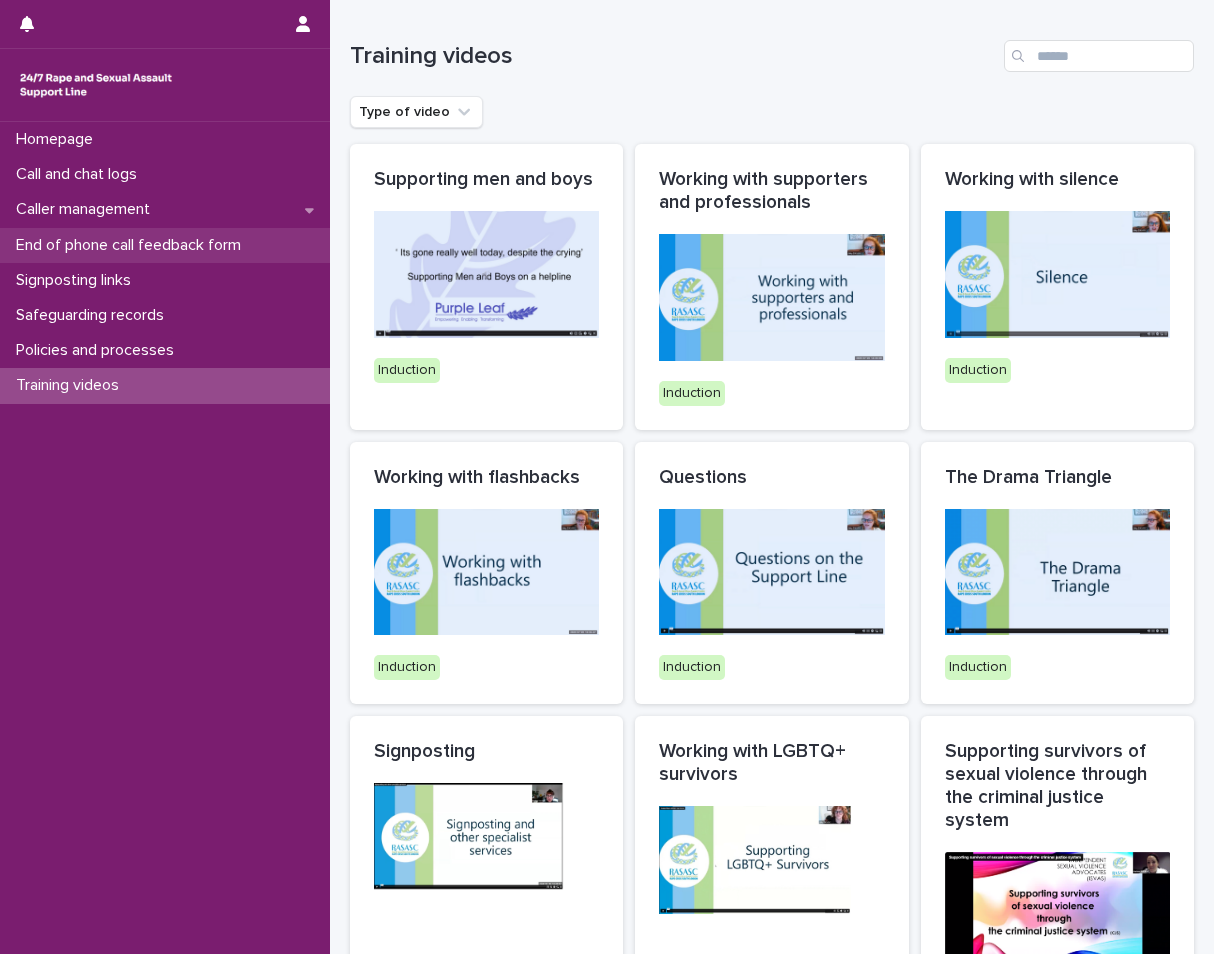 click on "End of phone call feedback form" at bounding box center [132, 245] 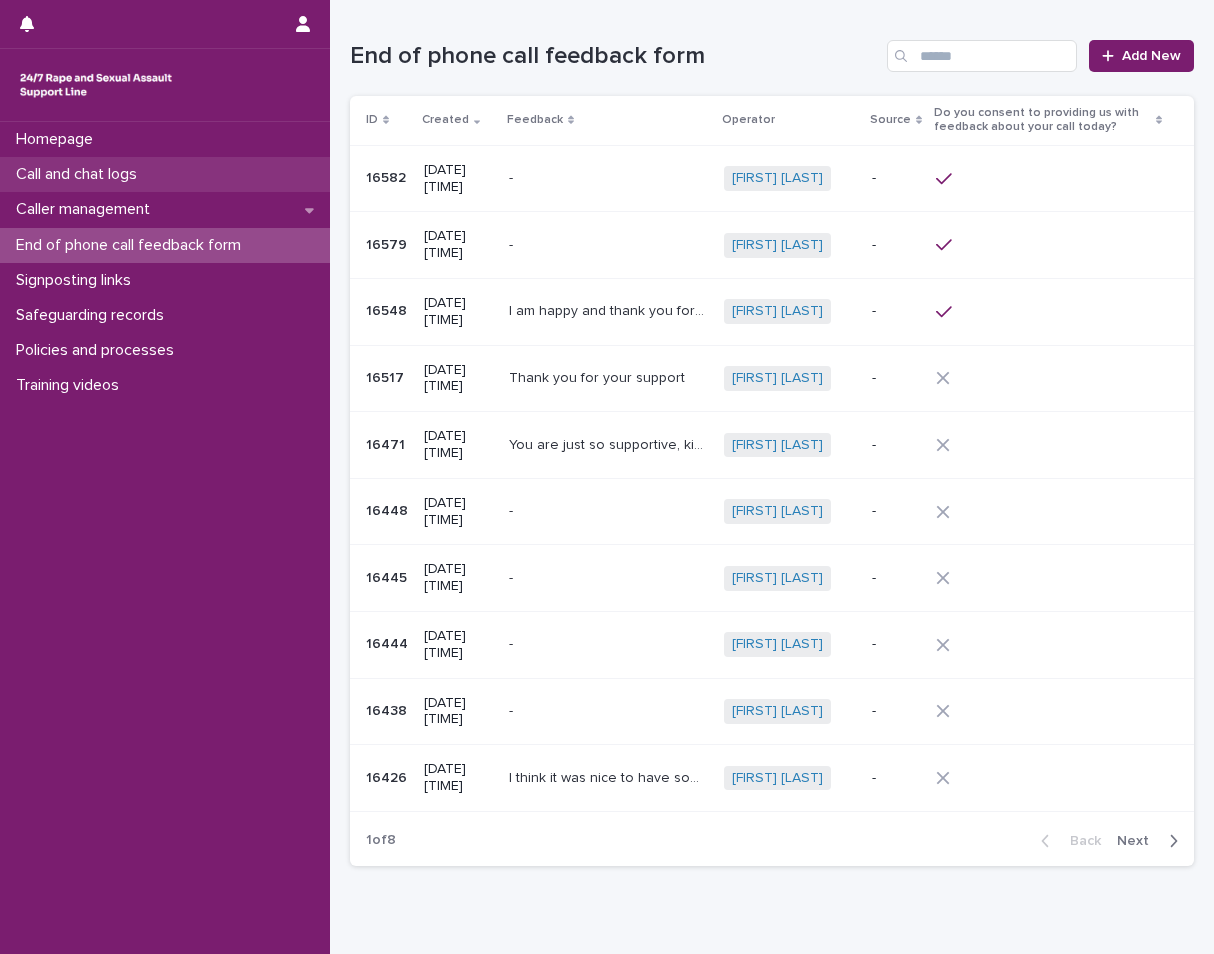 click on "Call and chat logs" at bounding box center (165, 174) 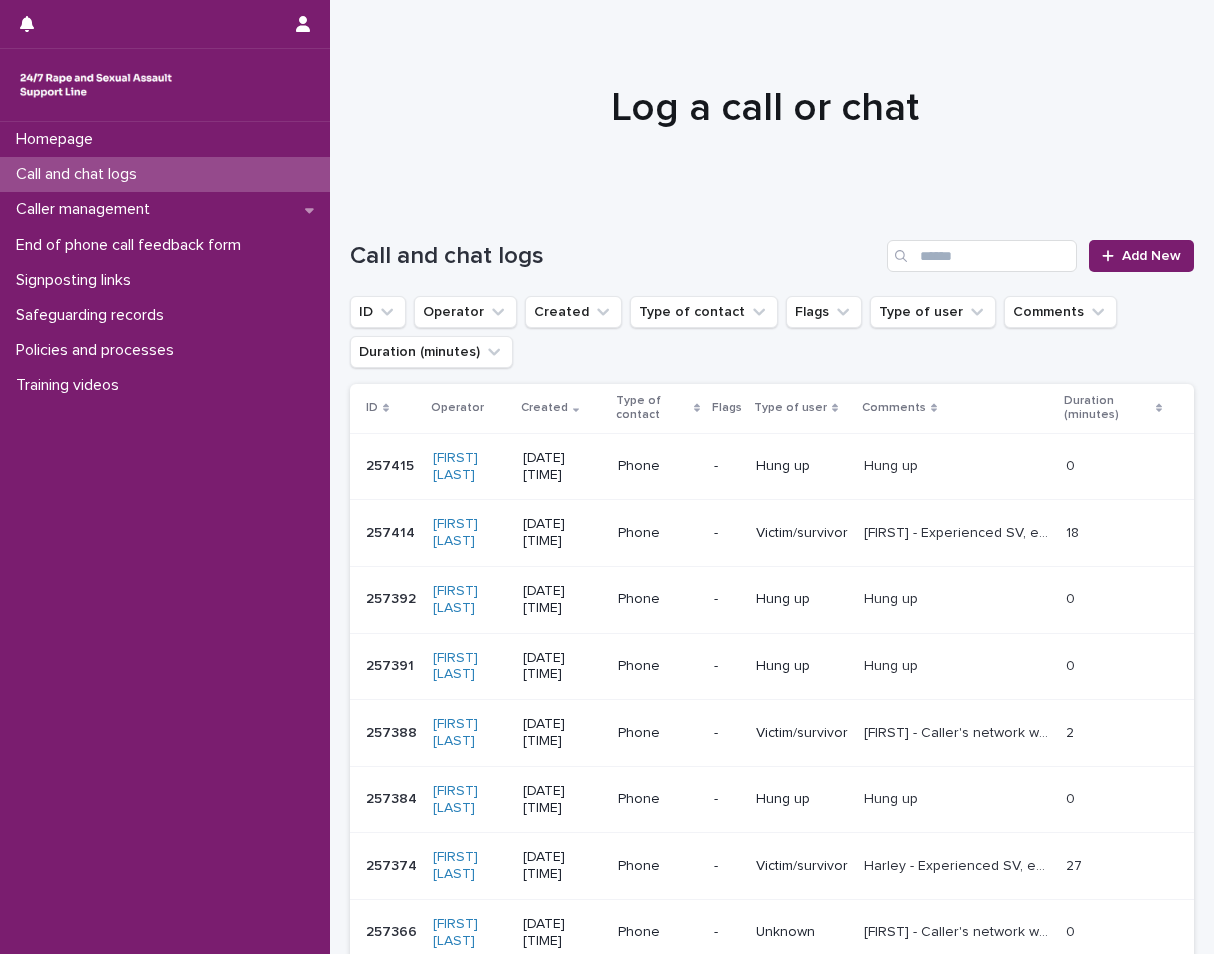 click on "Hung up" at bounding box center [802, 466] 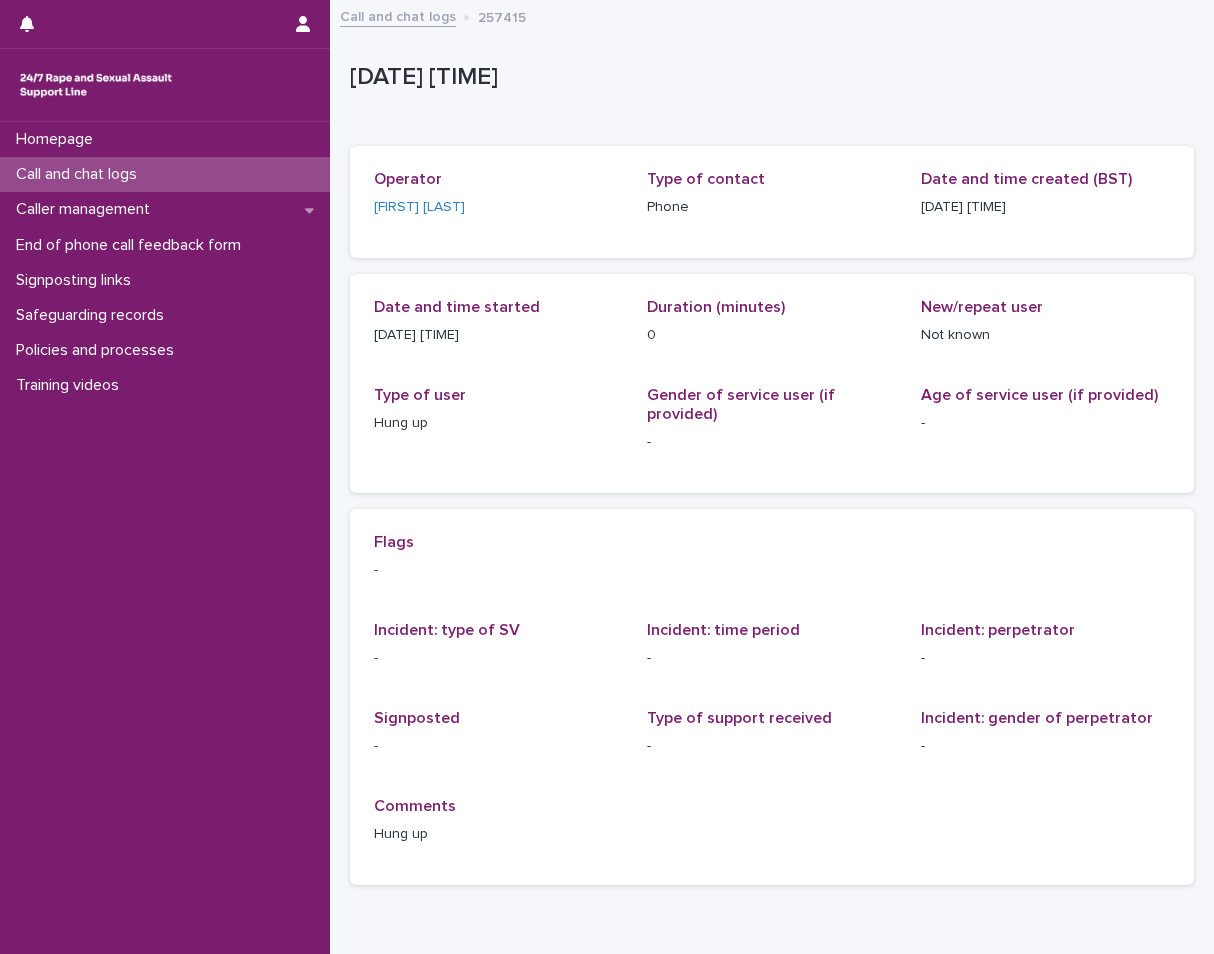 click on "Date and time started [DATE] [TIME] Duration (minutes) 0 New/repeat user Not known Type of user Hung up Gender of service user (if provided) - Age of service user (if provided) -" at bounding box center (772, 383) 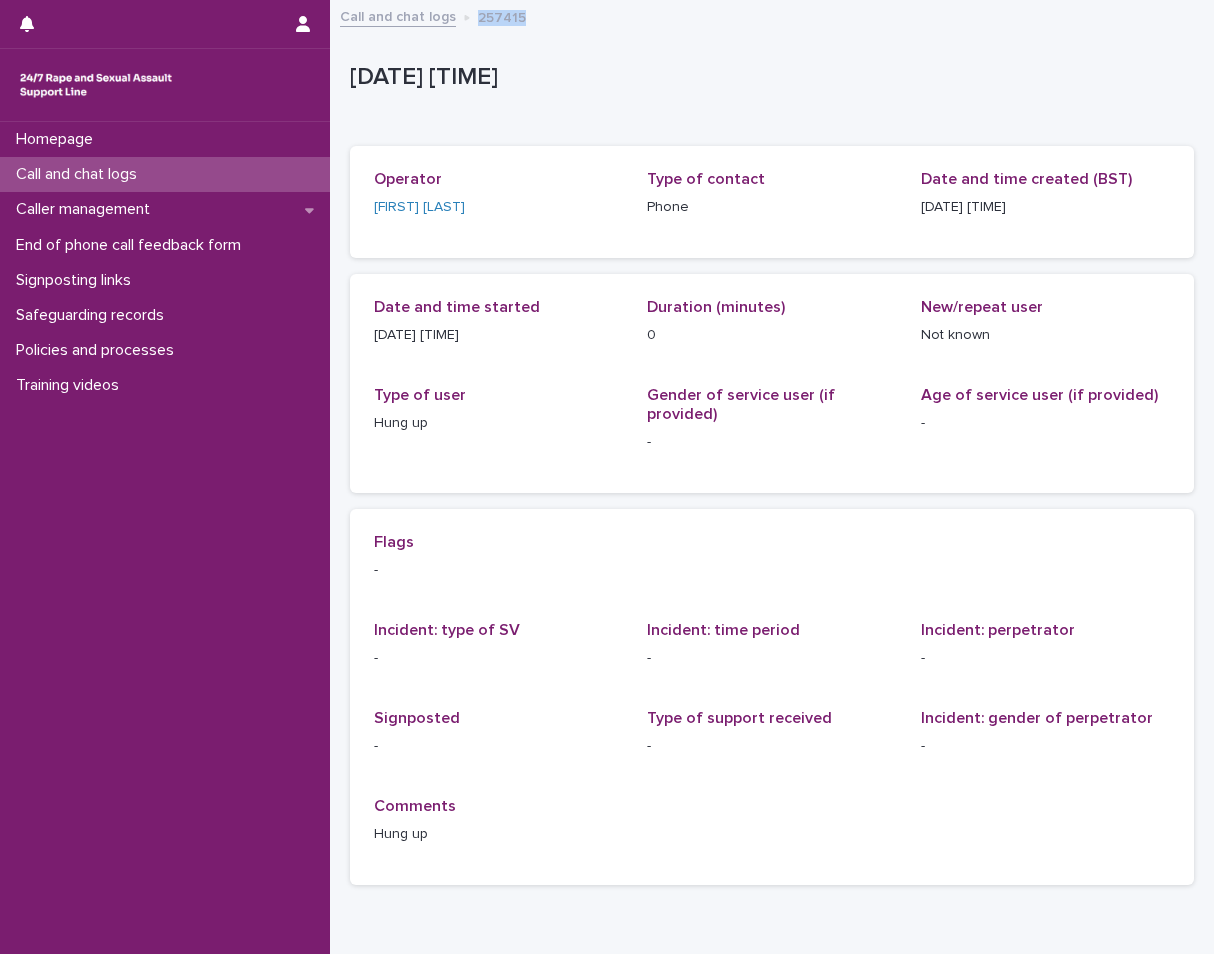 drag, startPoint x: 531, startPoint y: 17, endPoint x: 475, endPoint y: 7, distance: 56.88585 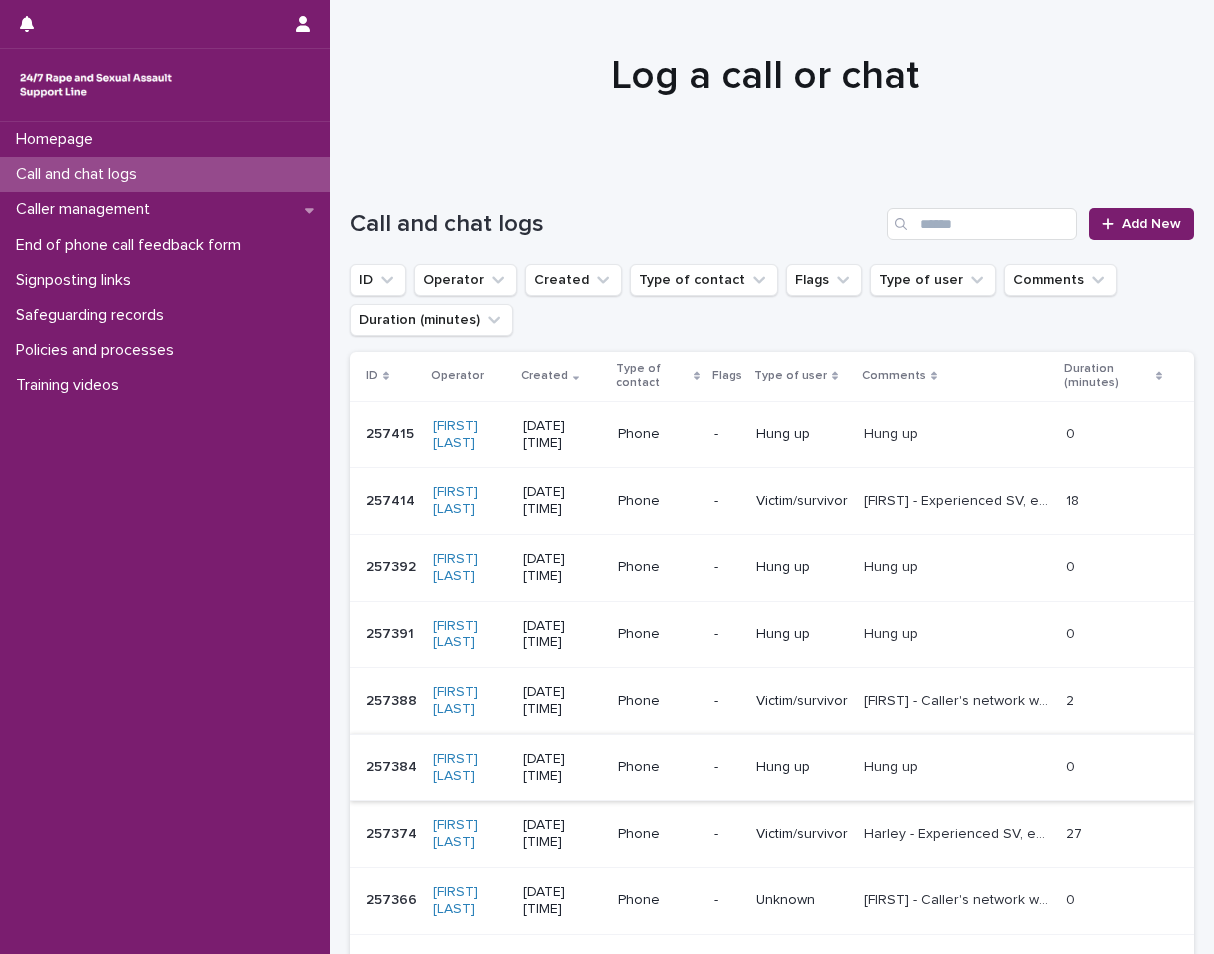 scroll, scrollTop: 0, scrollLeft: 0, axis: both 